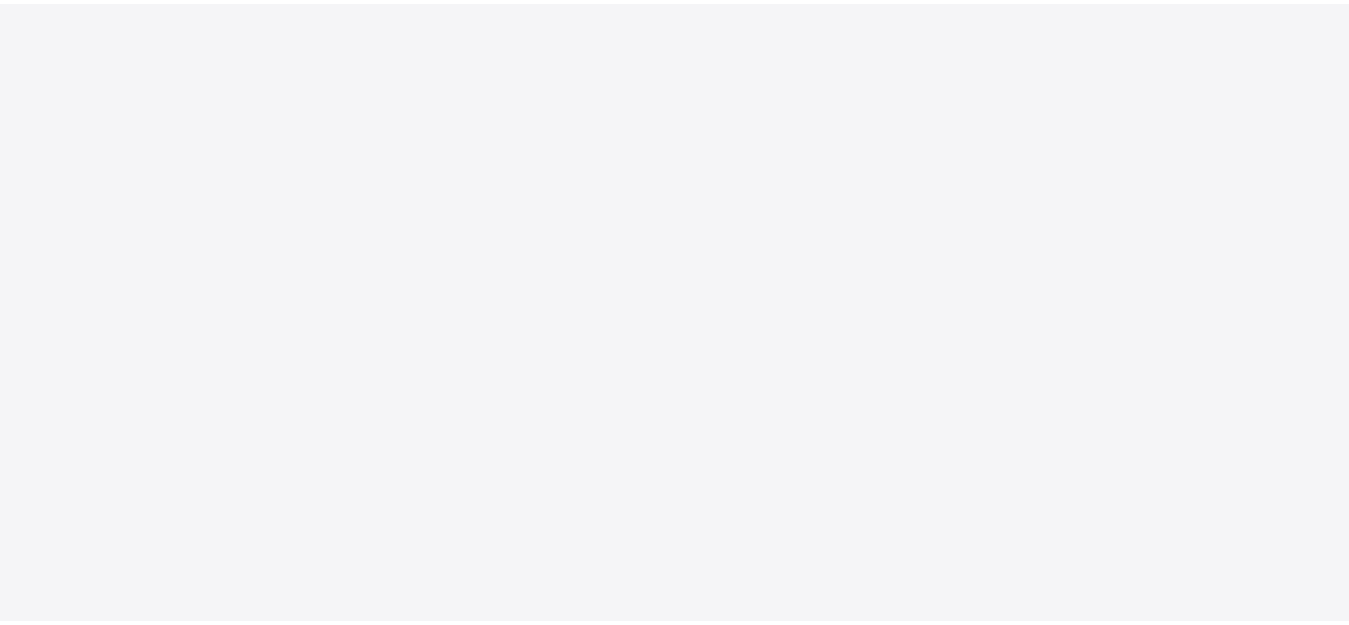 scroll, scrollTop: 0, scrollLeft: 0, axis: both 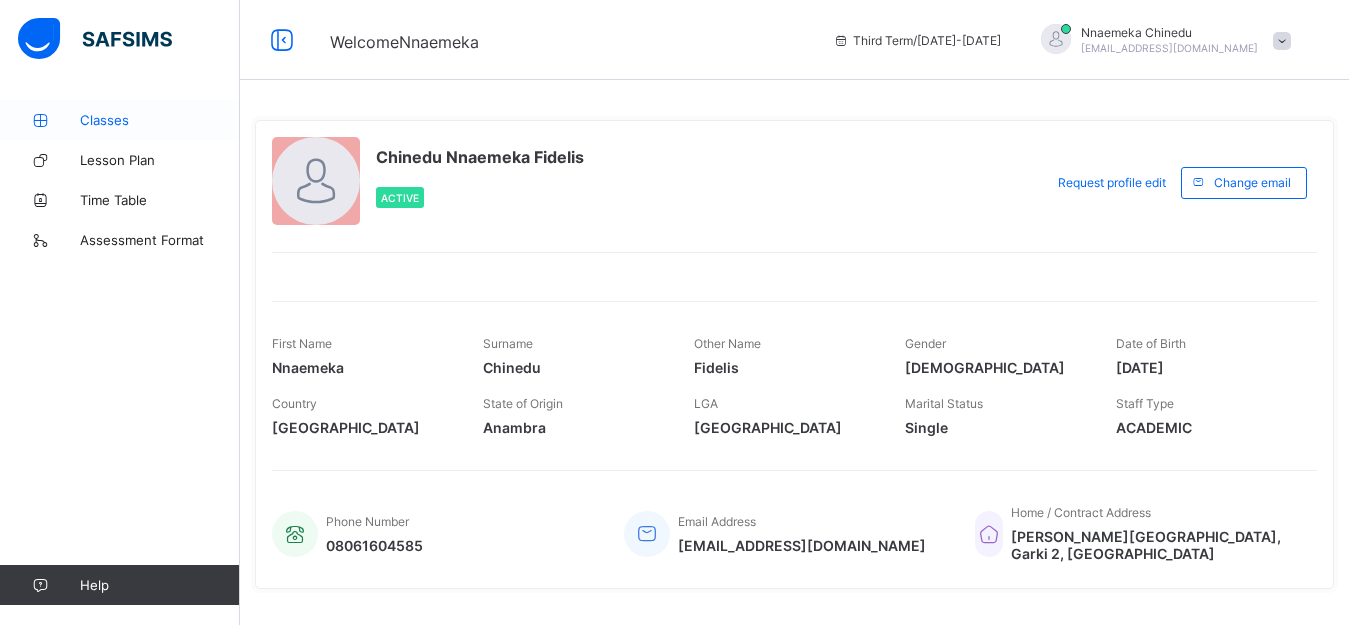 click on "Classes" at bounding box center [160, 120] 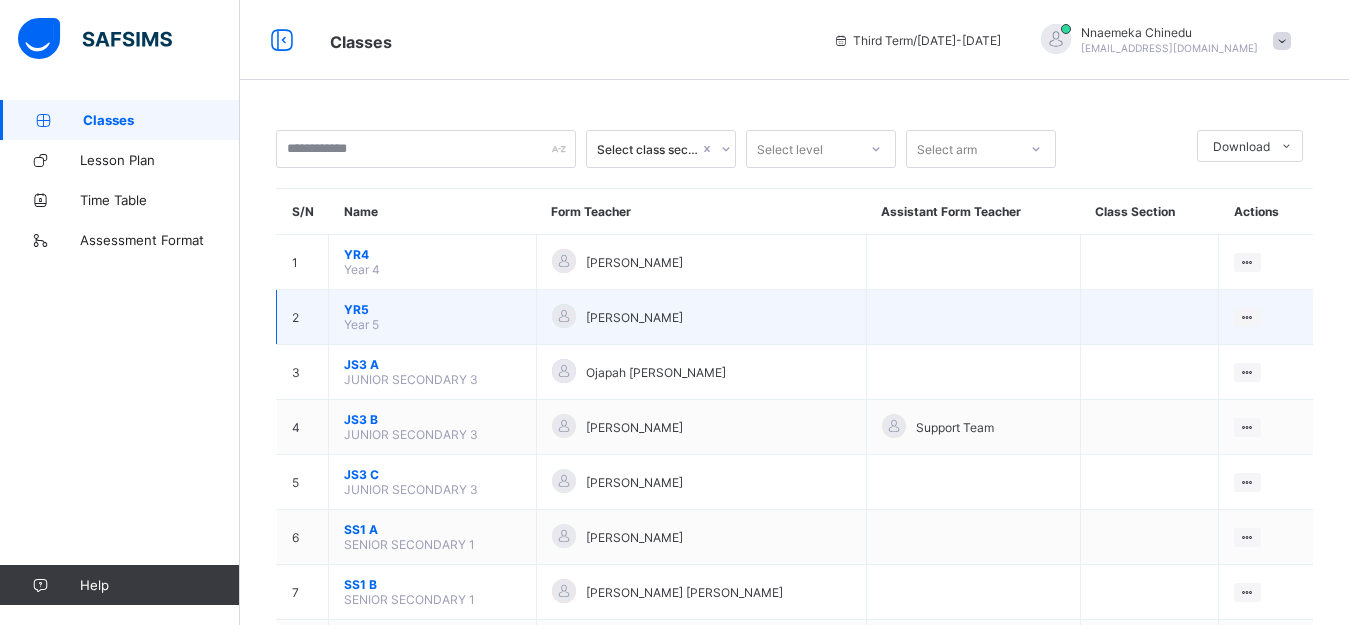 click on "YR5" at bounding box center (432, 309) 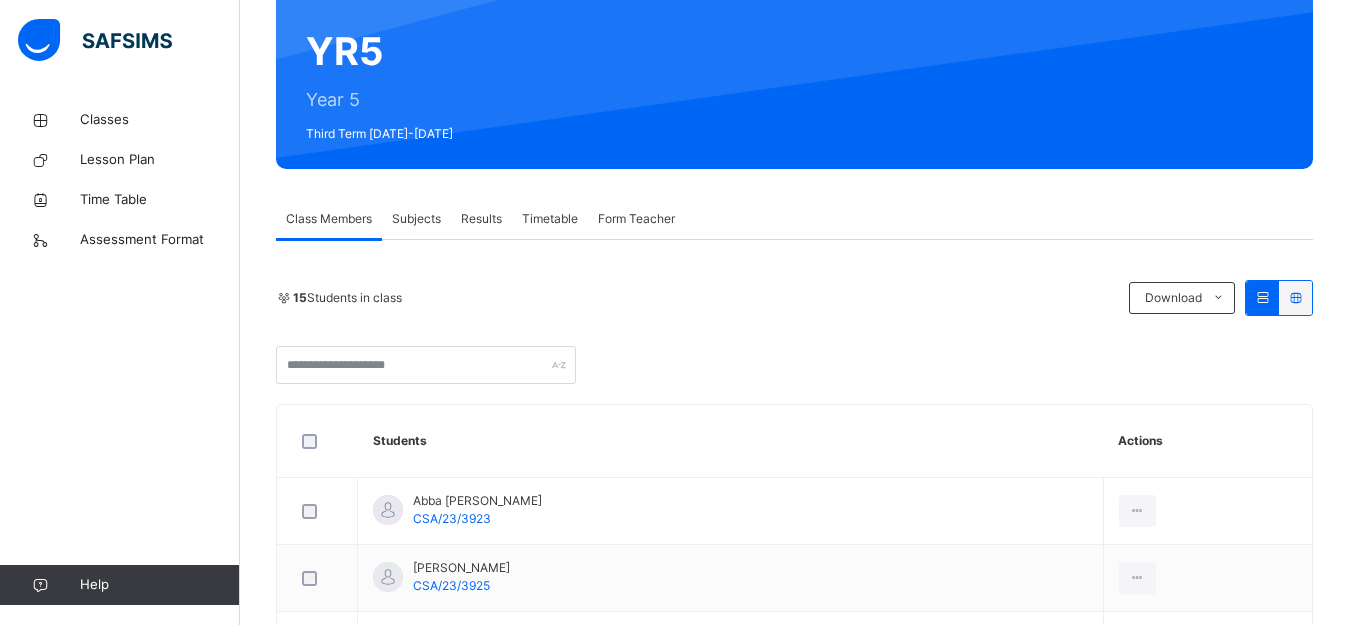 scroll, scrollTop: 183, scrollLeft: 0, axis: vertical 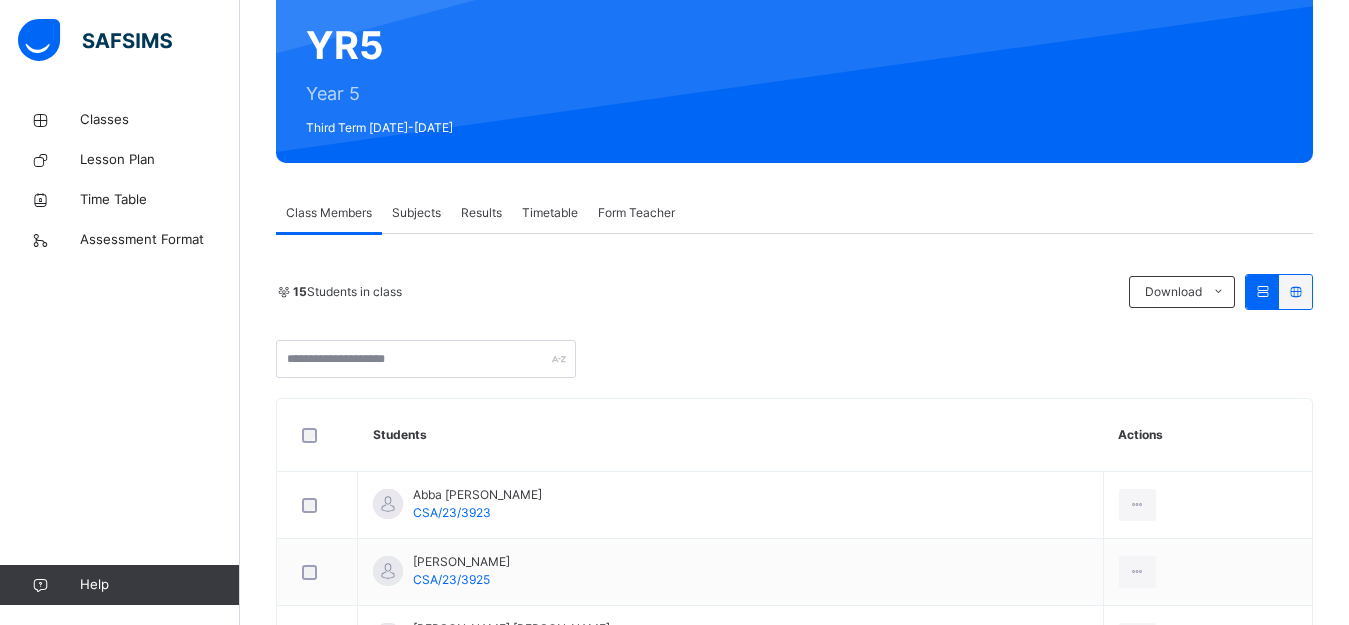 click on "Subjects" at bounding box center (416, 213) 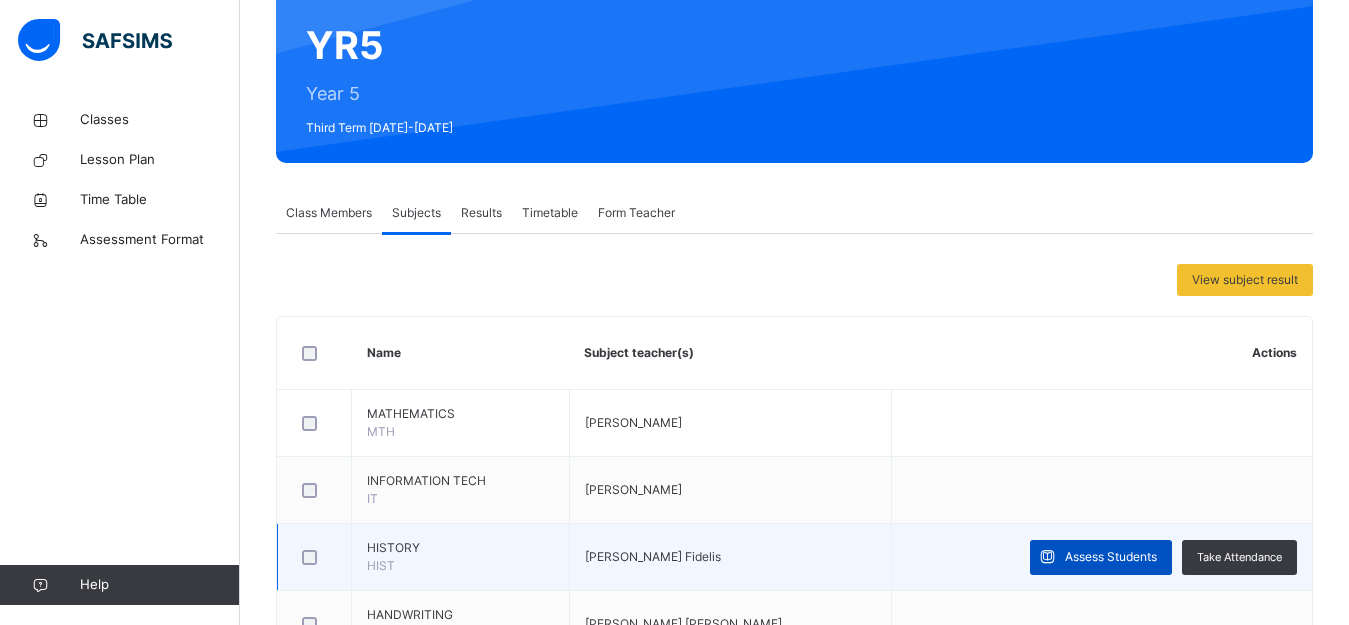 click on "Assess Students" at bounding box center (1111, 557) 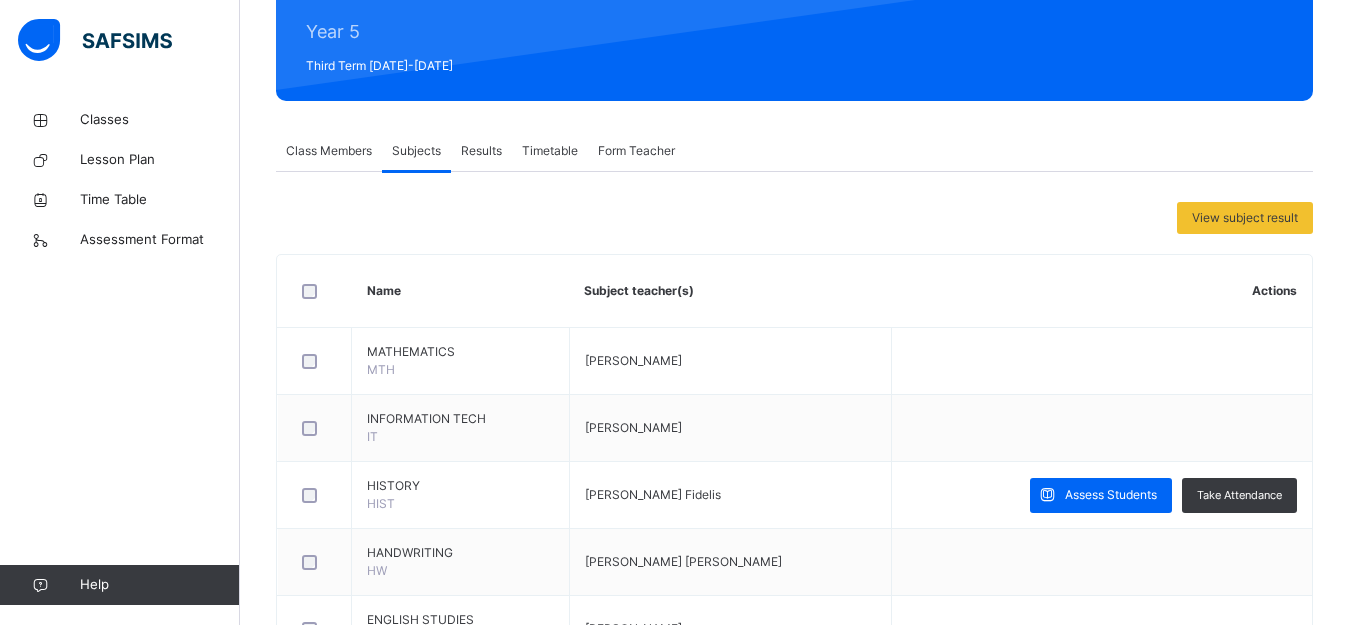 scroll, scrollTop: 241, scrollLeft: 0, axis: vertical 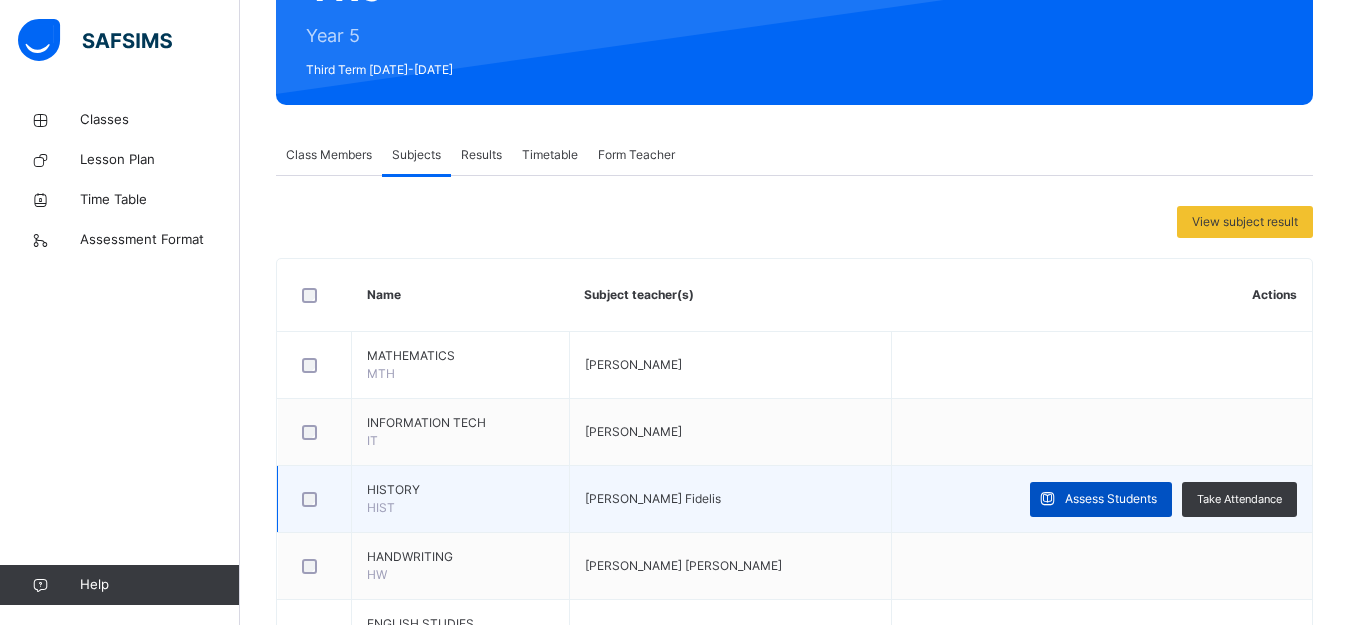 click on "Assess Students" at bounding box center (1111, 499) 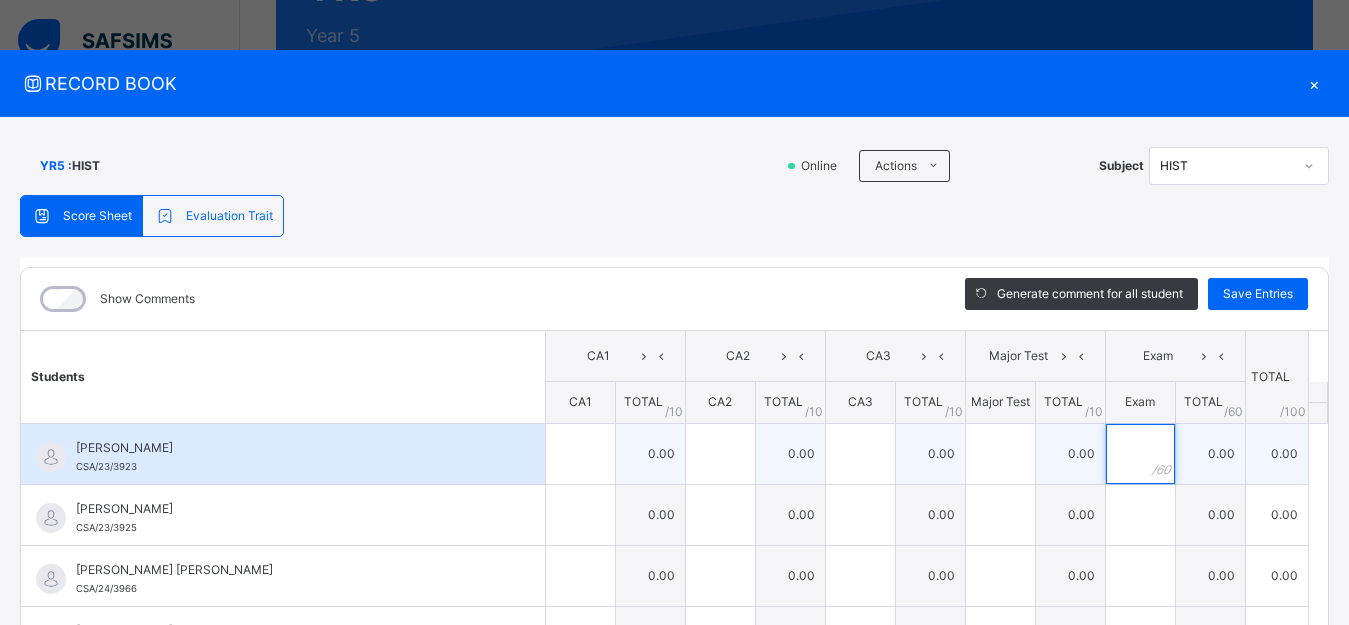 click at bounding box center (1140, 454) 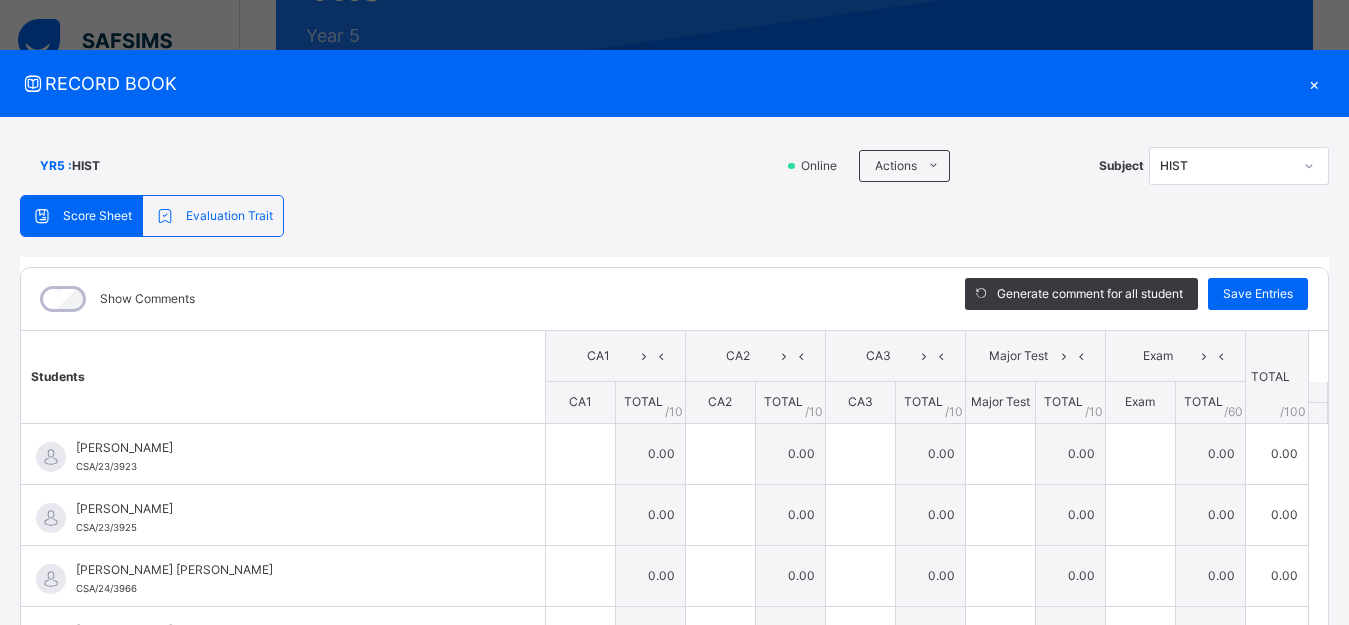 scroll, scrollTop: 286, scrollLeft: 0, axis: vertical 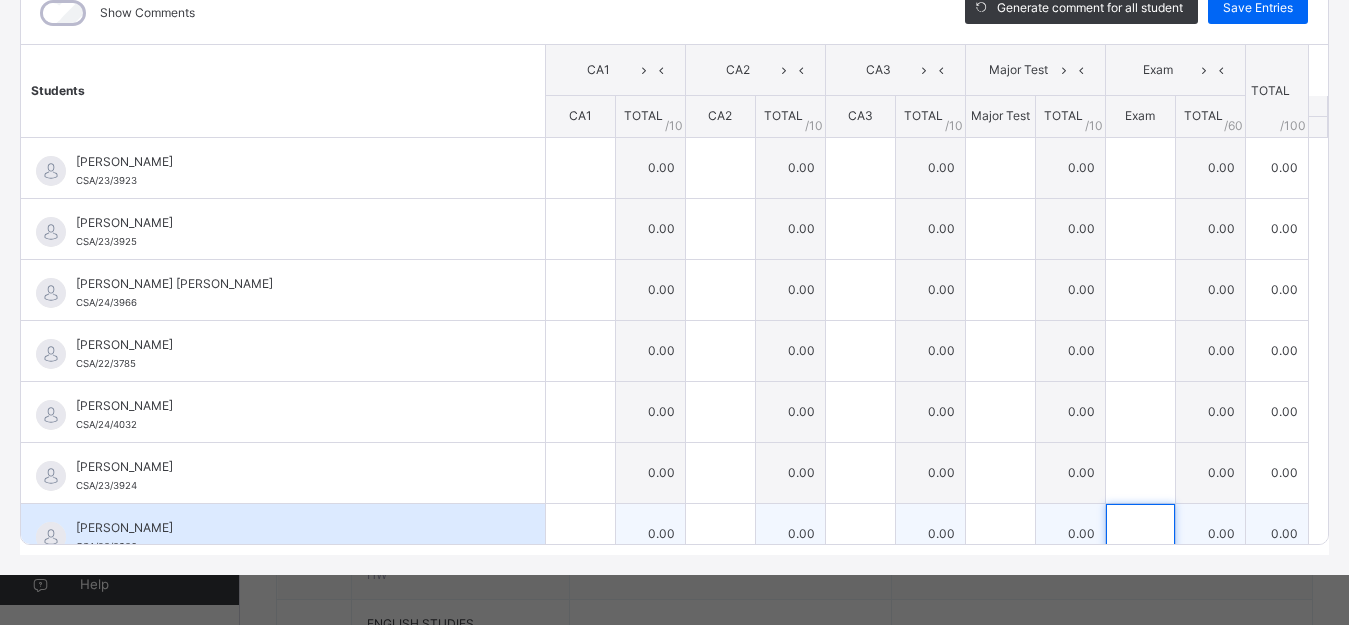 click at bounding box center [1140, 534] 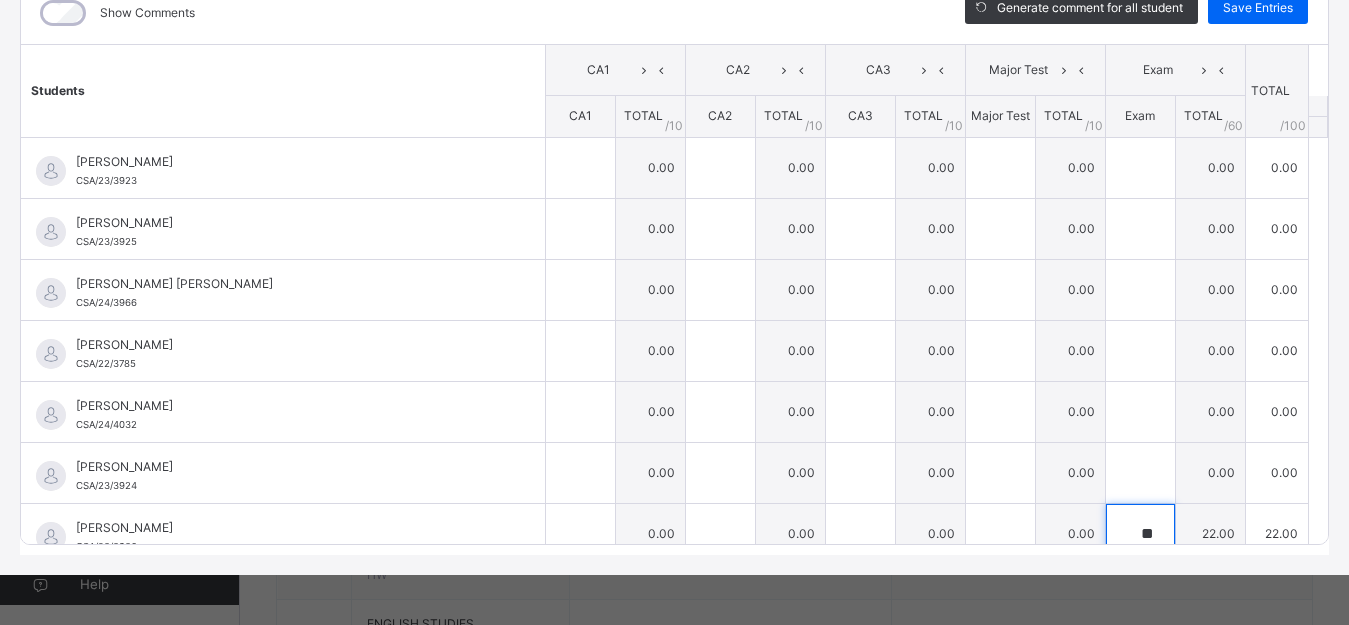 type on "**" 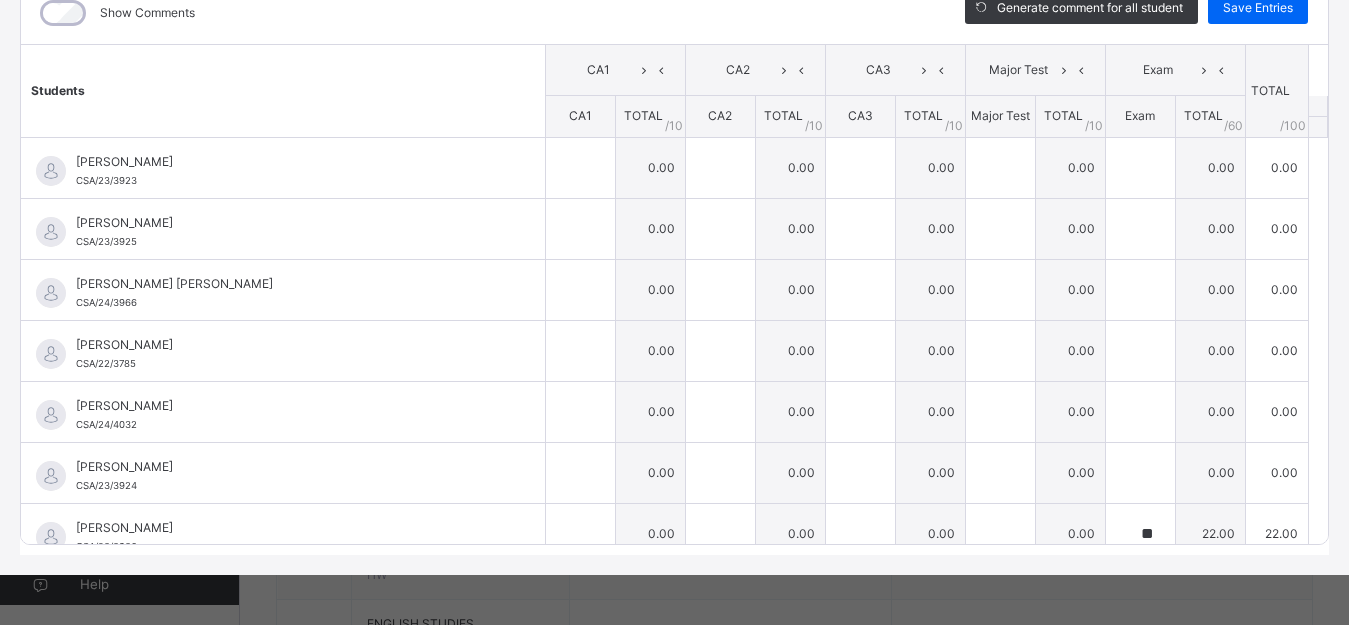 scroll, scrollTop: 294, scrollLeft: 0, axis: vertical 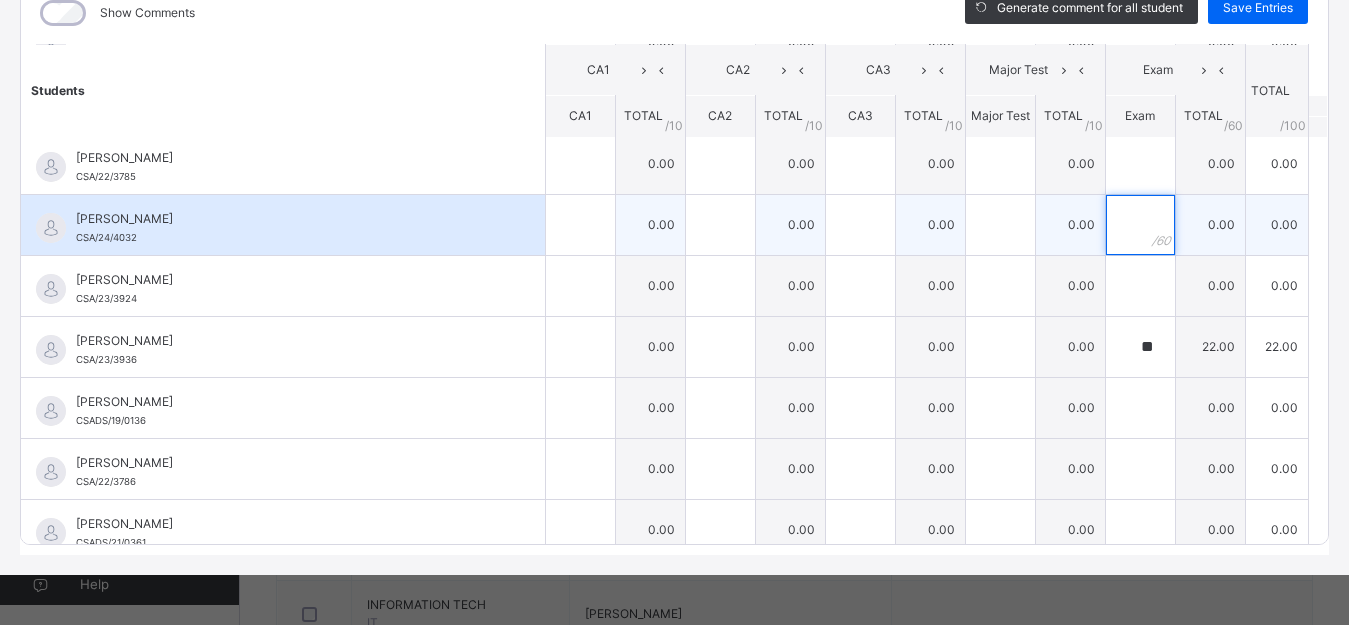 click at bounding box center (1140, 225) 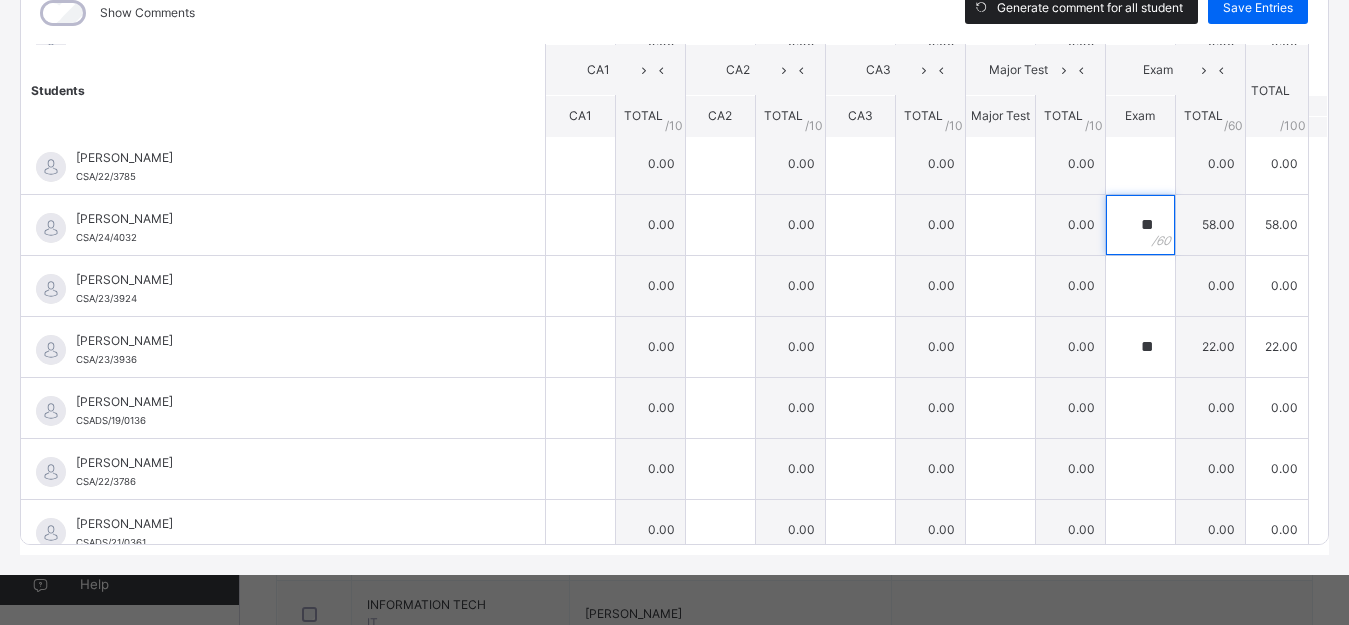 type on "**" 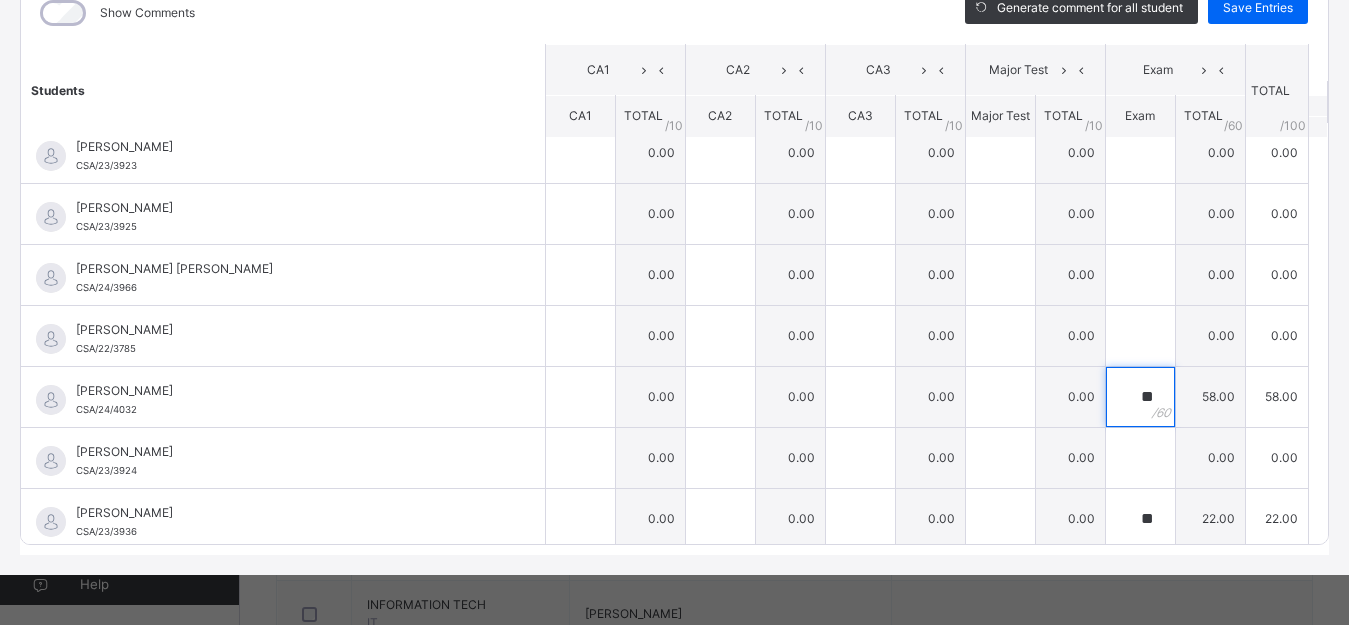 scroll, scrollTop: 0, scrollLeft: 0, axis: both 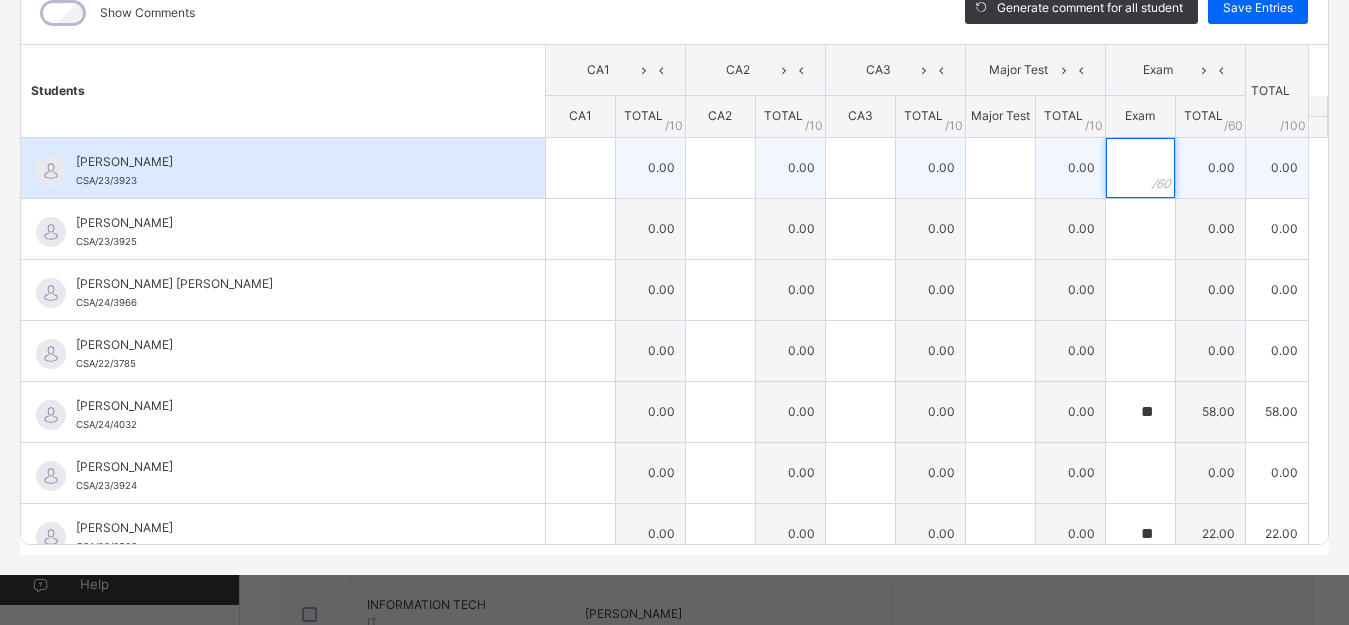 click at bounding box center [1140, 168] 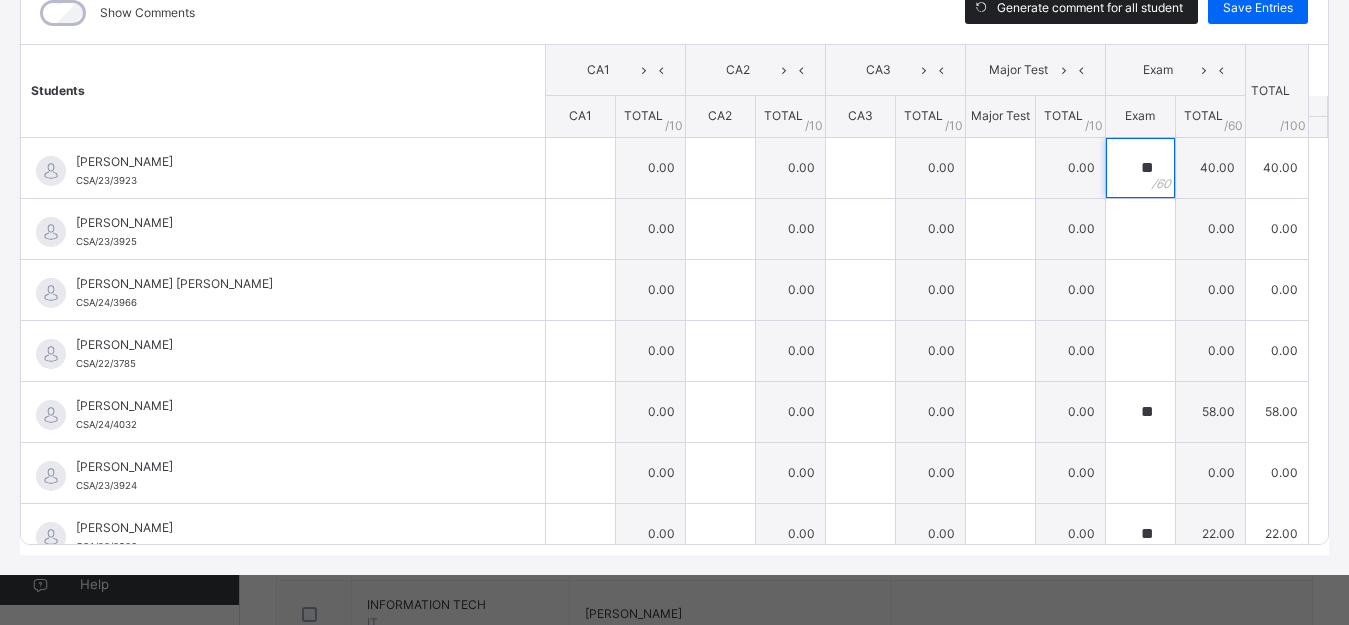 type on "**" 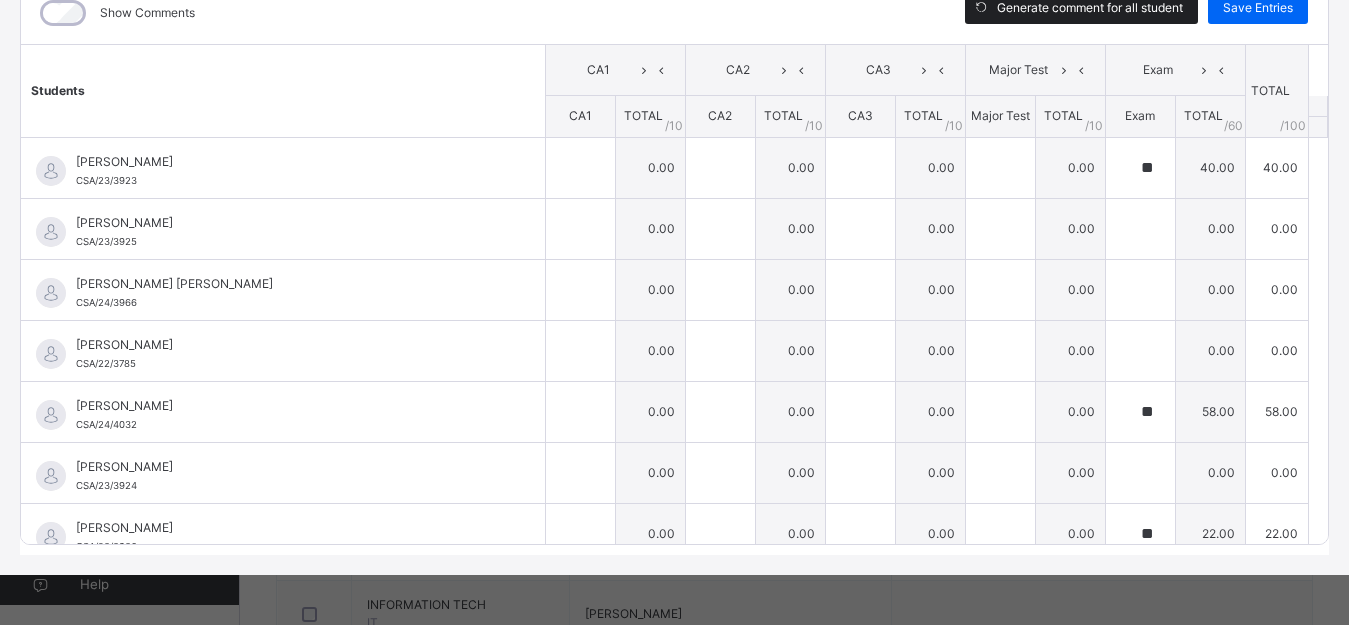 scroll, scrollTop: 416, scrollLeft: 0, axis: vertical 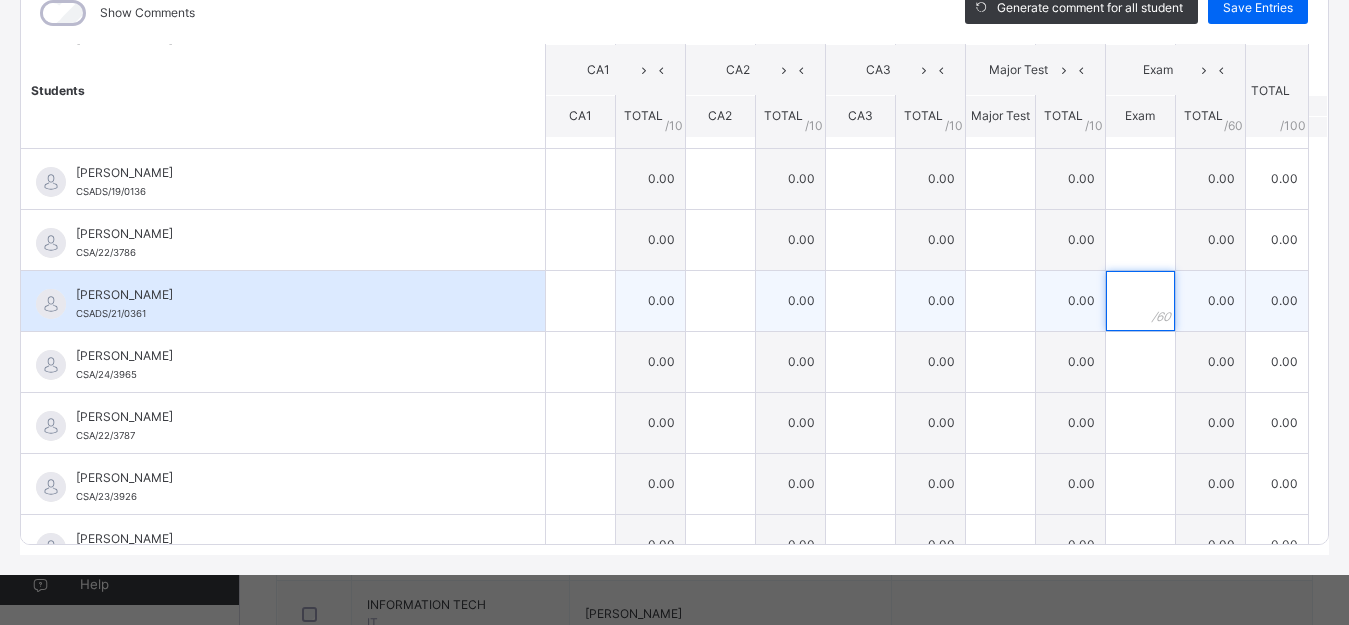 click at bounding box center [1140, 301] 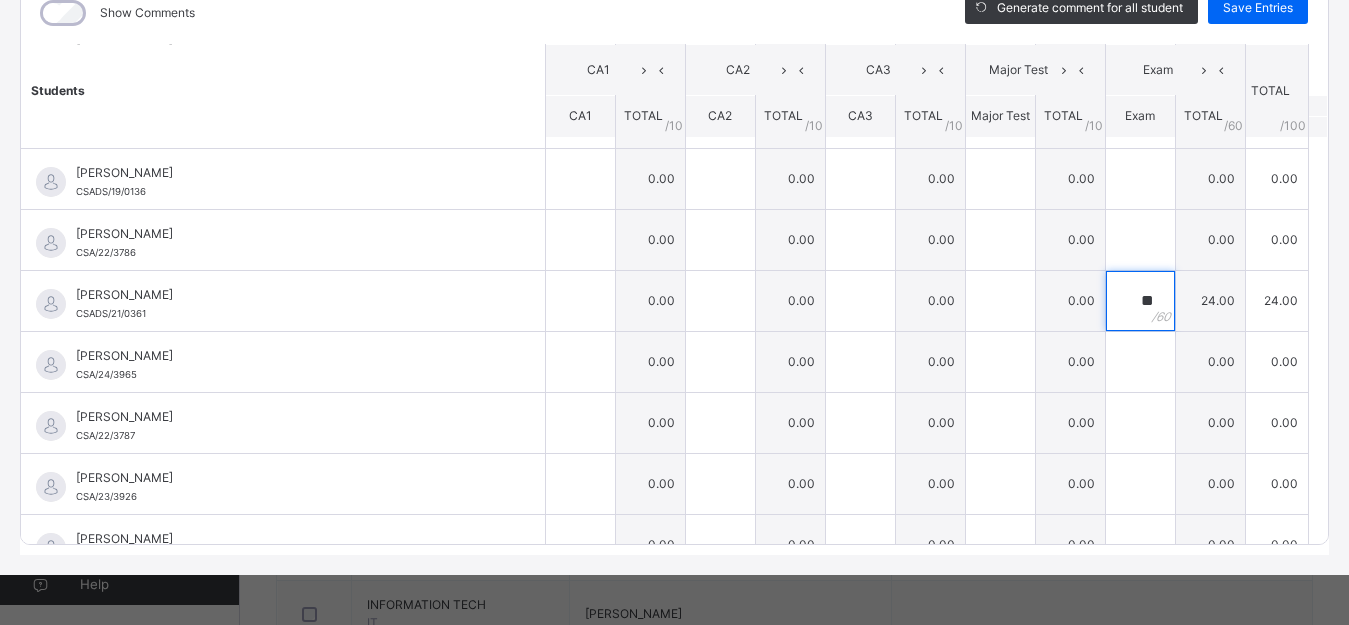 type on "**" 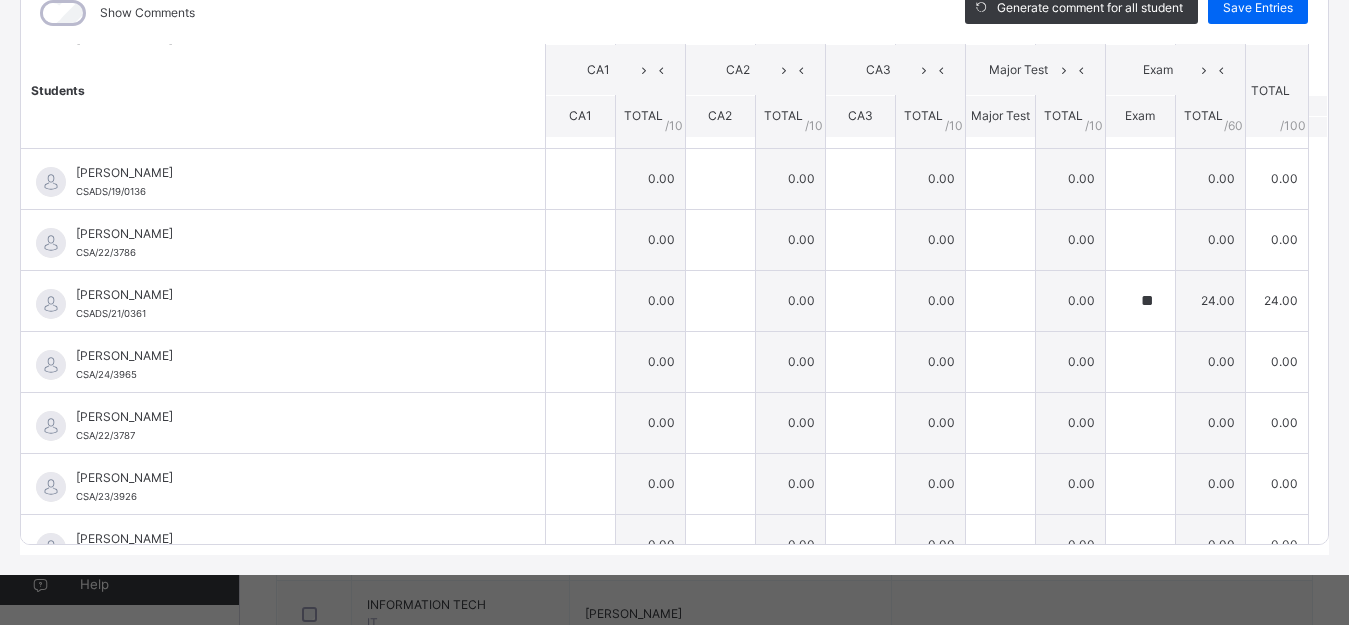 scroll, scrollTop: 414, scrollLeft: 0, axis: vertical 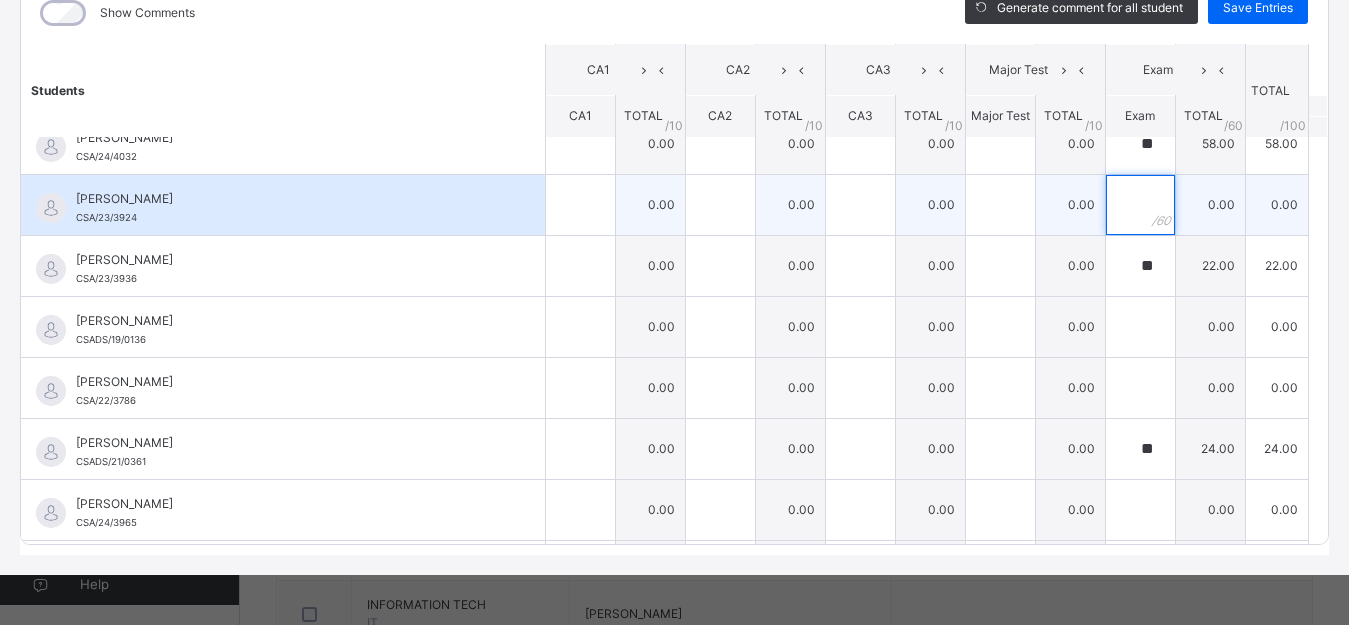 click at bounding box center (1140, 205) 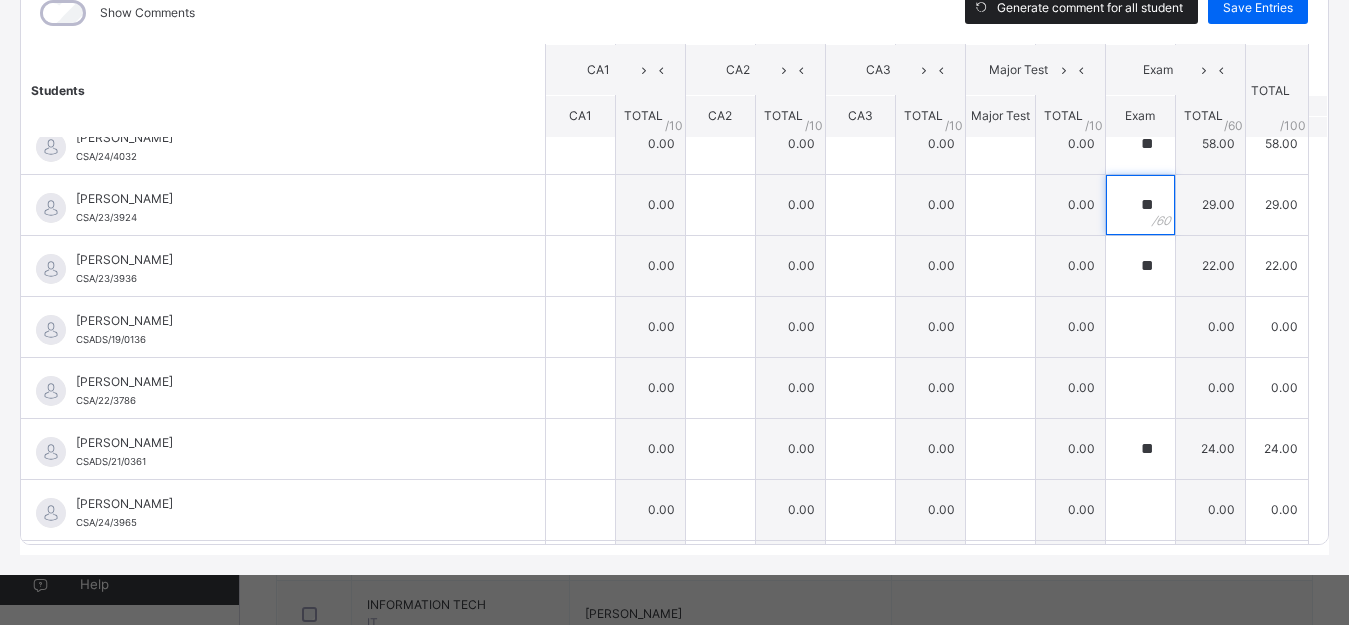 type on "**" 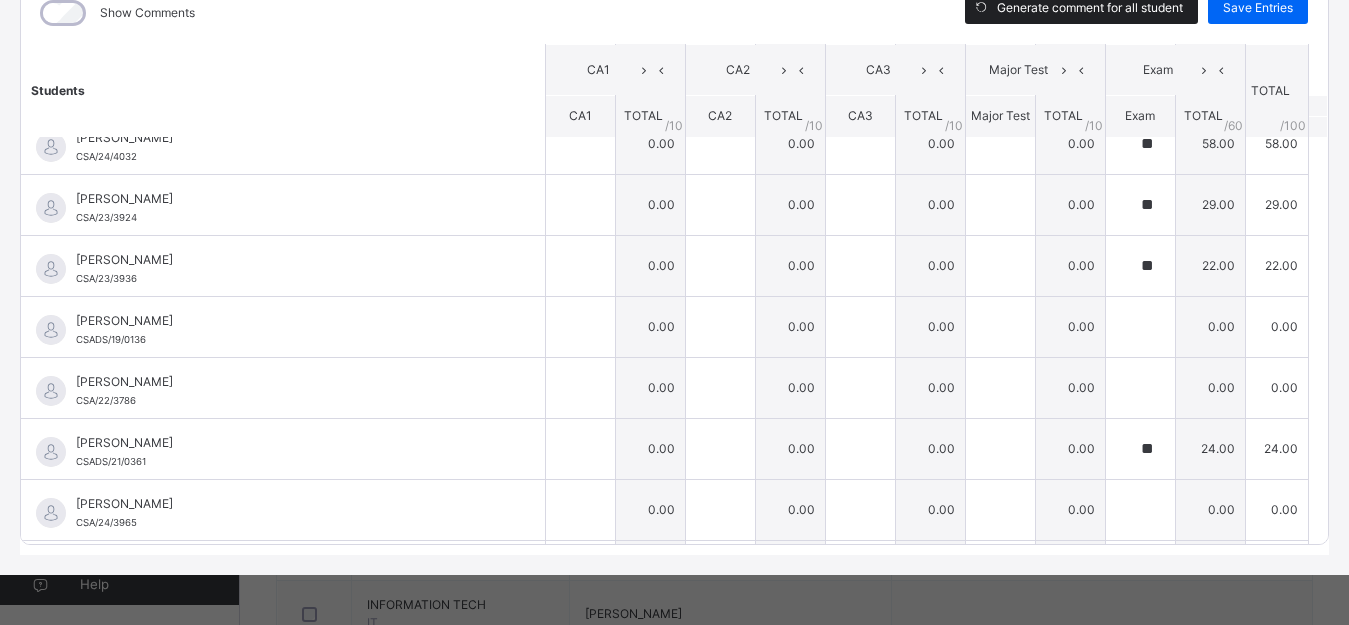 scroll, scrollTop: 0, scrollLeft: 0, axis: both 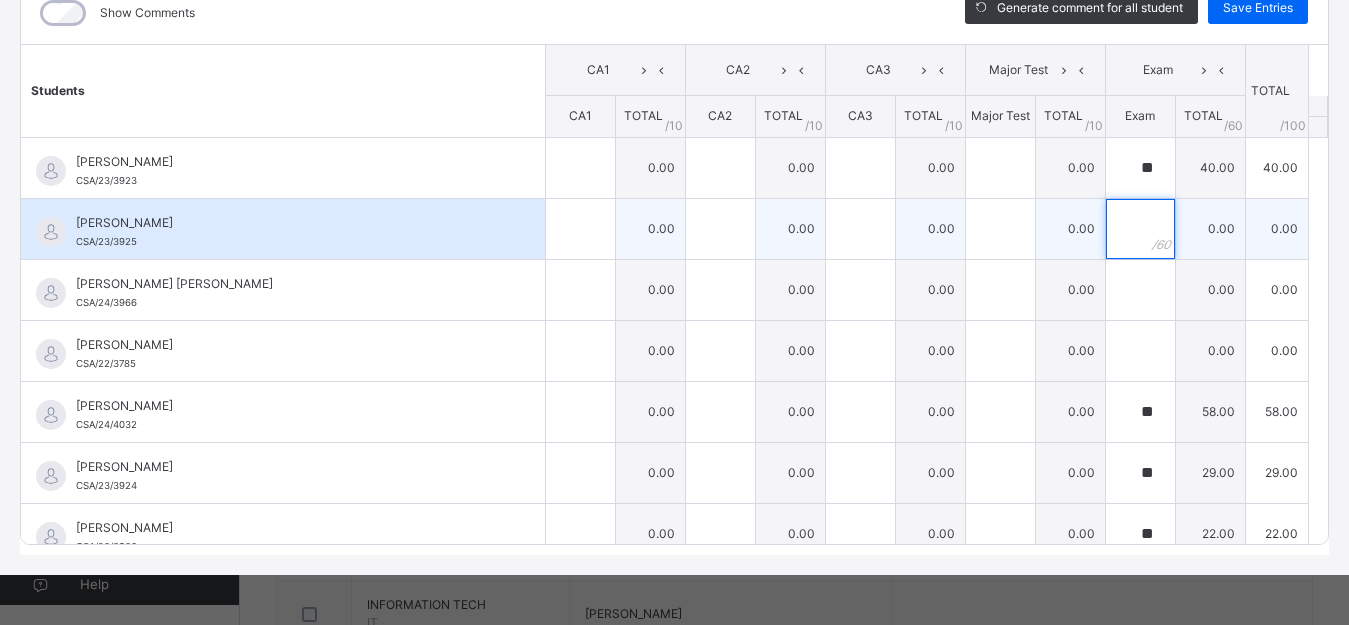click at bounding box center (1140, 229) 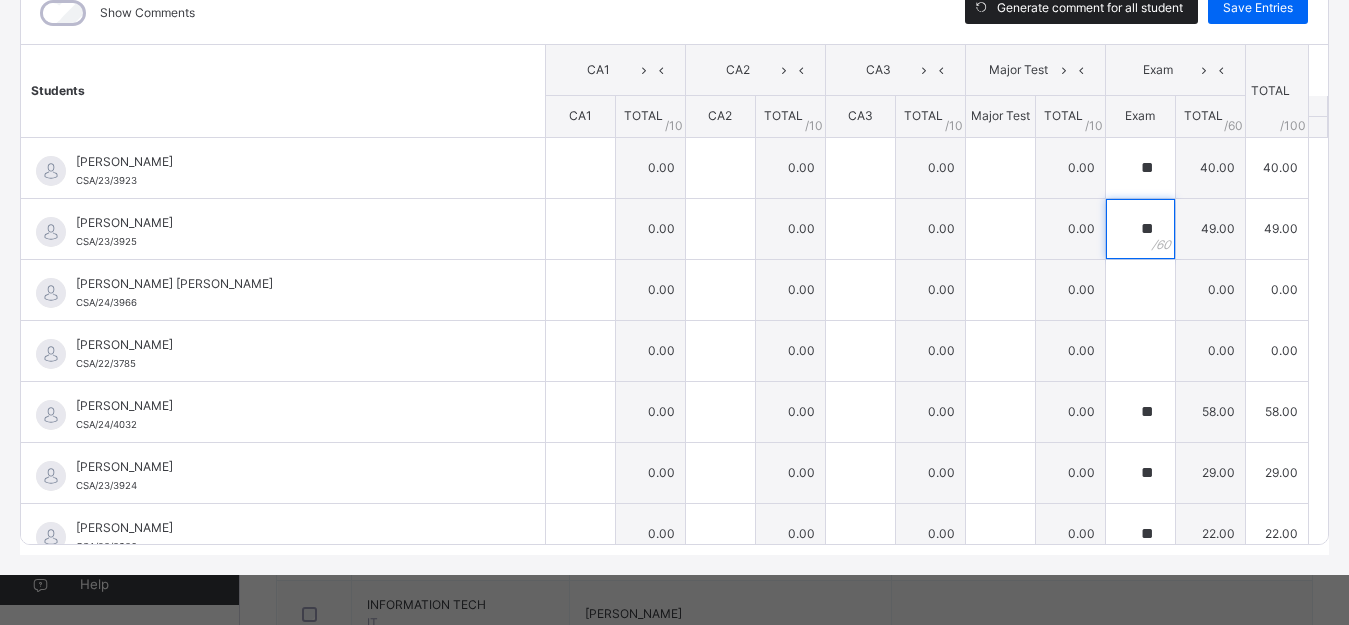 type on "**" 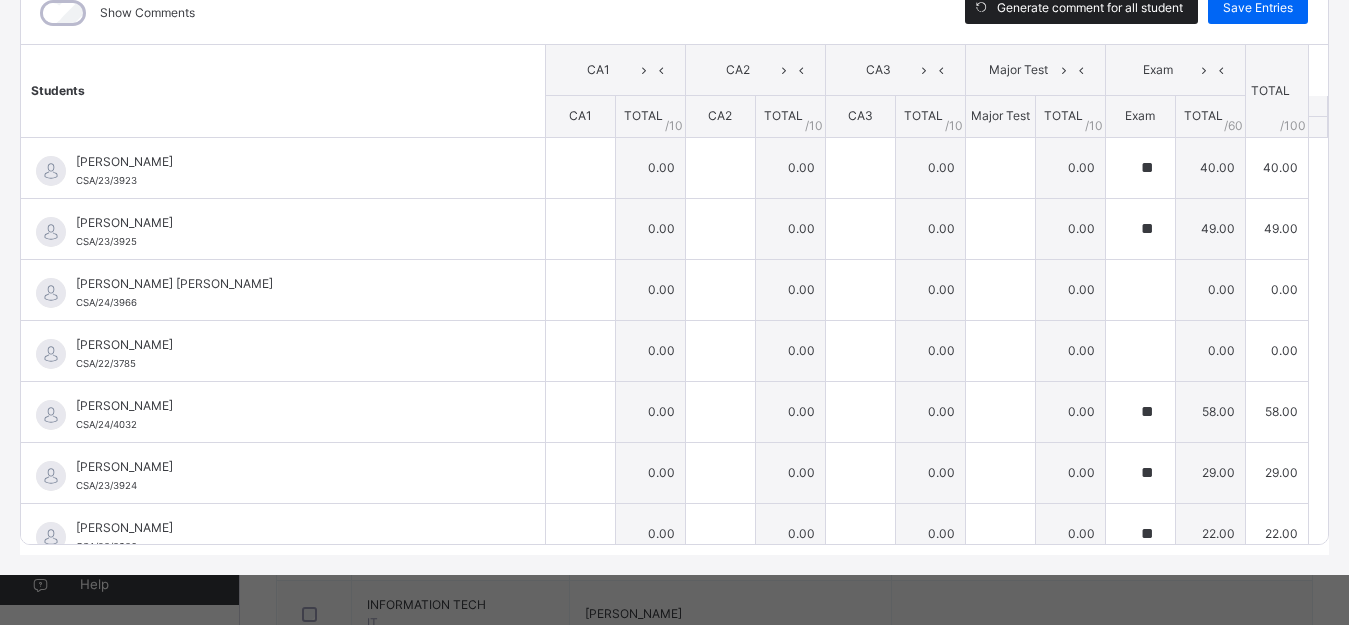 scroll, scrollTop: 355, scrollLeft: 0, axis: vertical 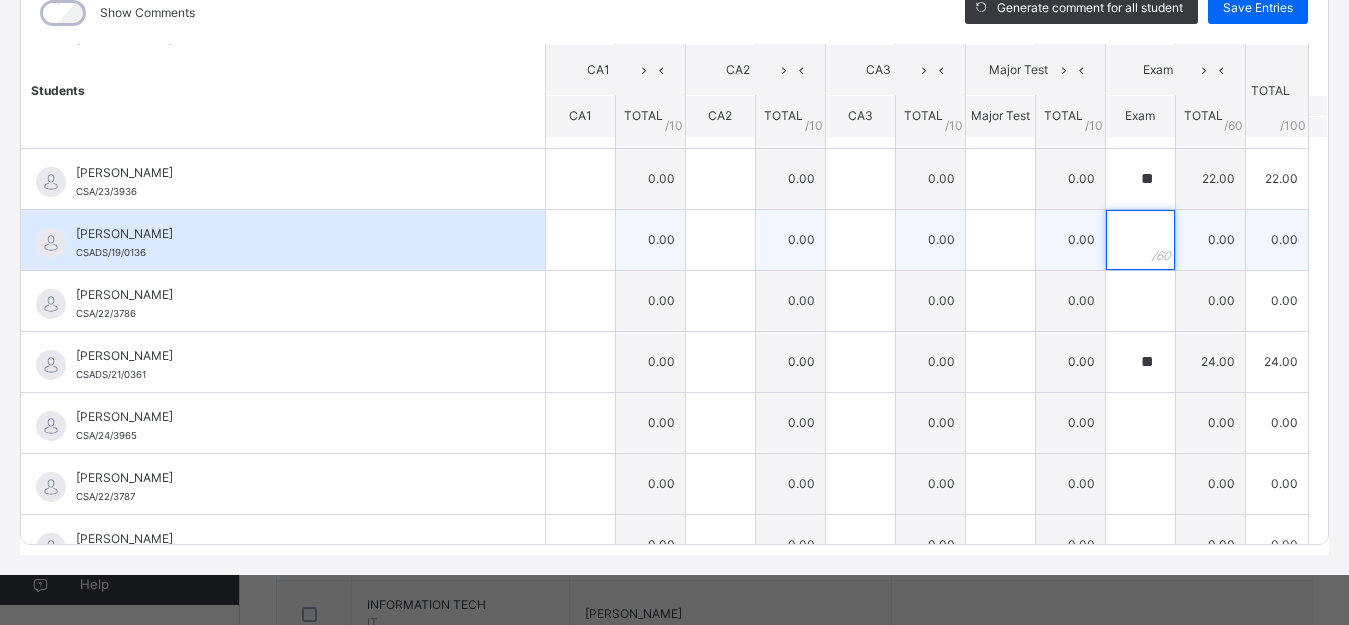 click at bounding box center [1140, 240] 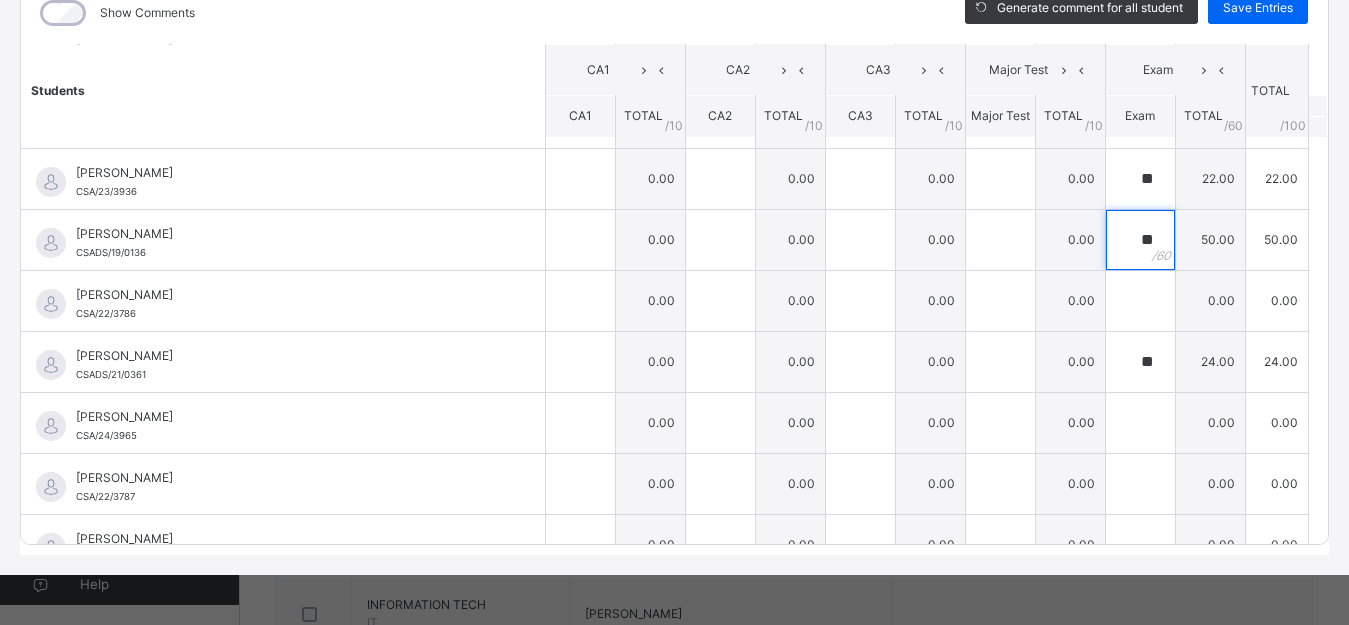 type on "**" 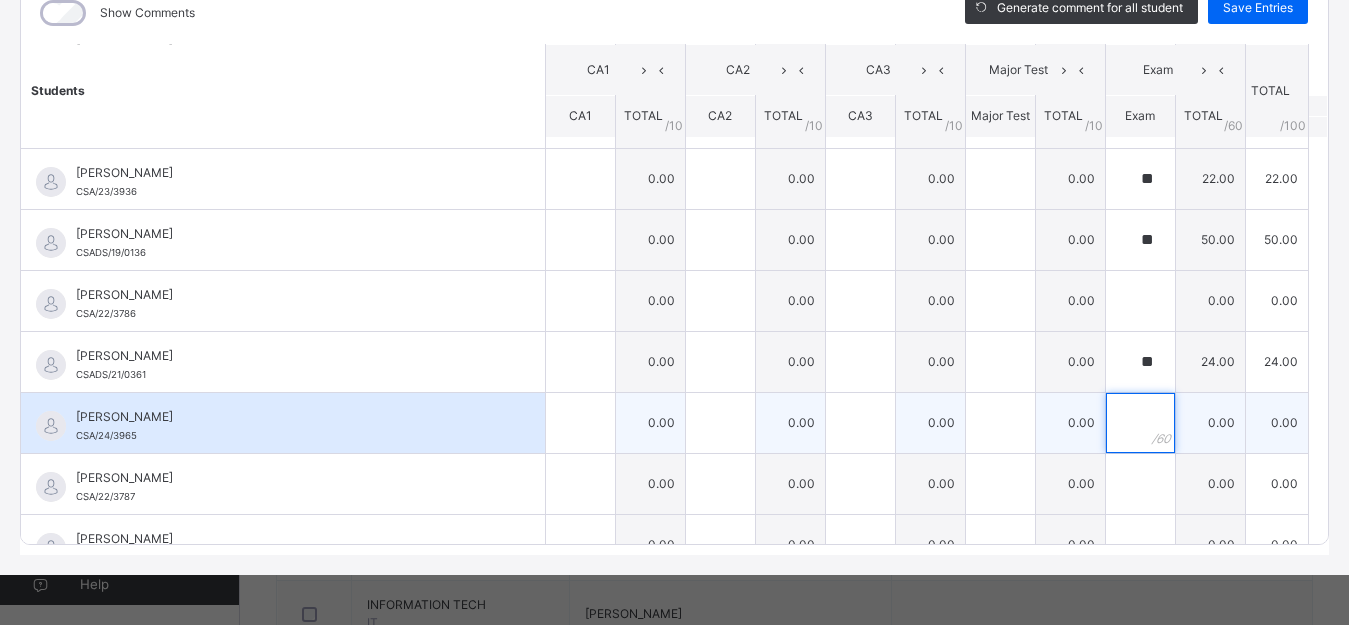 click at bounding box center [1140, 423] 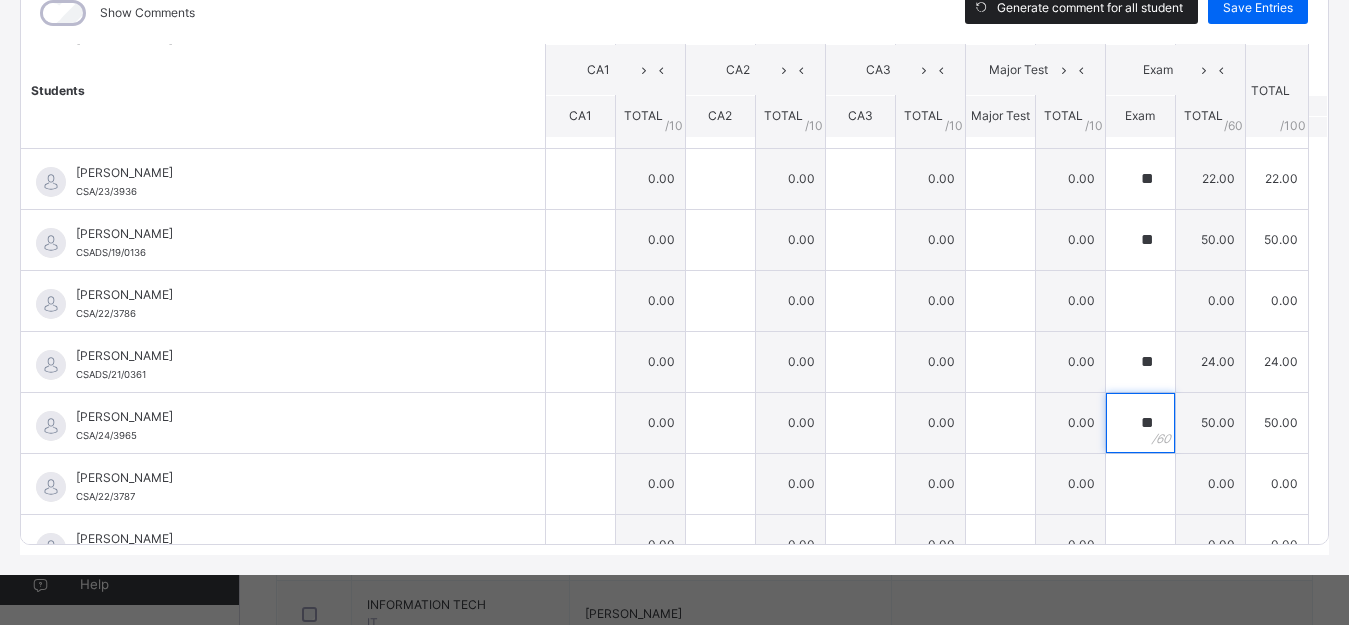 type on "**" 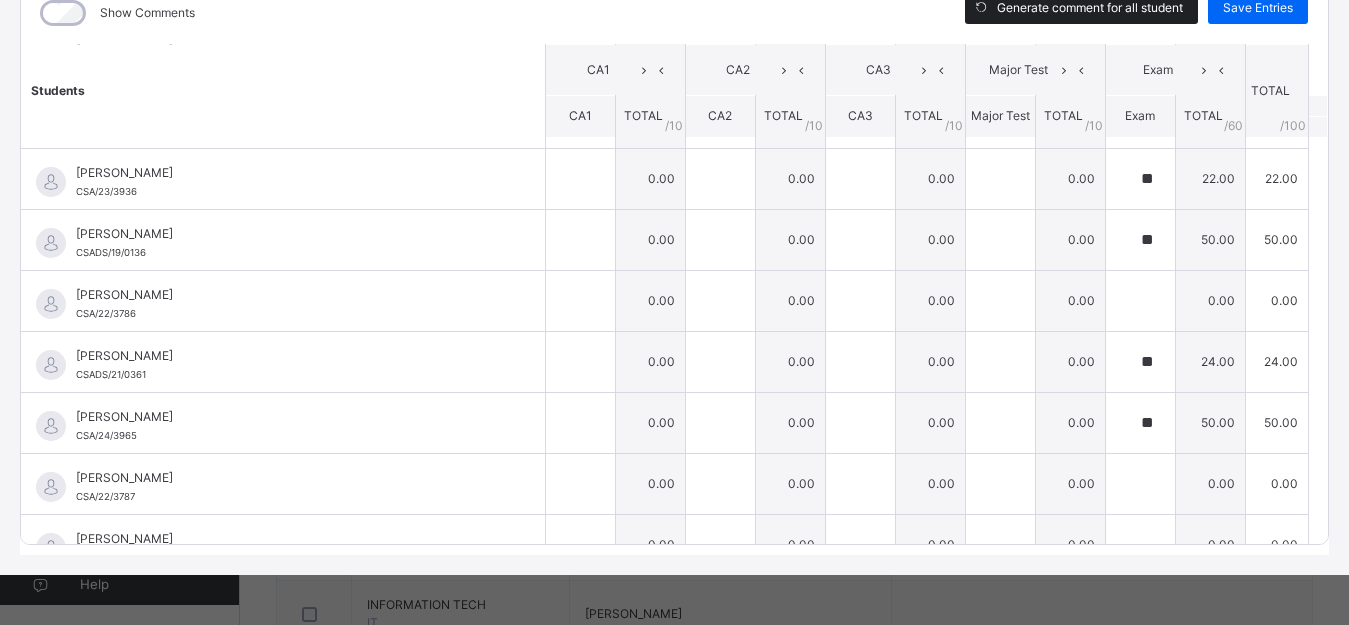 scroll, scrollTop: 357, scrollLeft: 0, axis: vertical 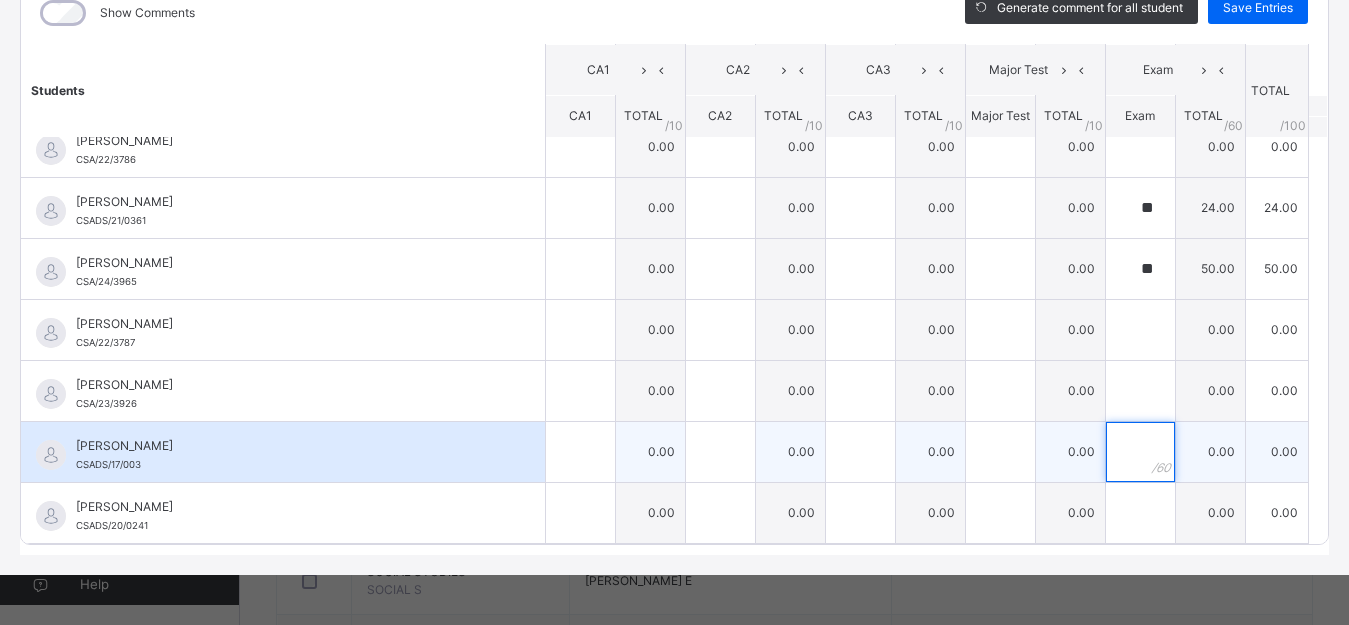 click at bounding box center [1140, 452] 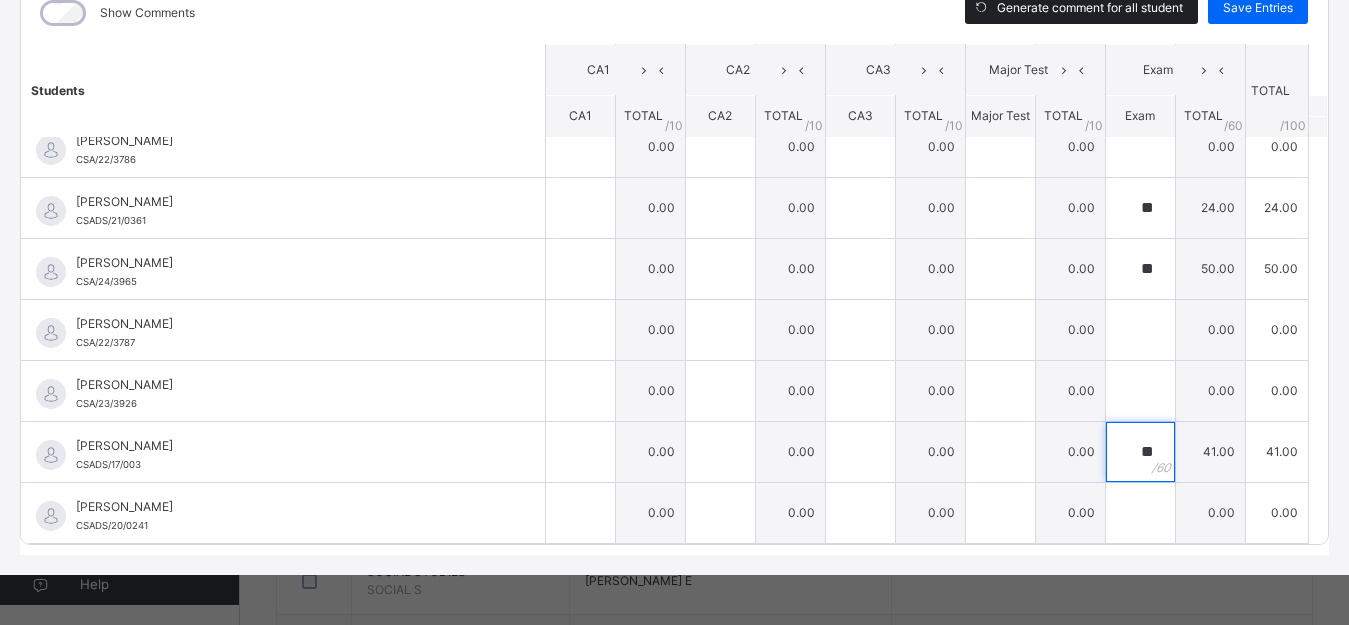 type on "**" 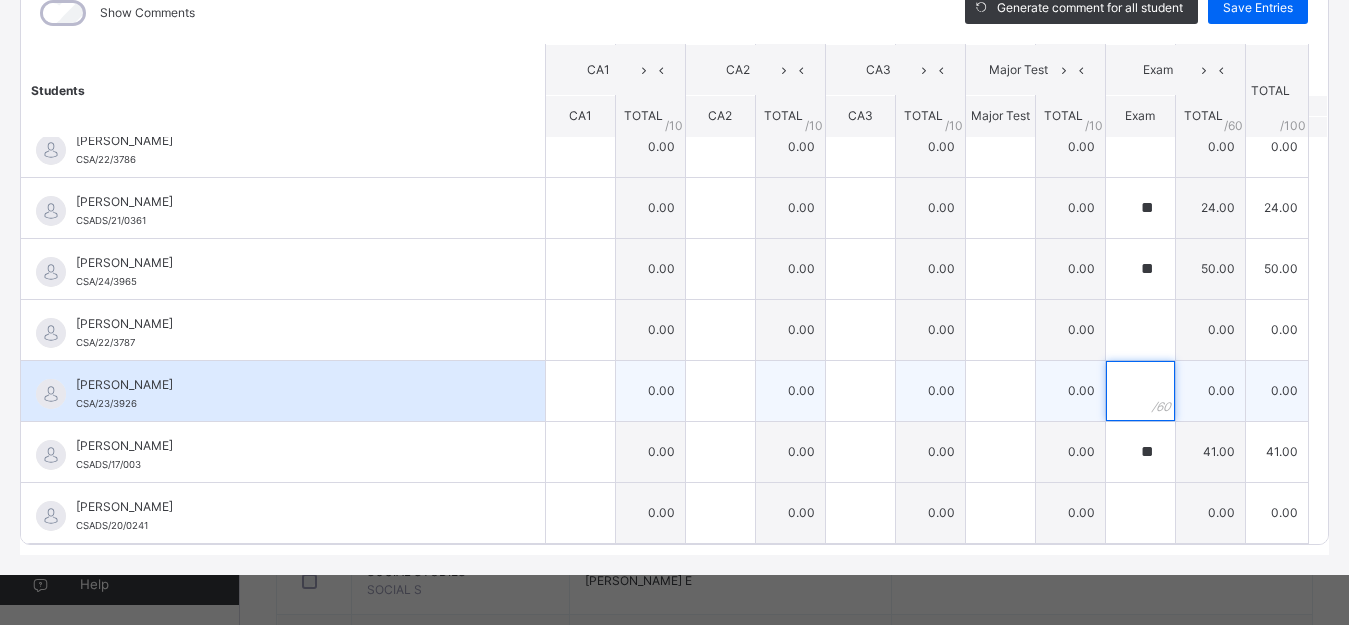 click at bounding box center (1140, 391) 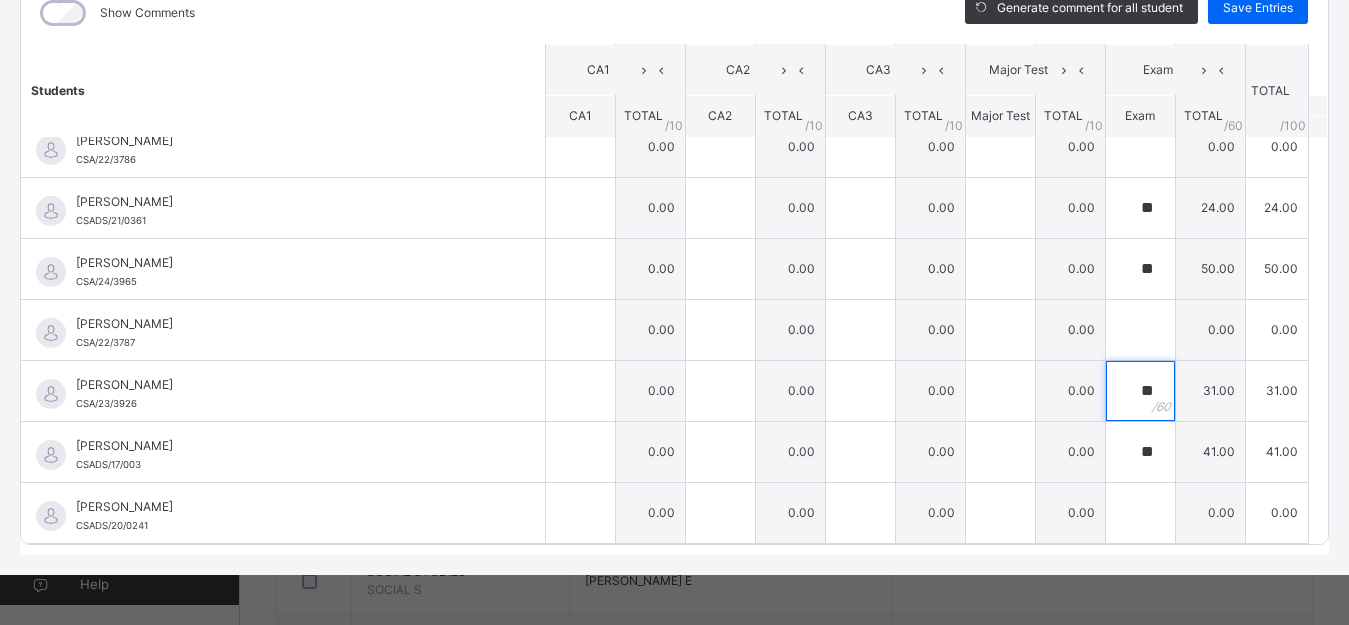 type on "**" 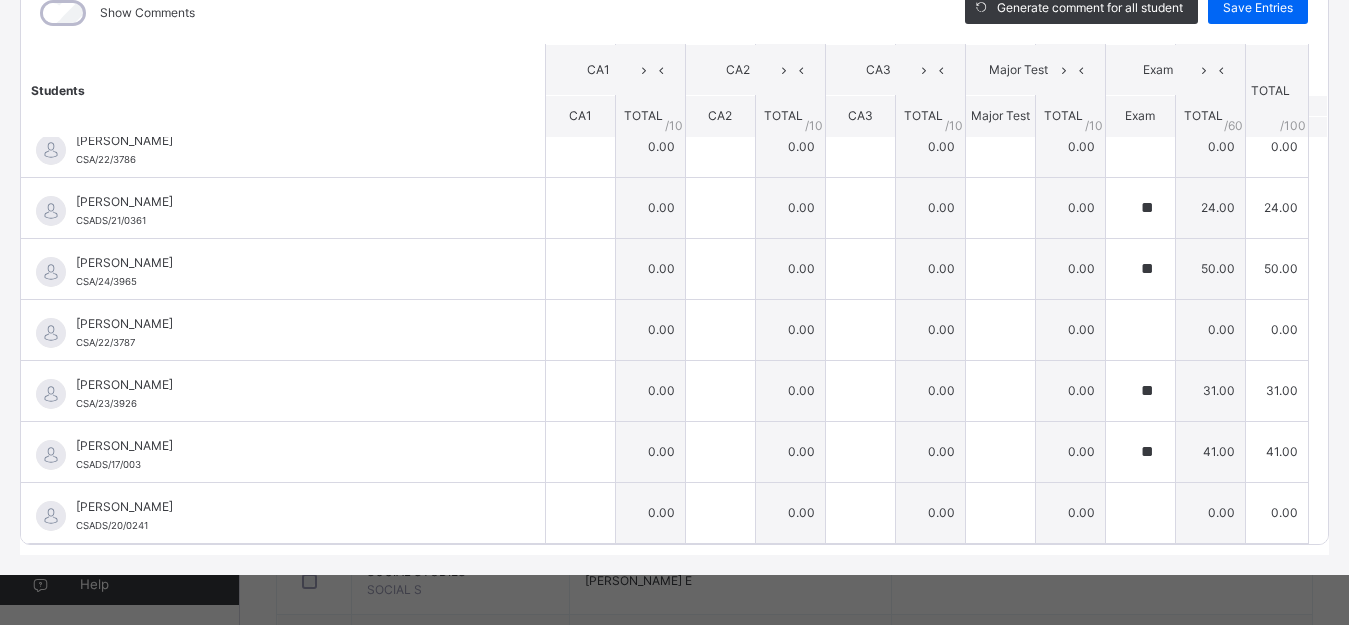 scroll, scrollTop: 0, scrollLeft: 0, axis: both 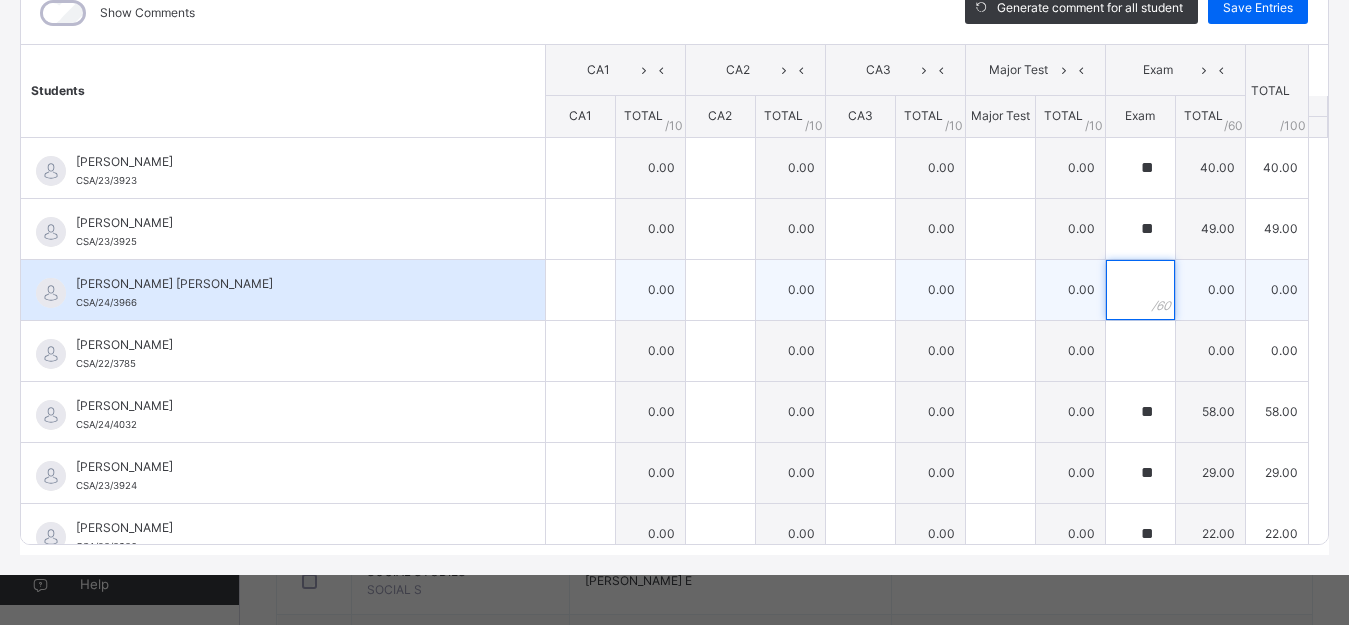 click at bounding box center (1140, 290) 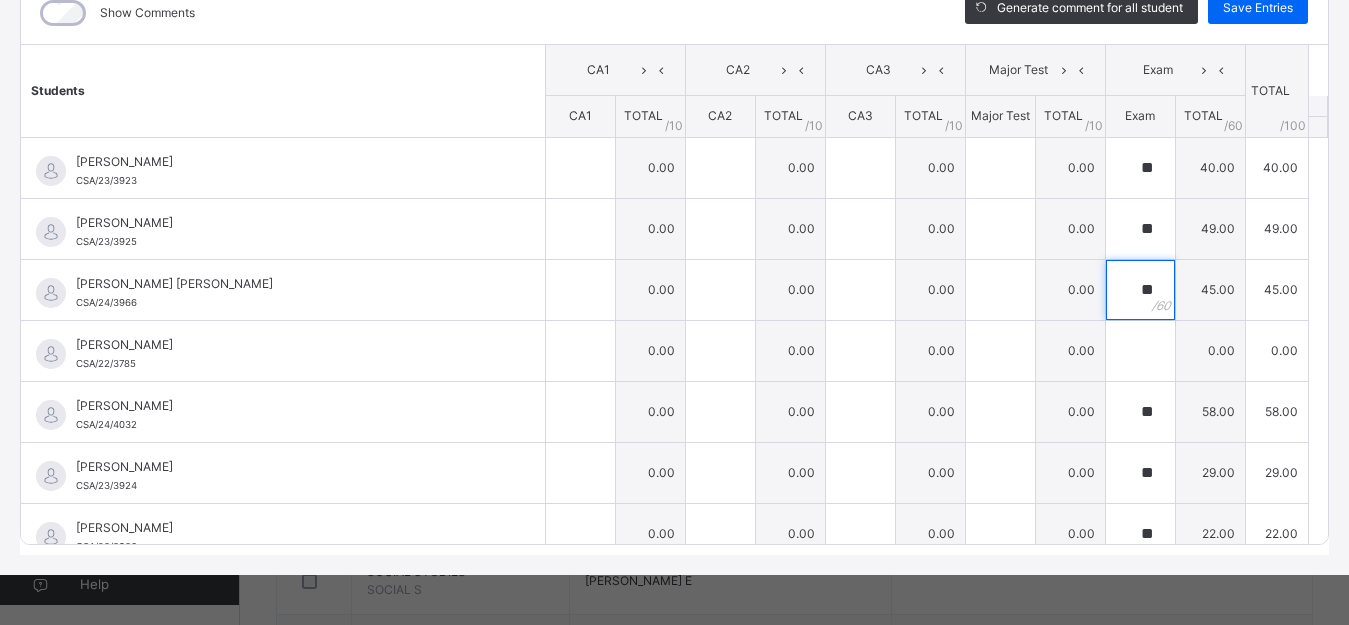 type on "**" 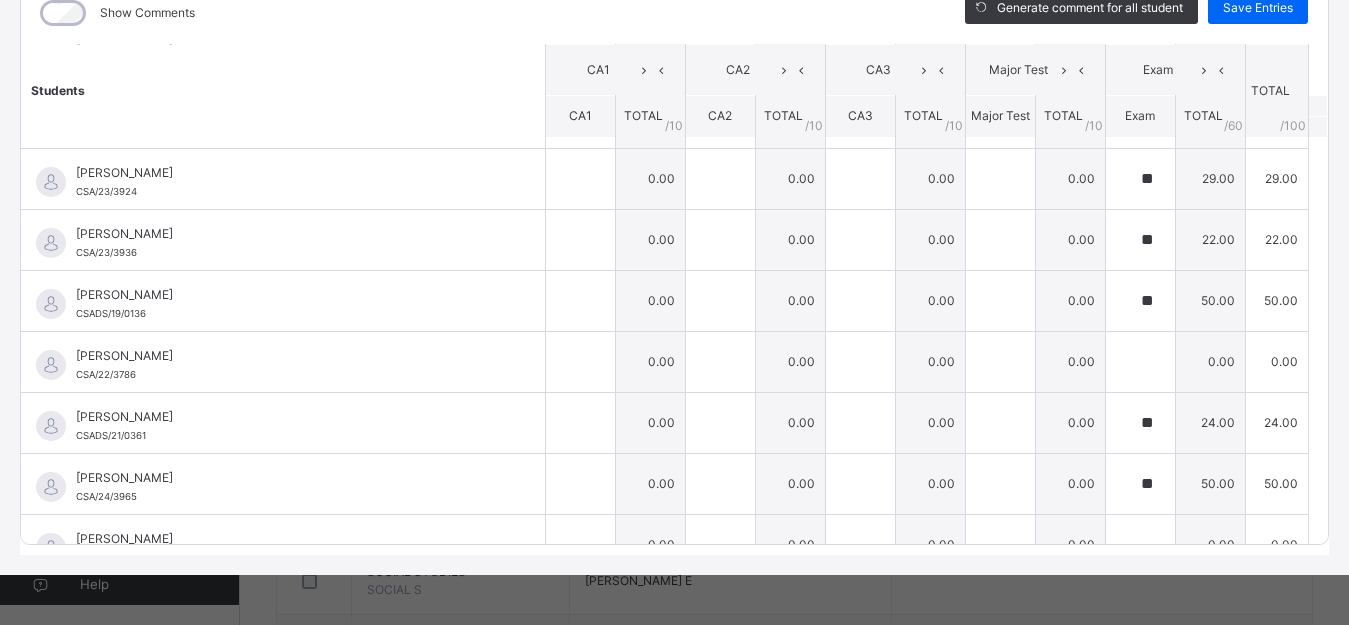 scroll, scrollTop: 509, scrollLeft: 0, axis: vertical 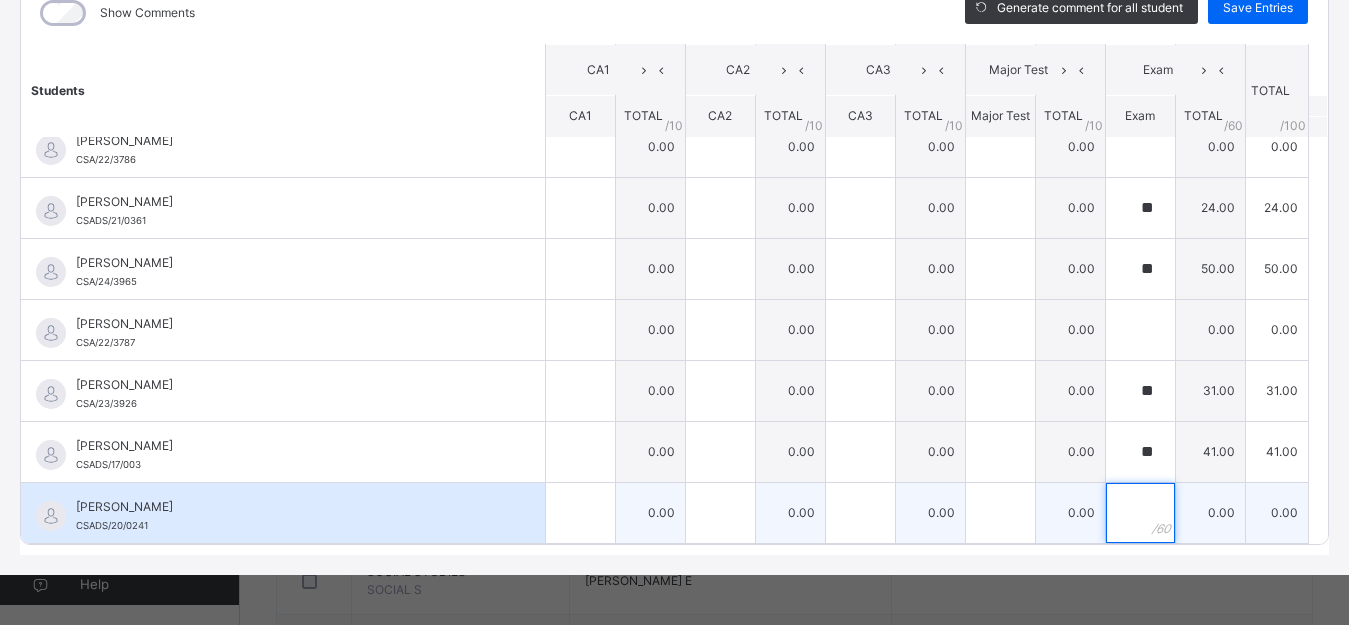 click at bounding box center [1140, 513] 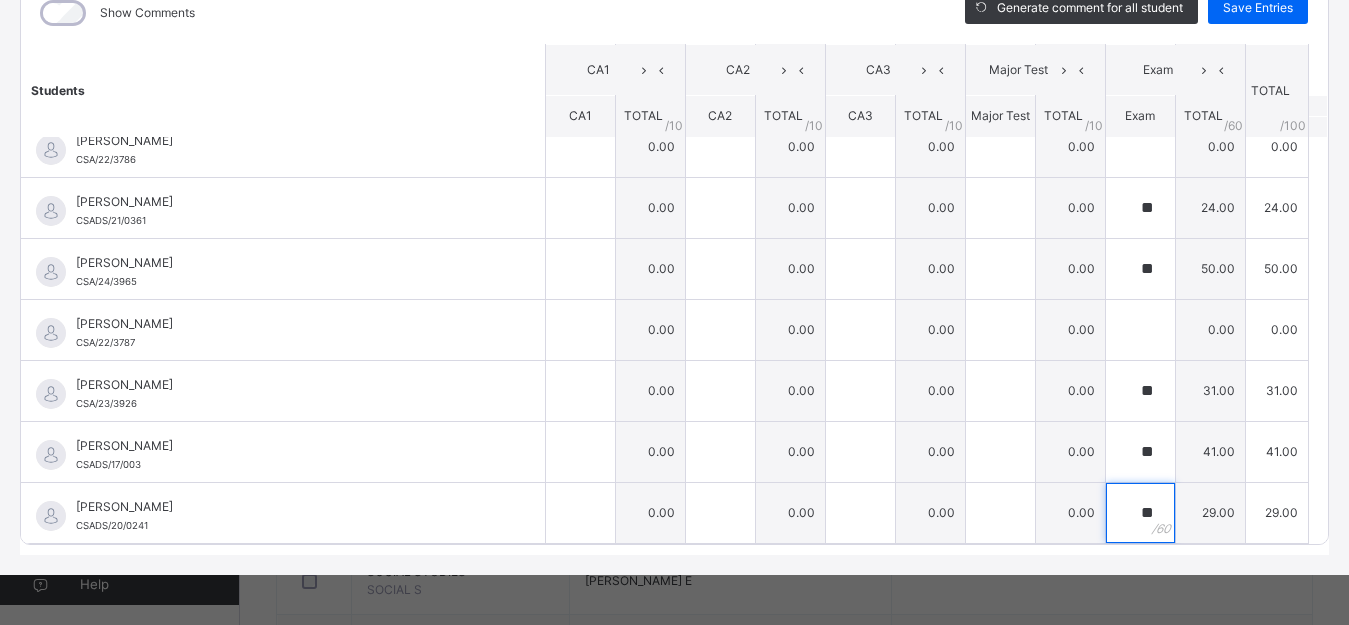 type on "**" 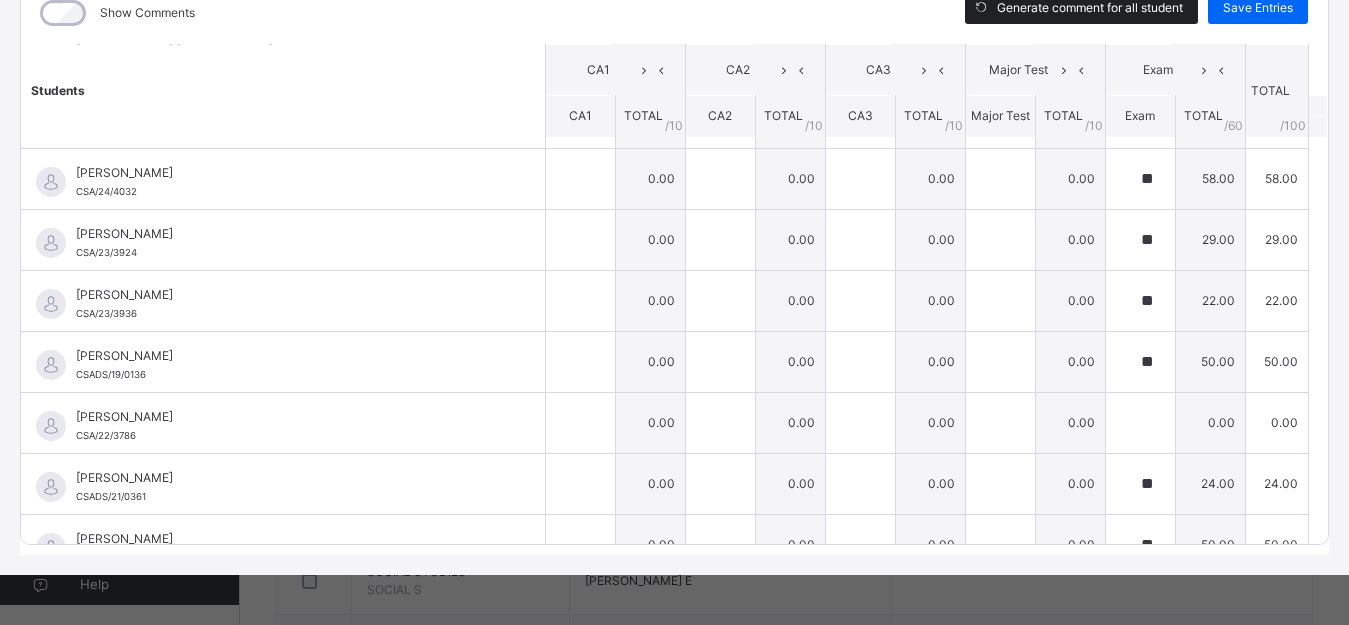 scroll, scrollTop: 509, scrollLeft: 0, axis: vertical 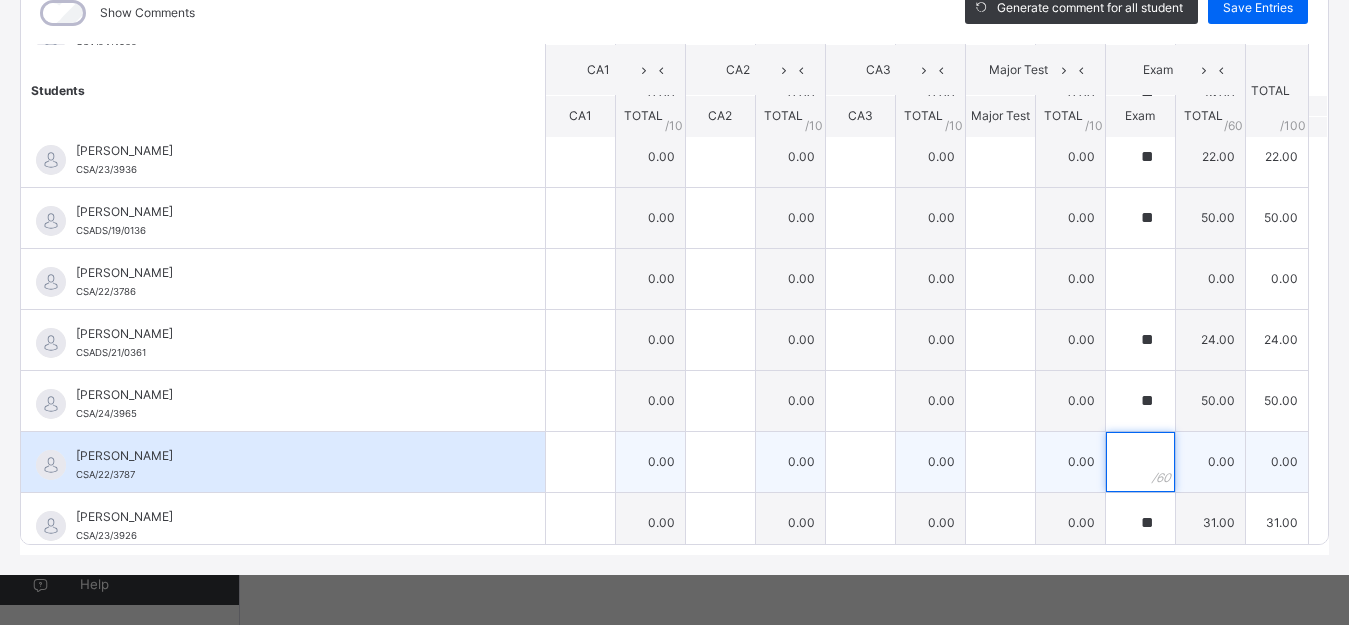 click at bounding box center (1140, 462) 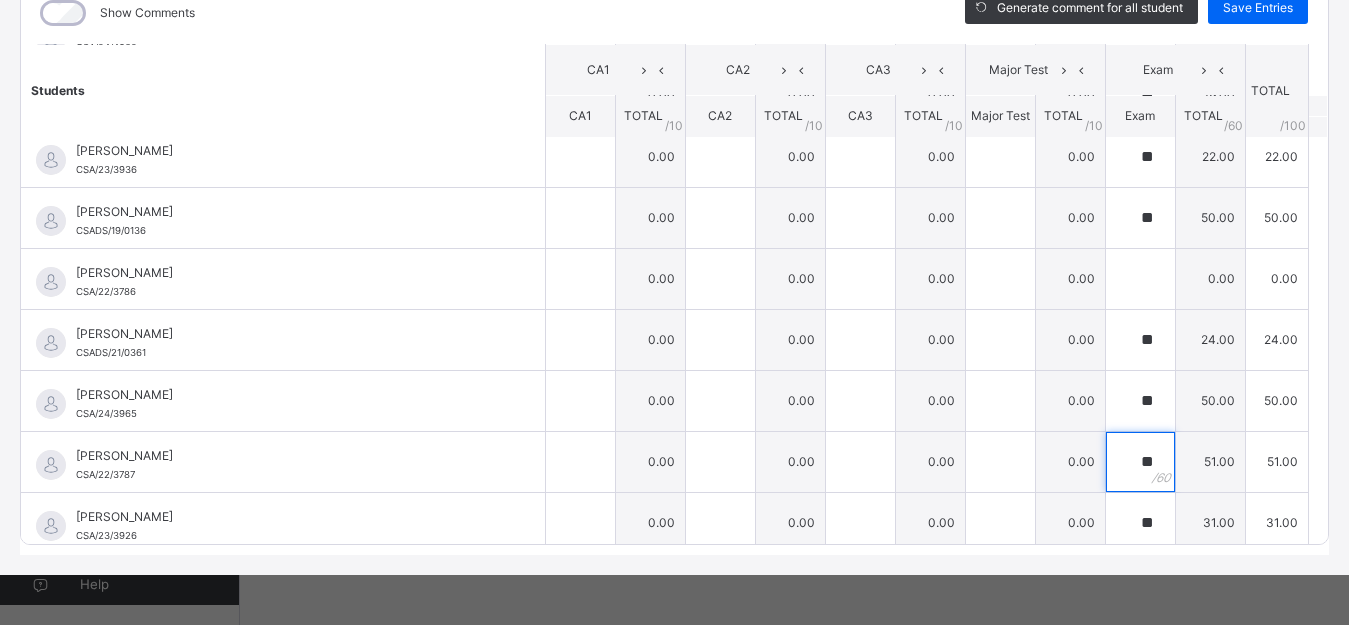 type on "**" 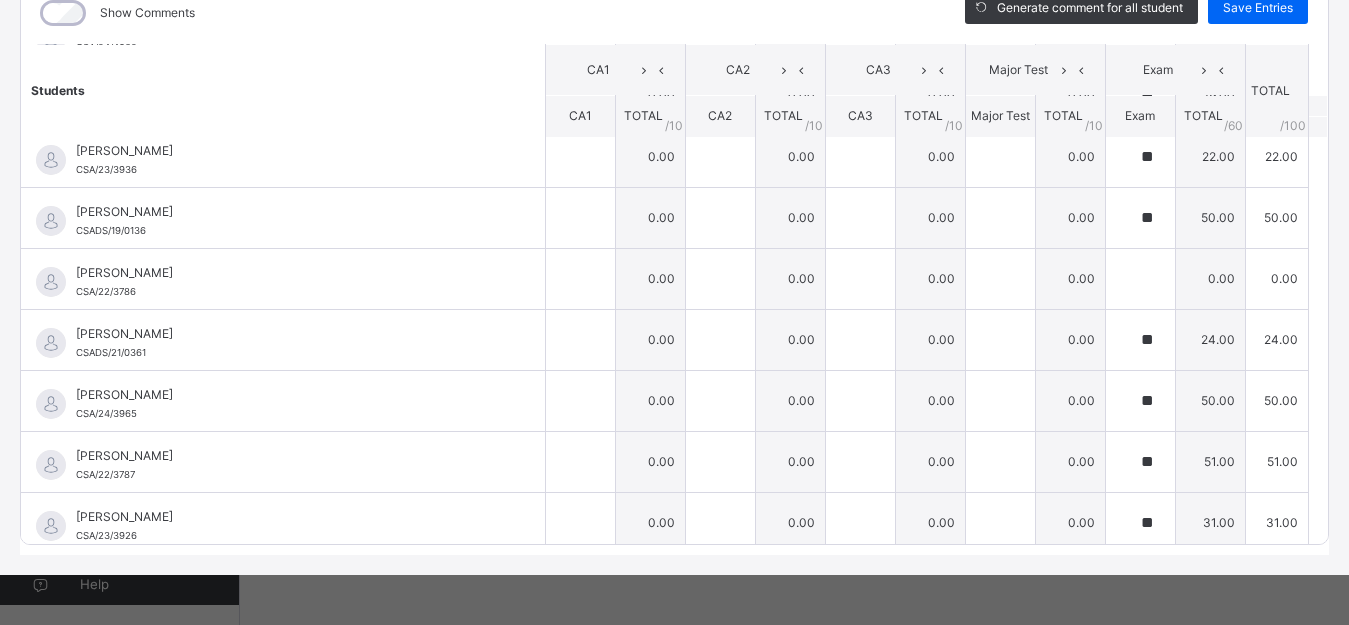 scroll, scrollTop: 509, scrollLeft: 0, axis: vertical 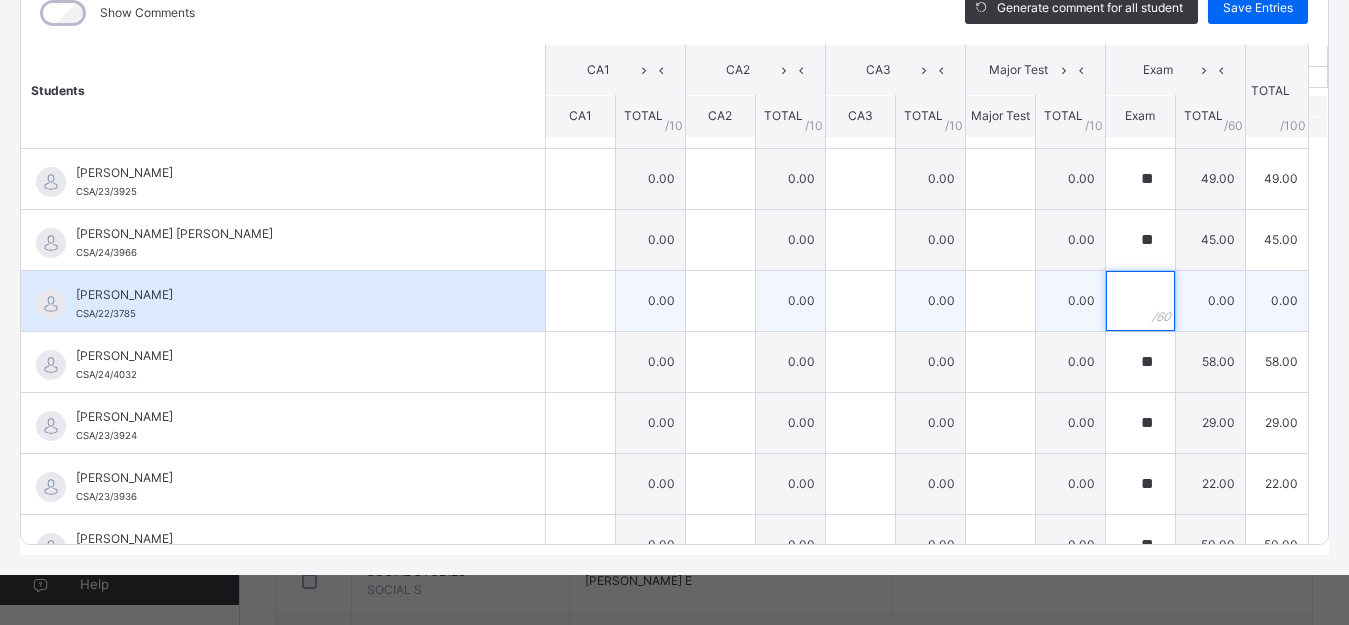 click at bounding box center (1140, 301) 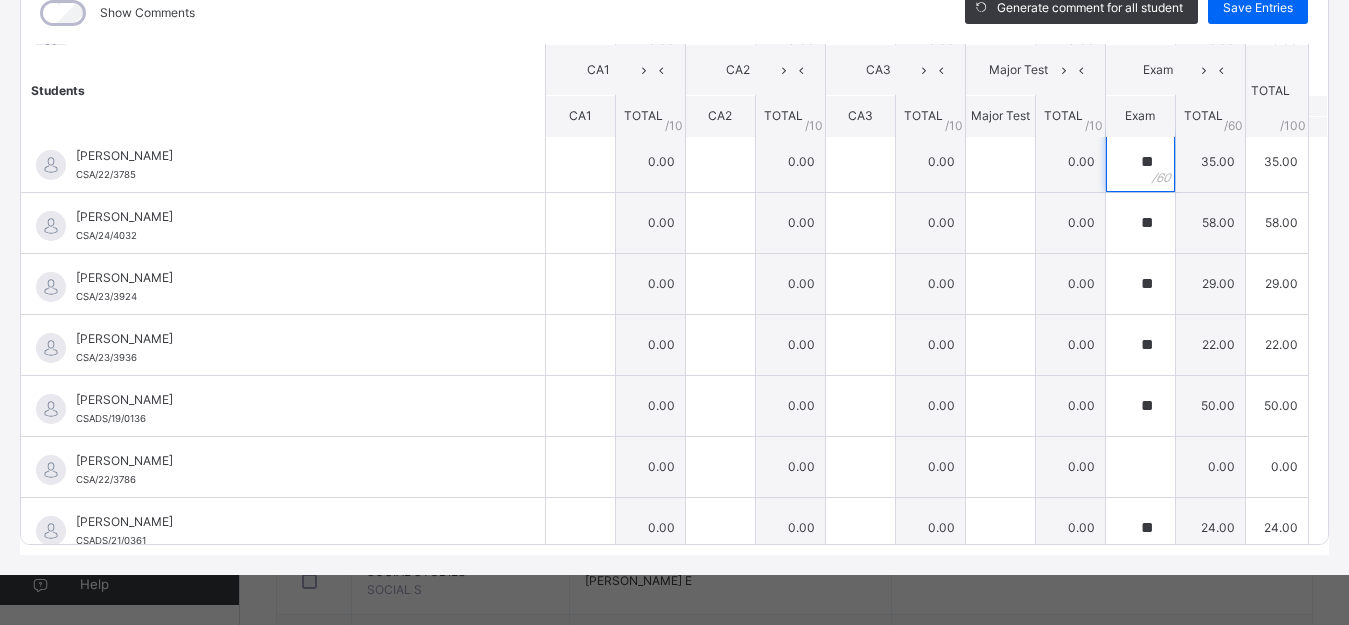 scroll, scrollTop: 206, scrollLeft: 0, axis: vertical 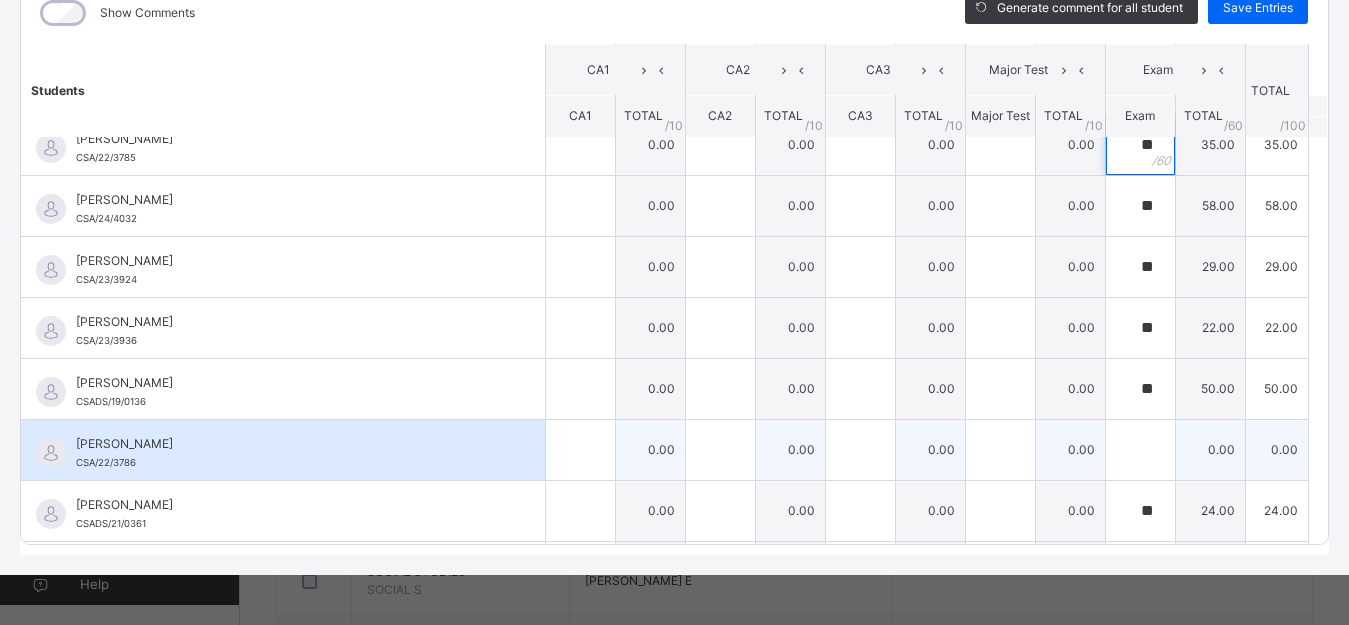 type on "**" 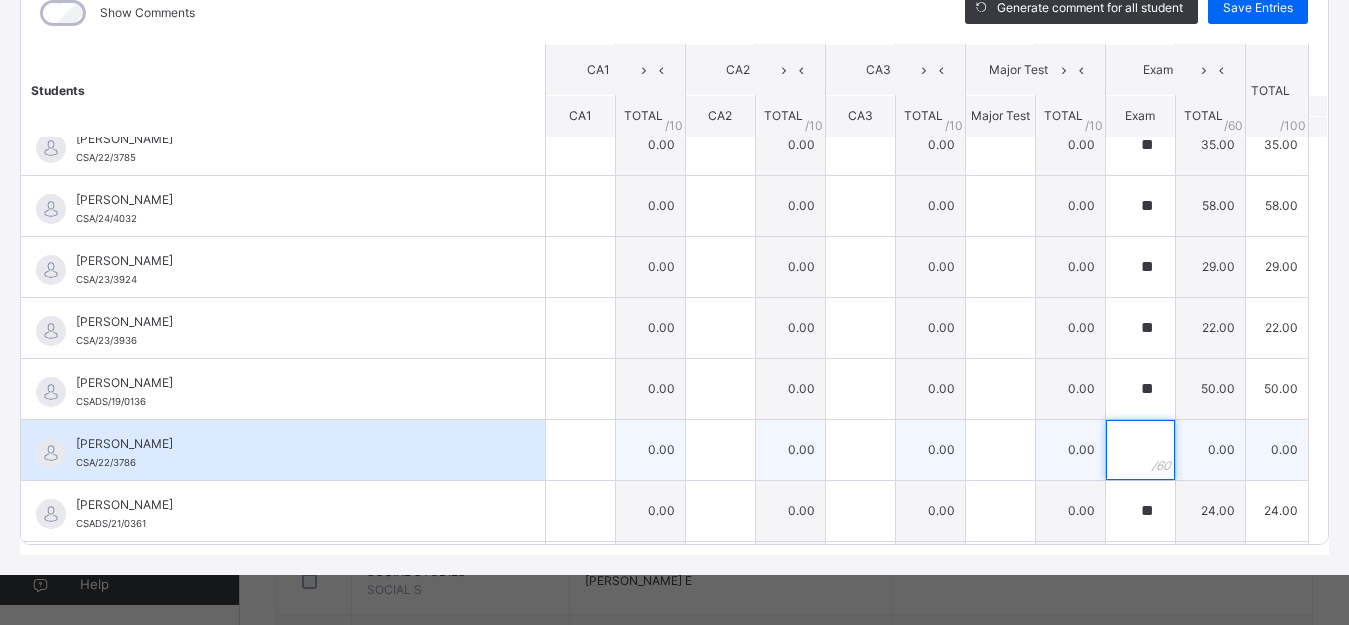 click at bounding box center (1140, 450) 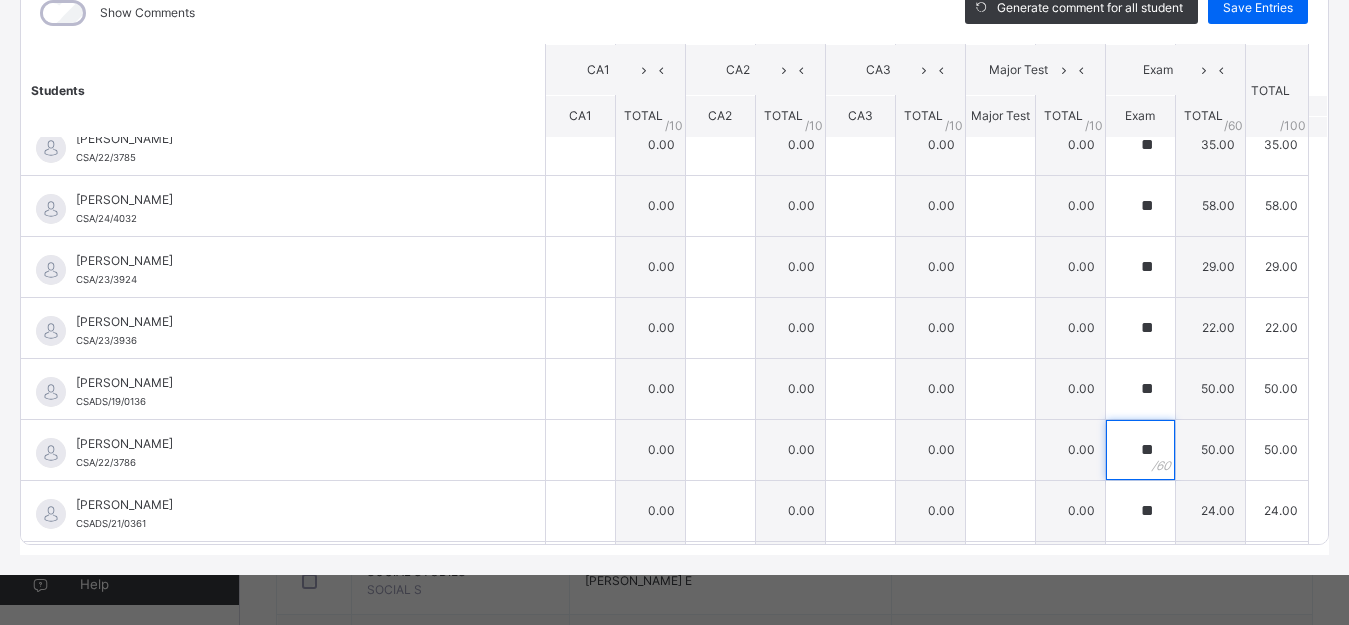 type on "**" 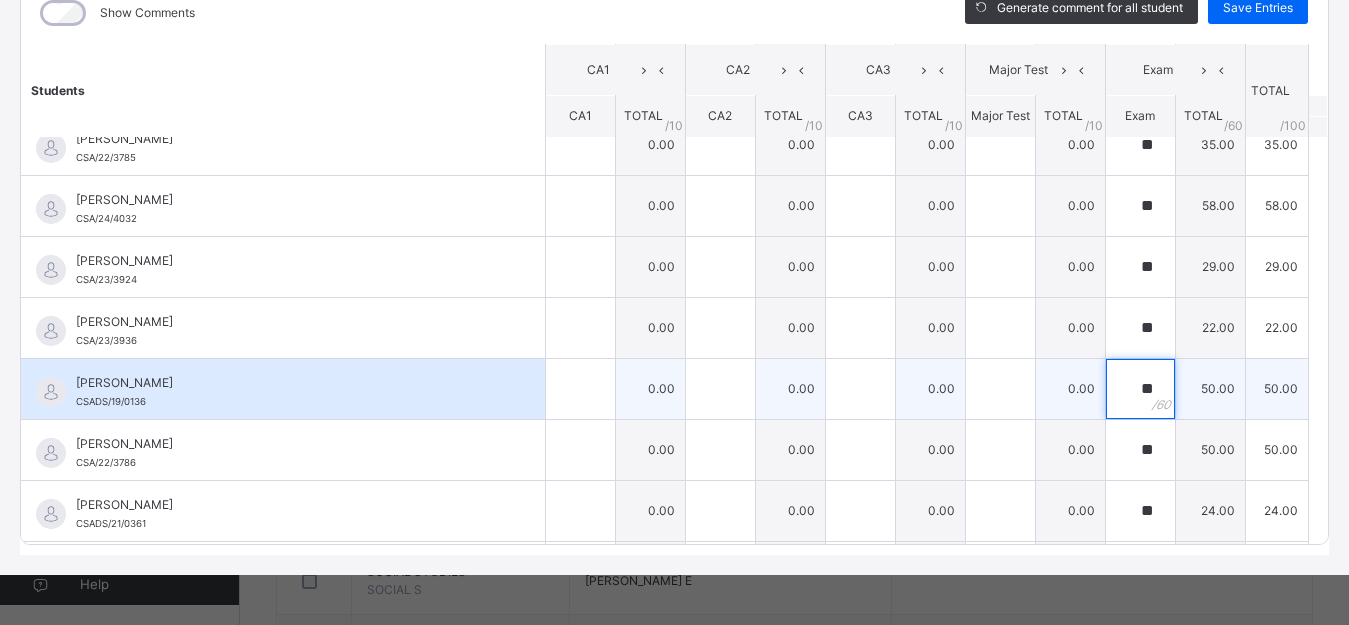 click on "**" at bounding box center (1140, 389) 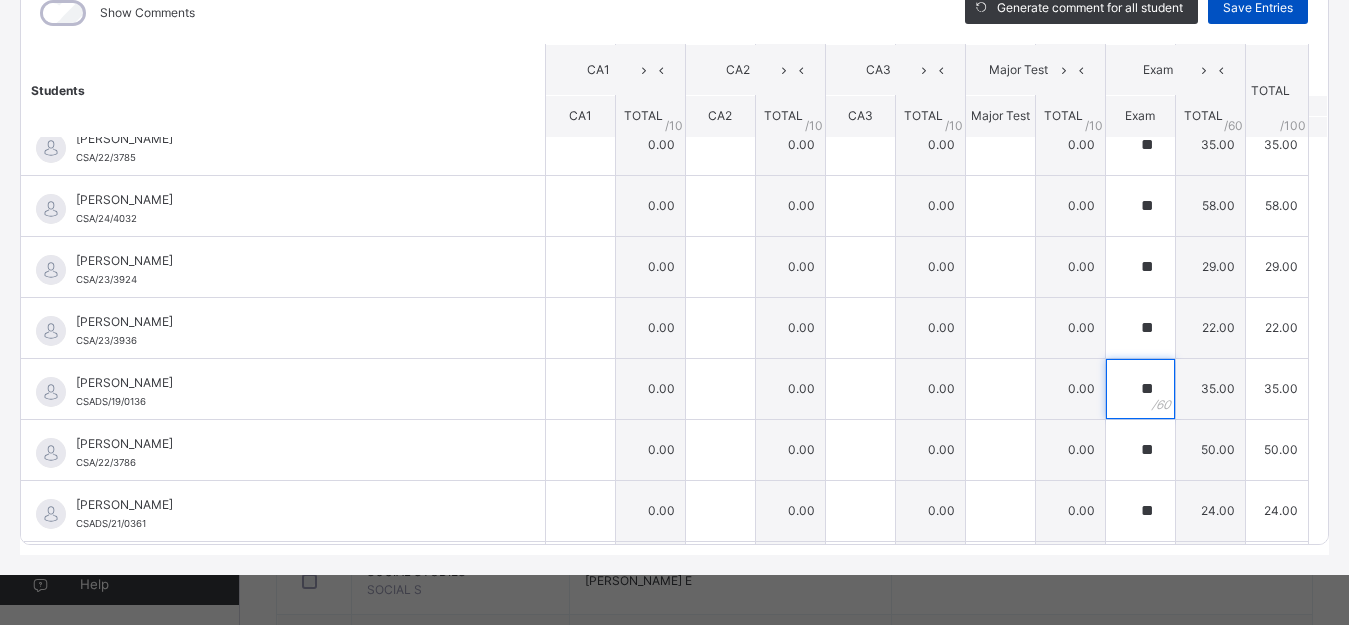 type on "**" 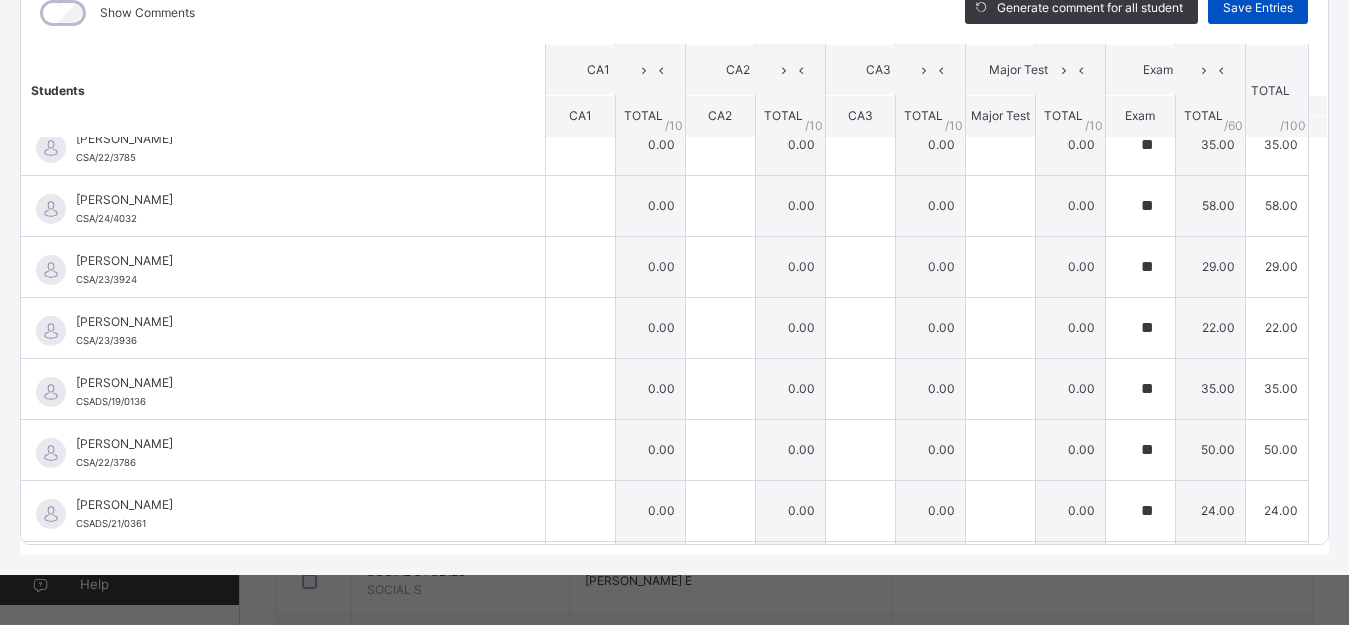 click on "Save Entries" at bounding box center [1258, 8] 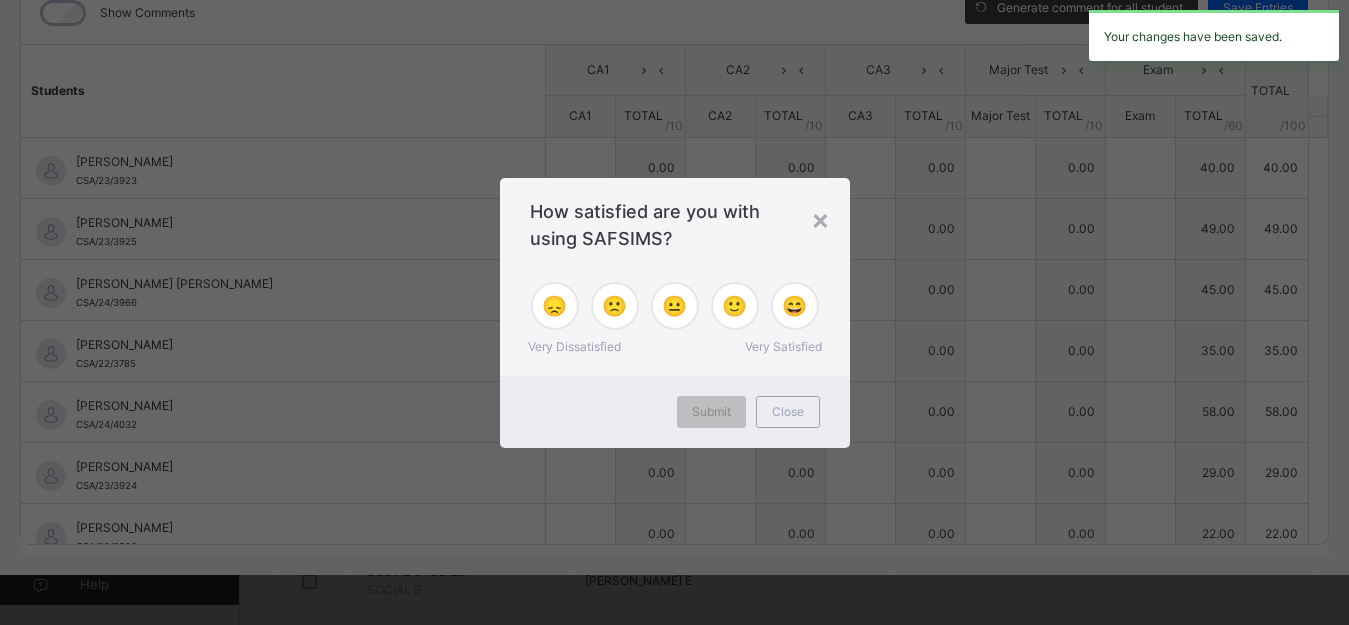 type on "**" 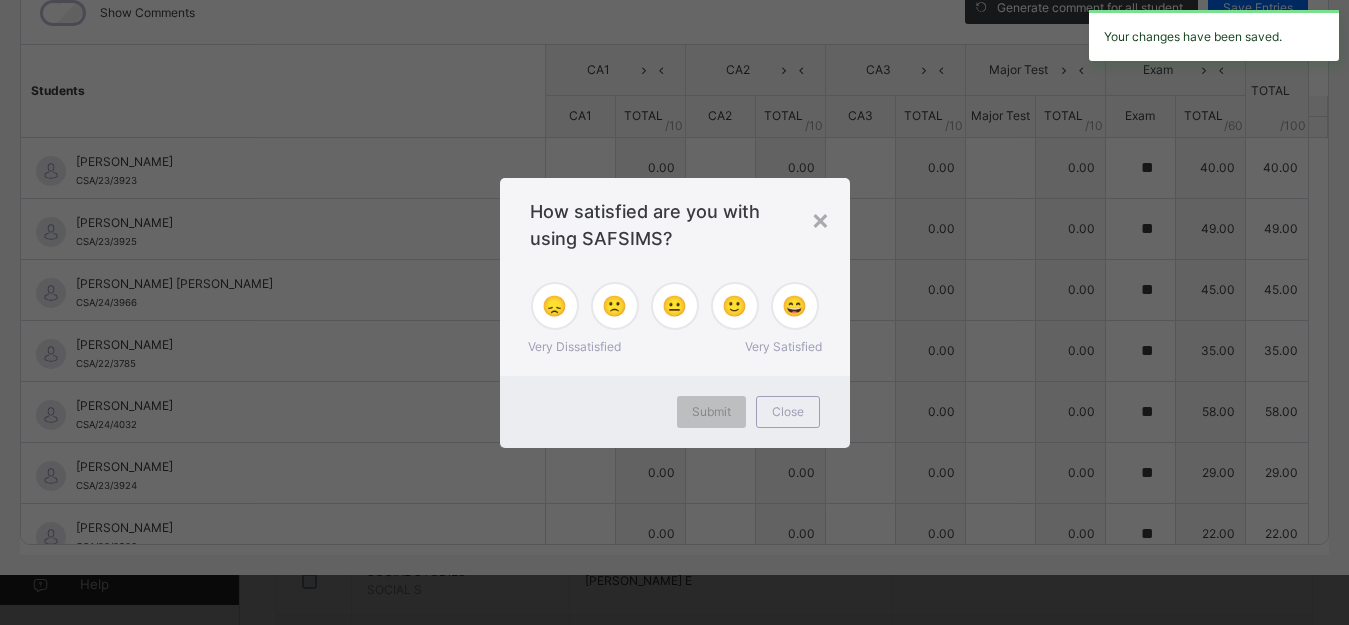 type on "**" 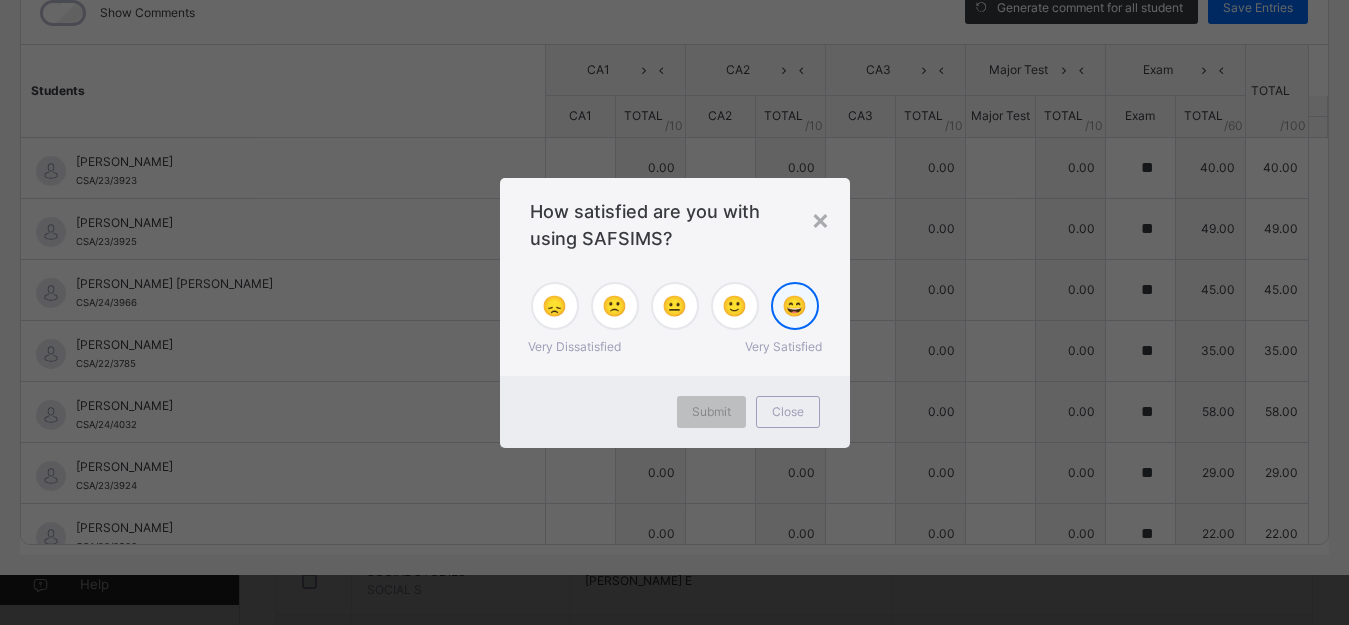click on "😄" at bounding box center [794, 306] 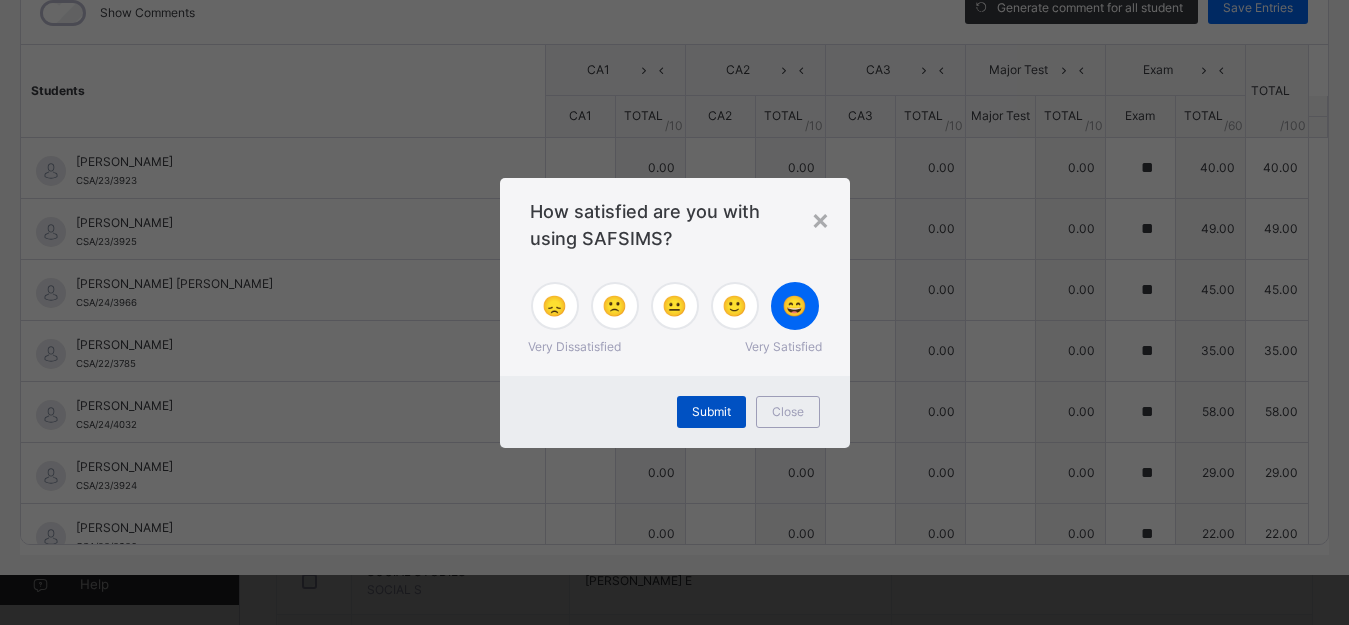 click on "Submit" at bounding box center [711, 412] 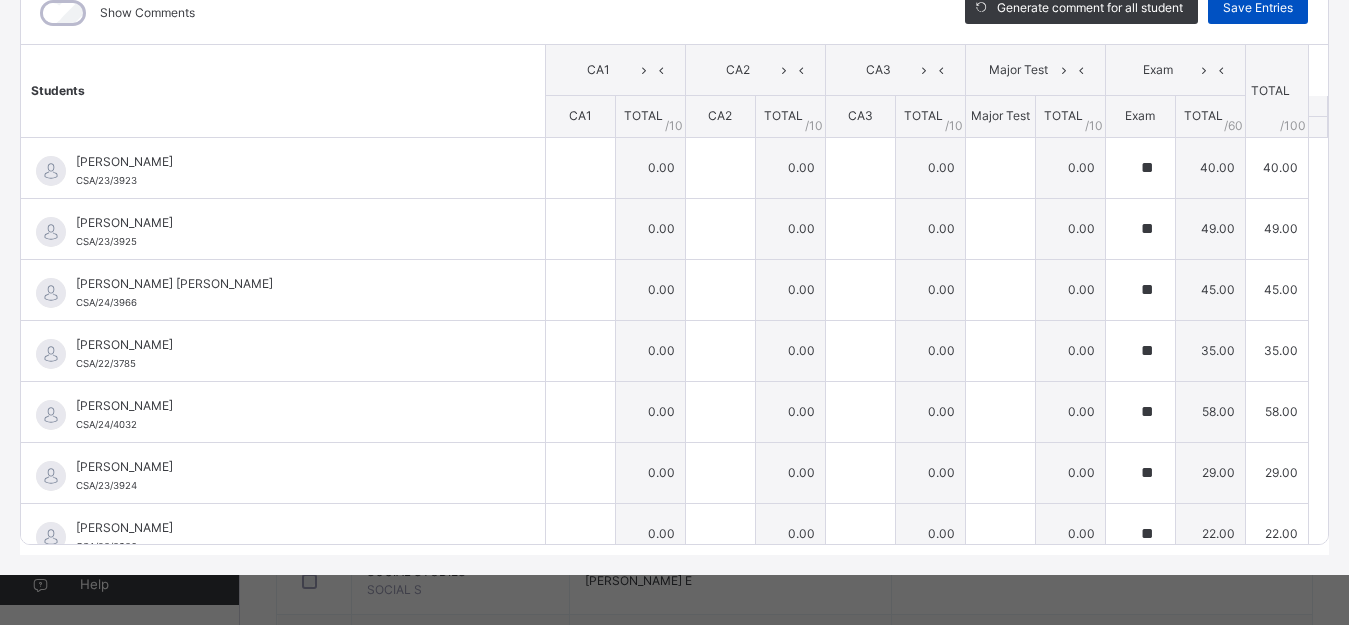 click on "Save Entries" at bounding box center (1258, 8) 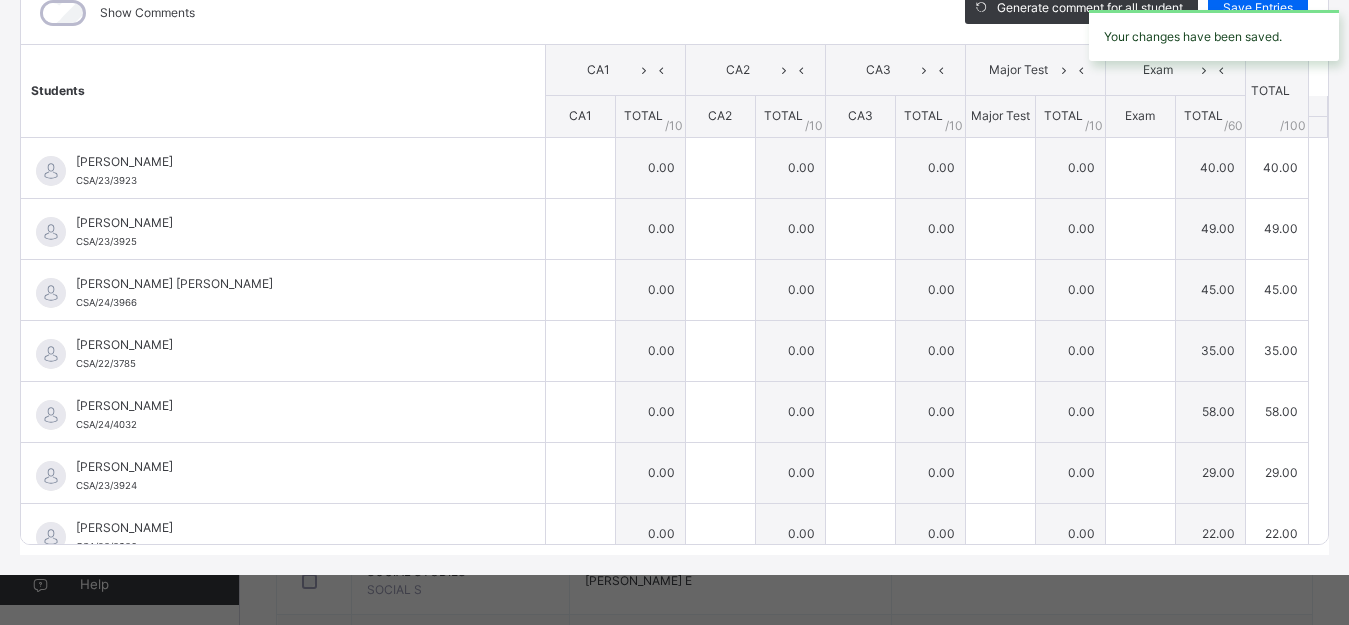 type on "**" 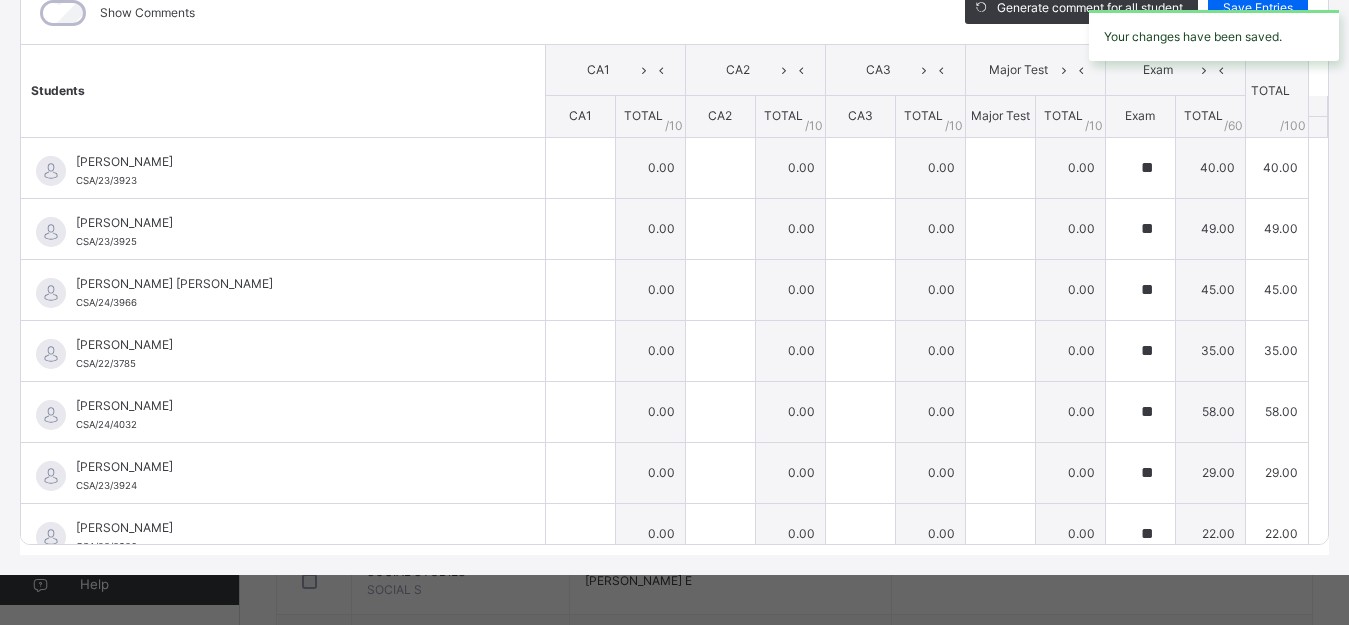 type on "**" 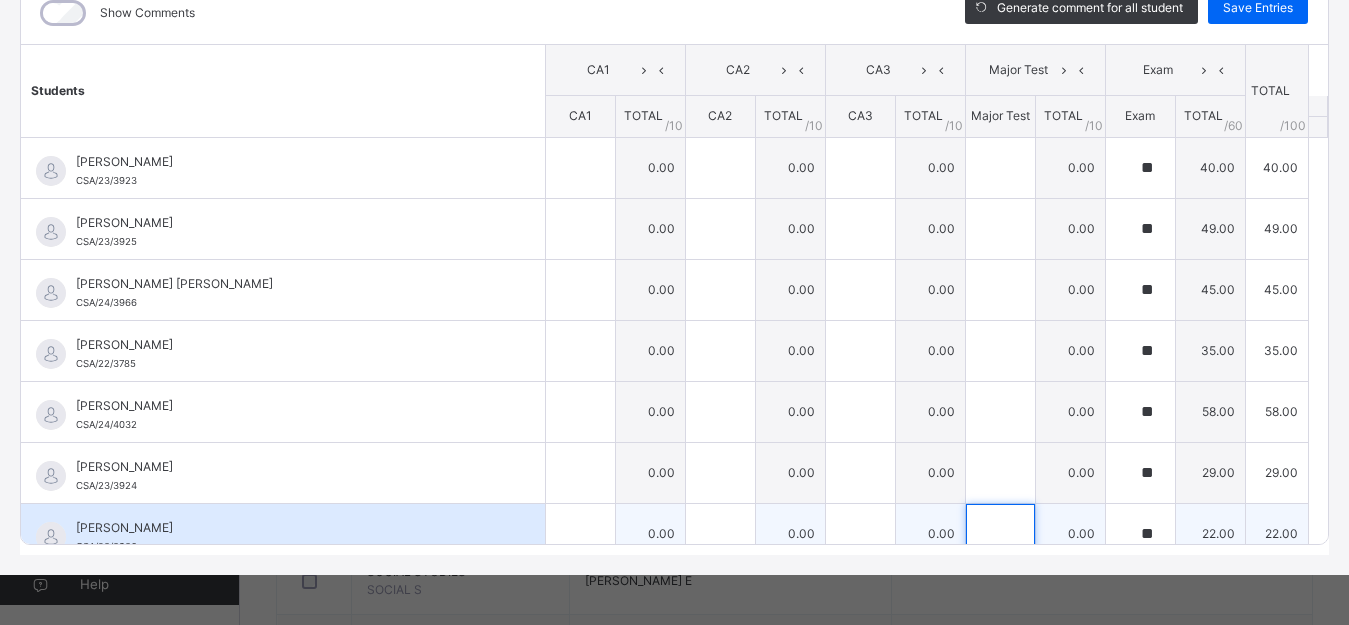 click at bounding box center [1000, 534] 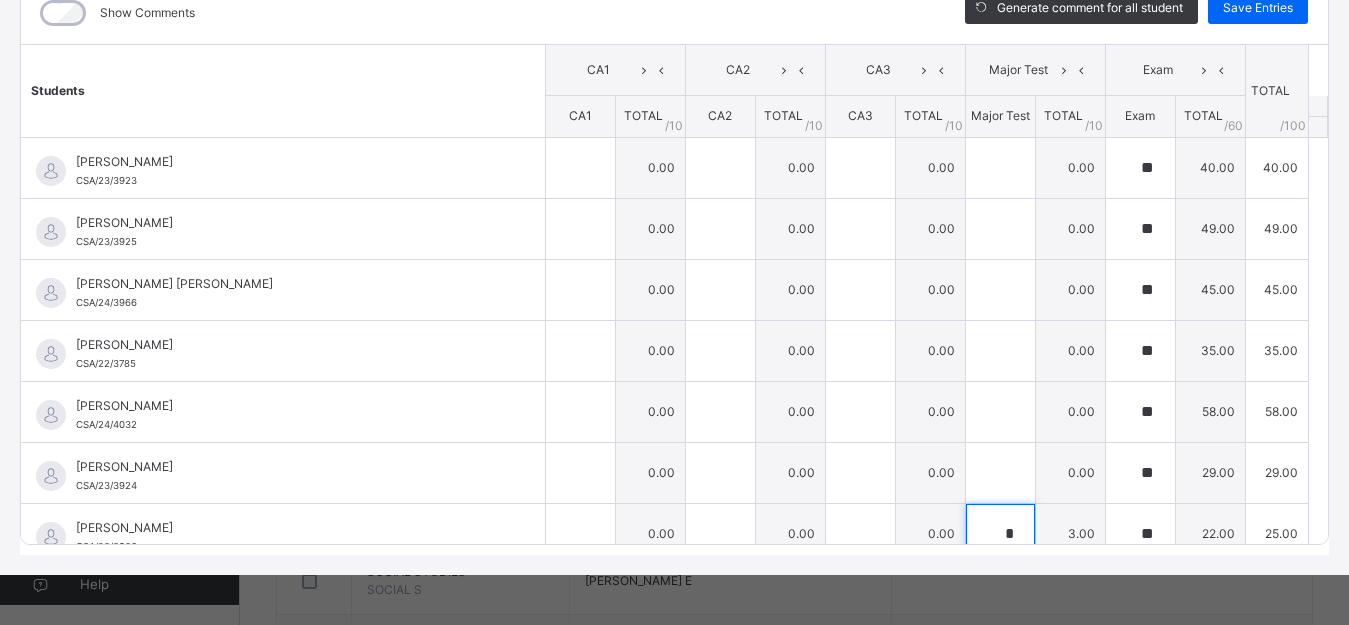 type on "*" 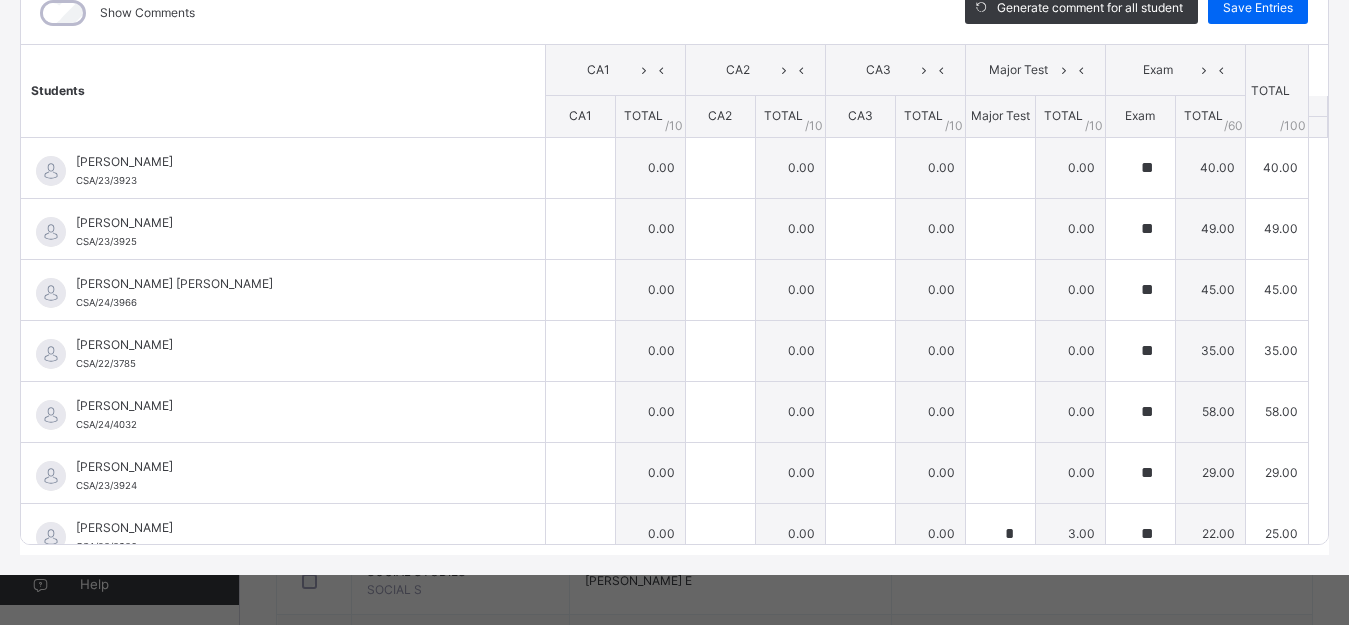 scroll, scrollTop: 294, scrollLeft: 0, axis: vertical 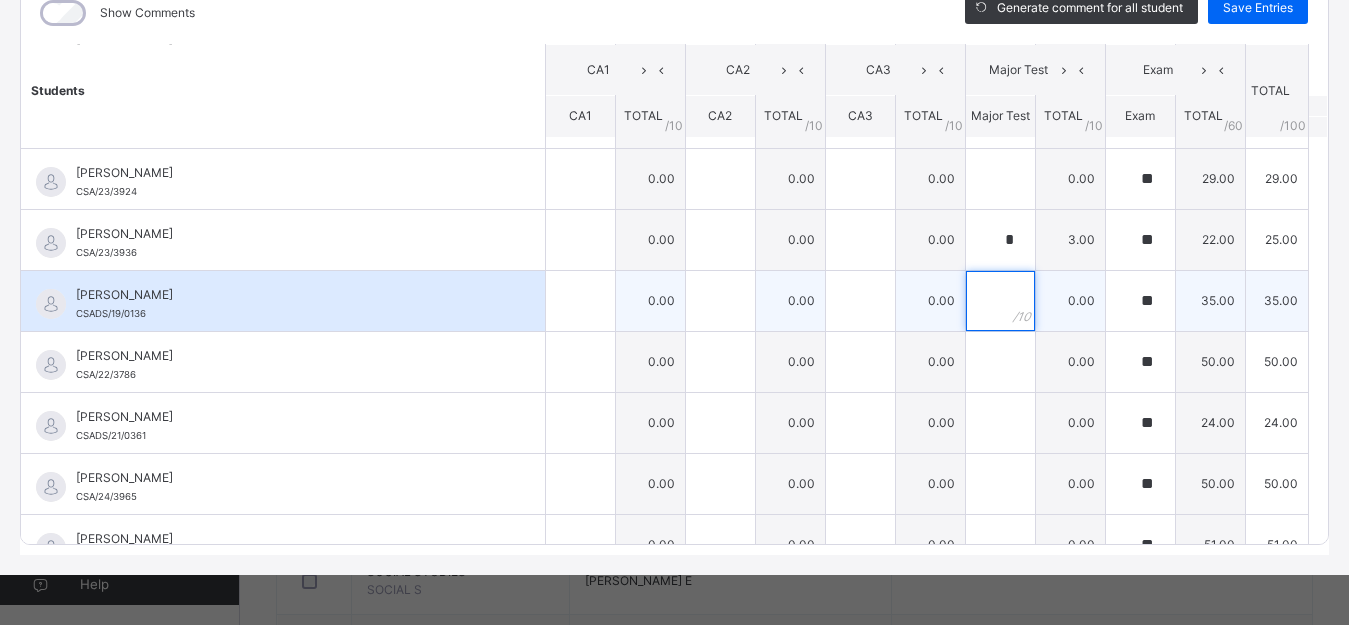click at bounding box center [1000, 301] 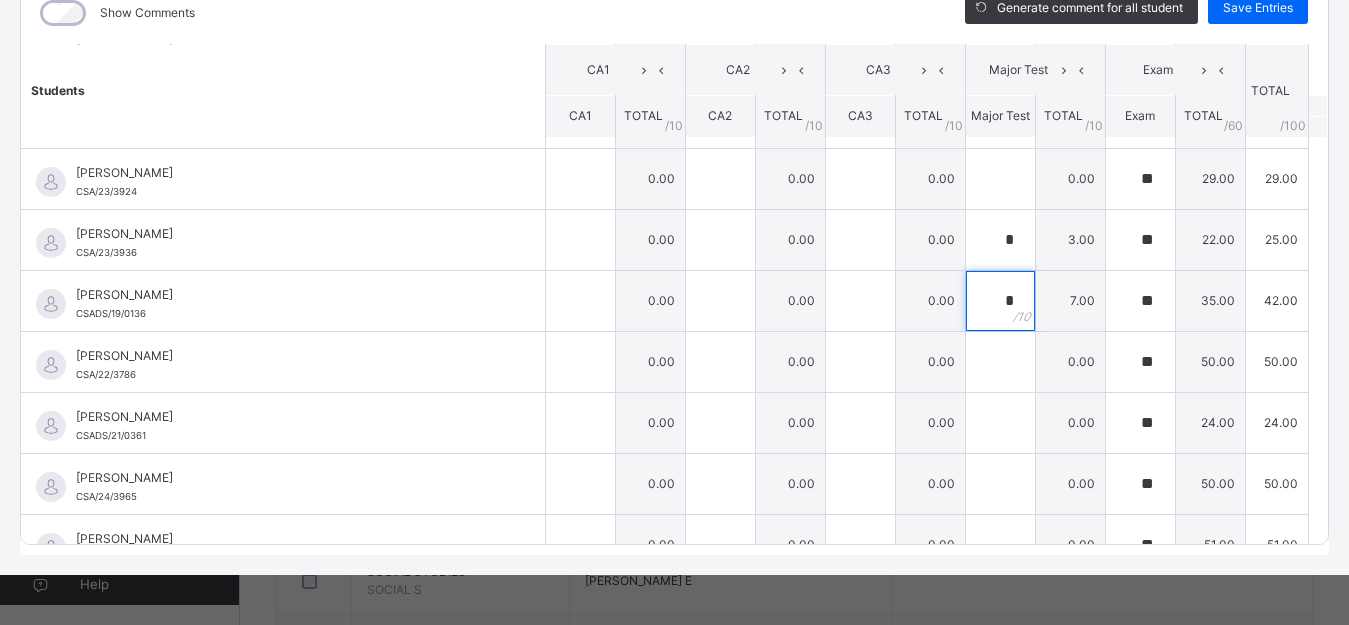 type on "*" 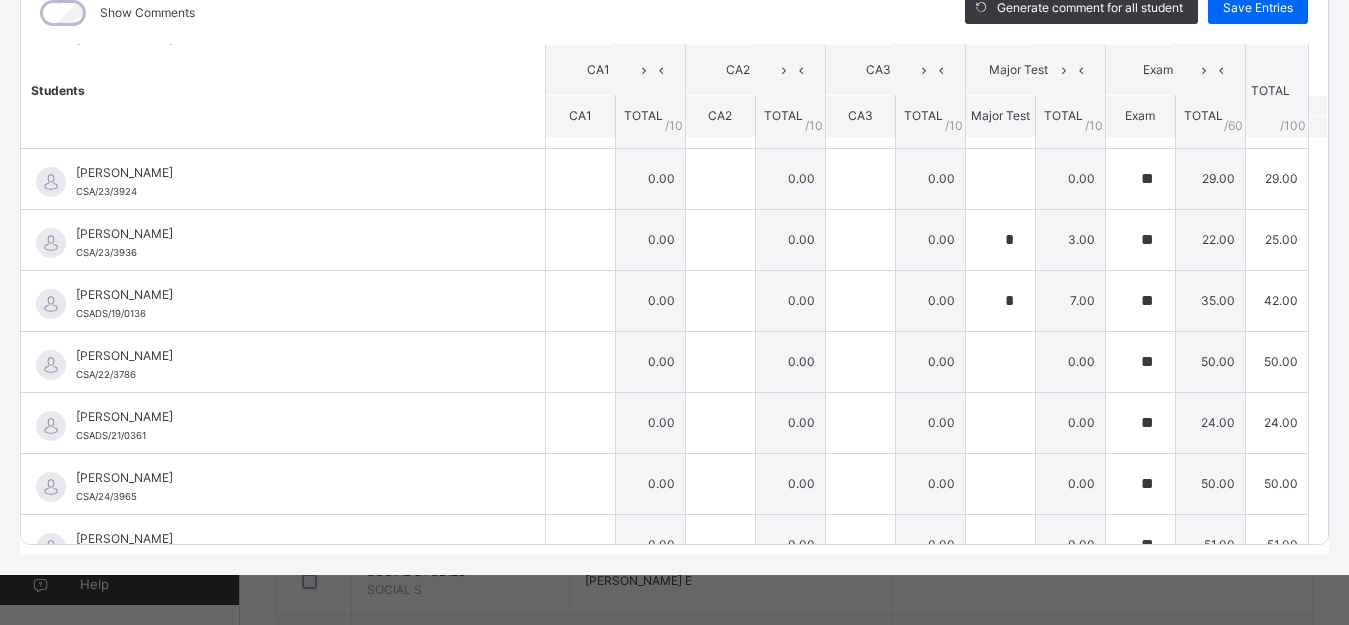 scroll, scrollTop: 292, scrollLeft: 0, axis: vertical 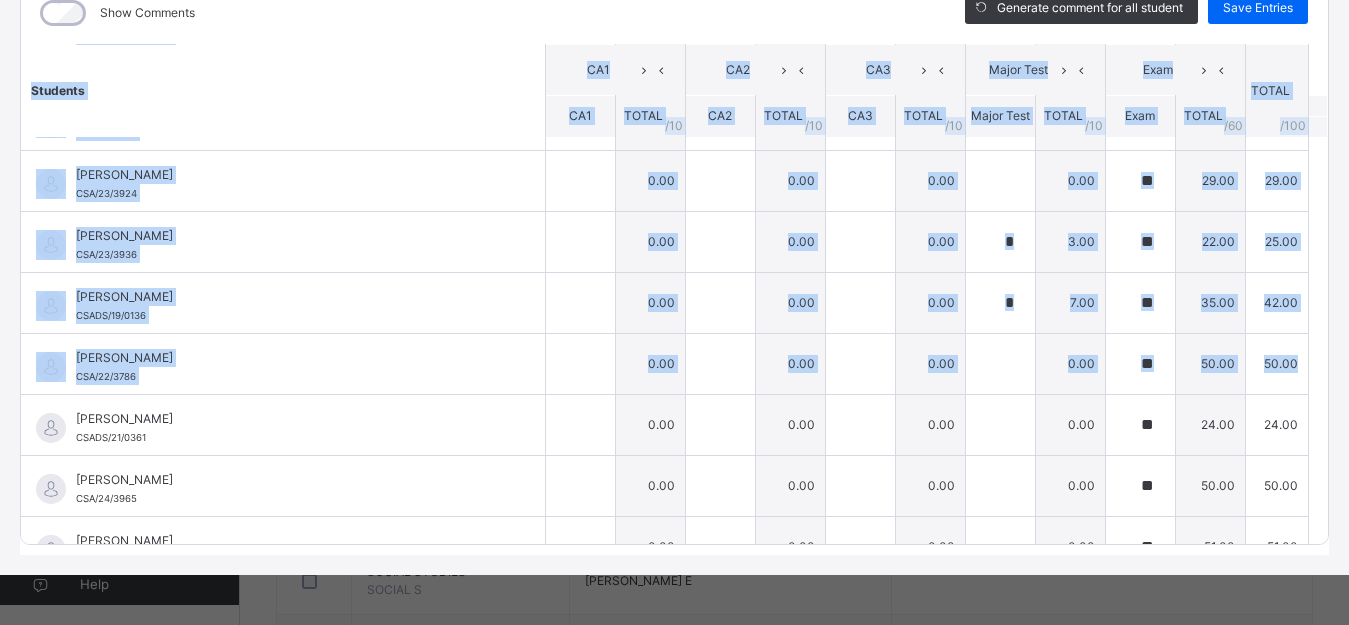 drag, startPoint x: 1318, startPoint y: 254, endPoint x: 1299, endPoint y: 333, distance: 81.25269 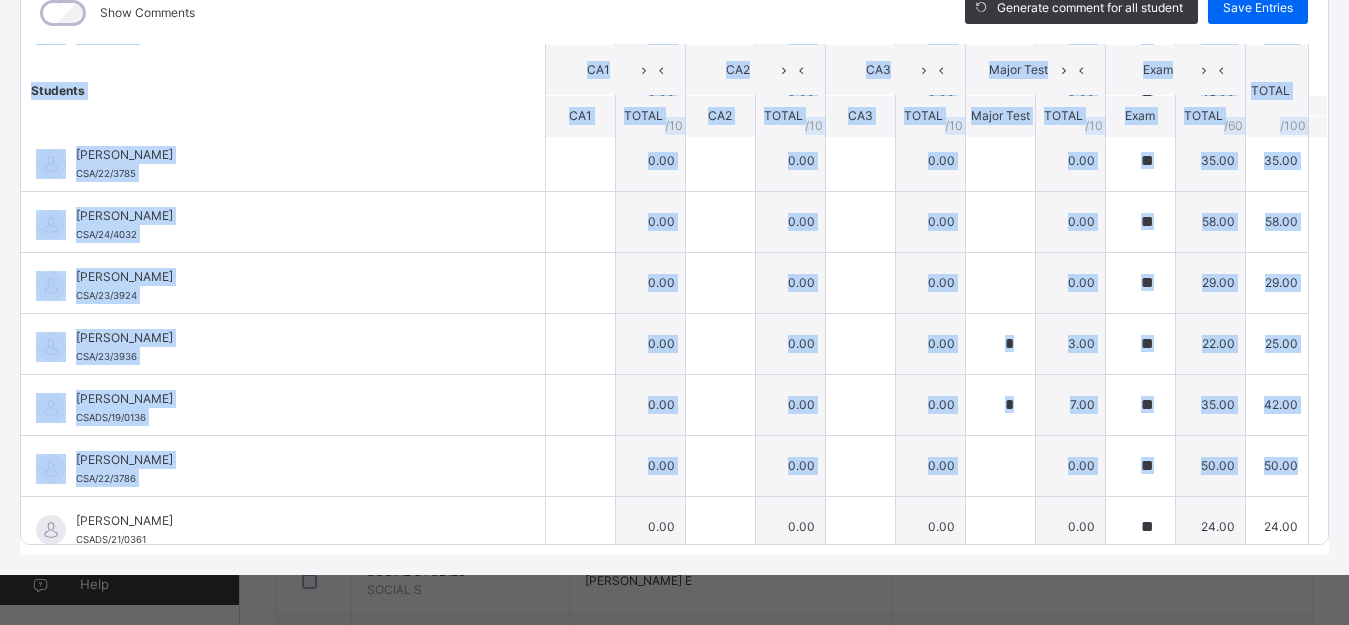 scroll, scrollTop: 147, scrollLeft: 0, axis: vertical 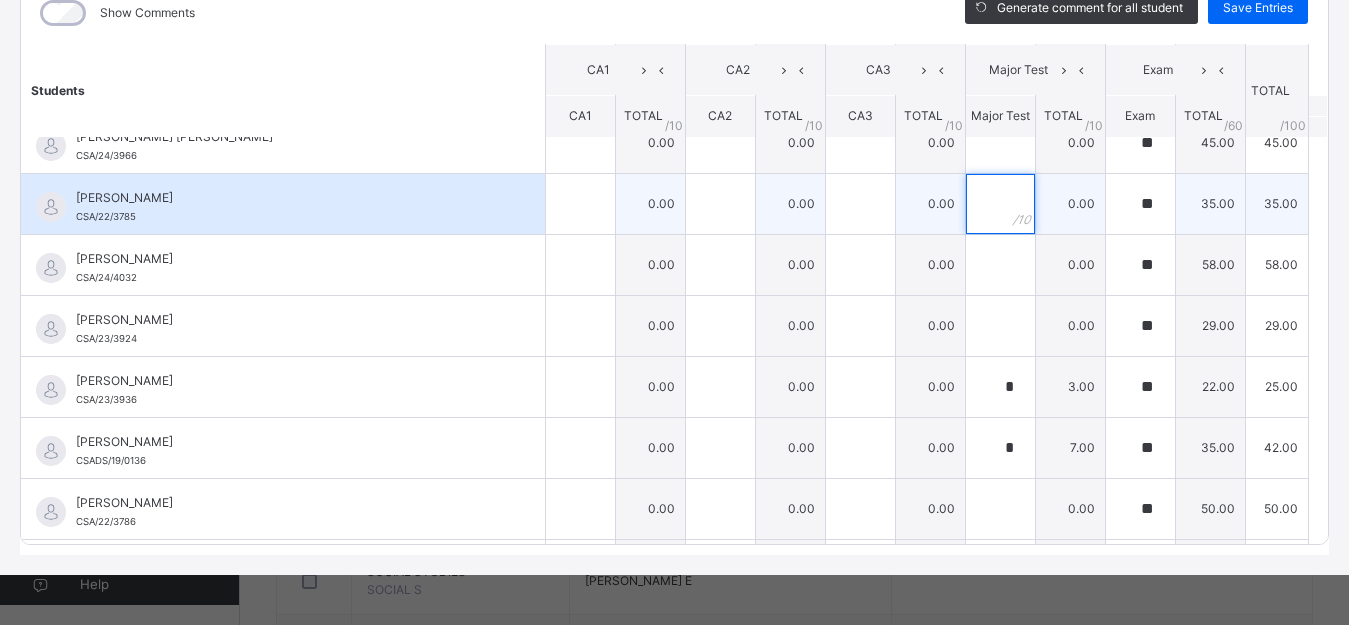 click at bounding box center [1000, 204] 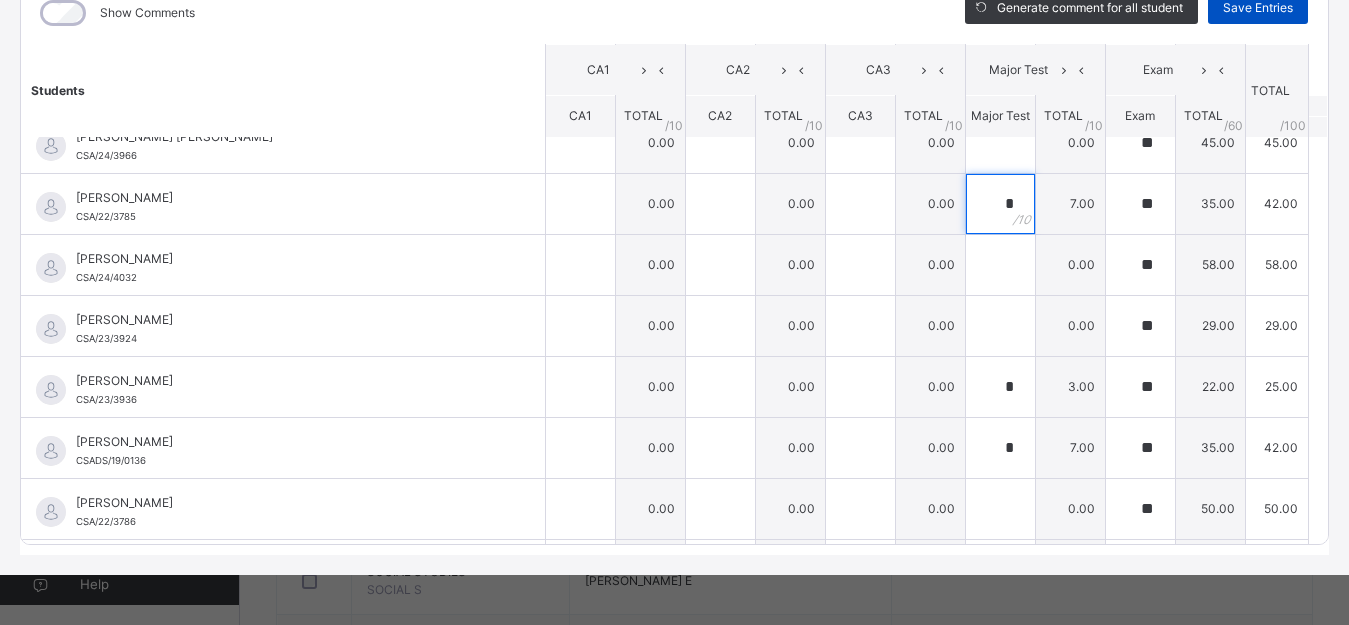 type on "*" 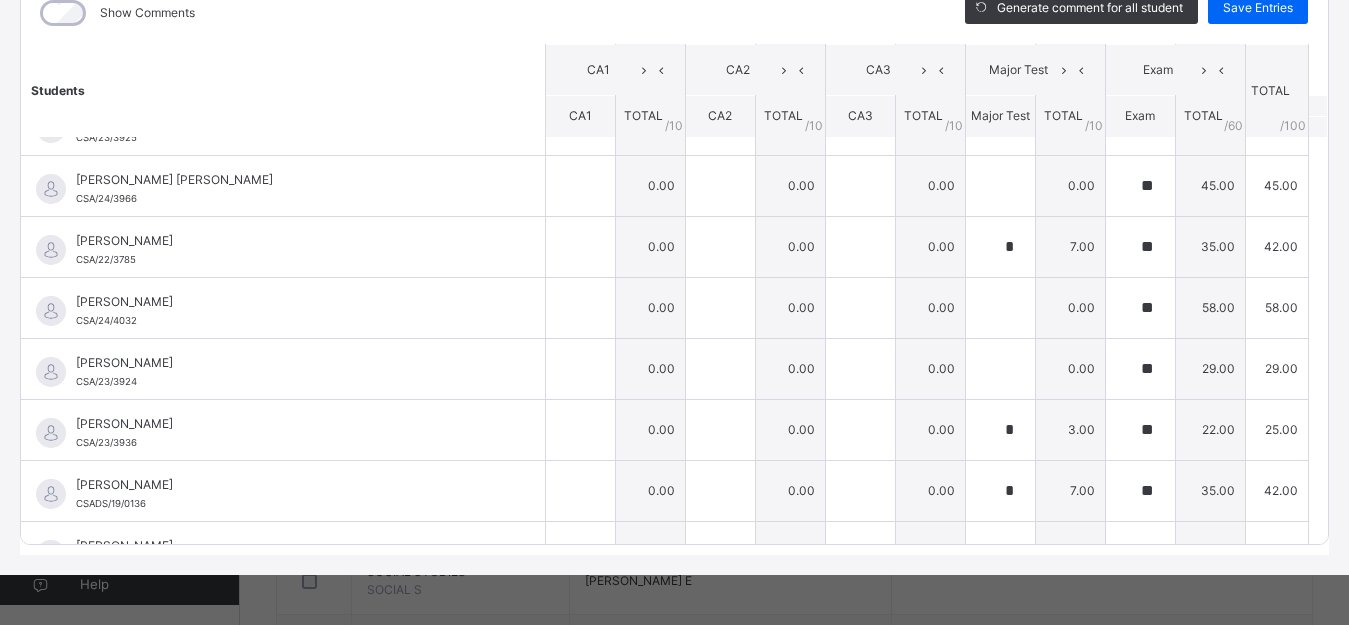 scroll, scrollTop: 97, scrollLeft: 0, axis: vertical 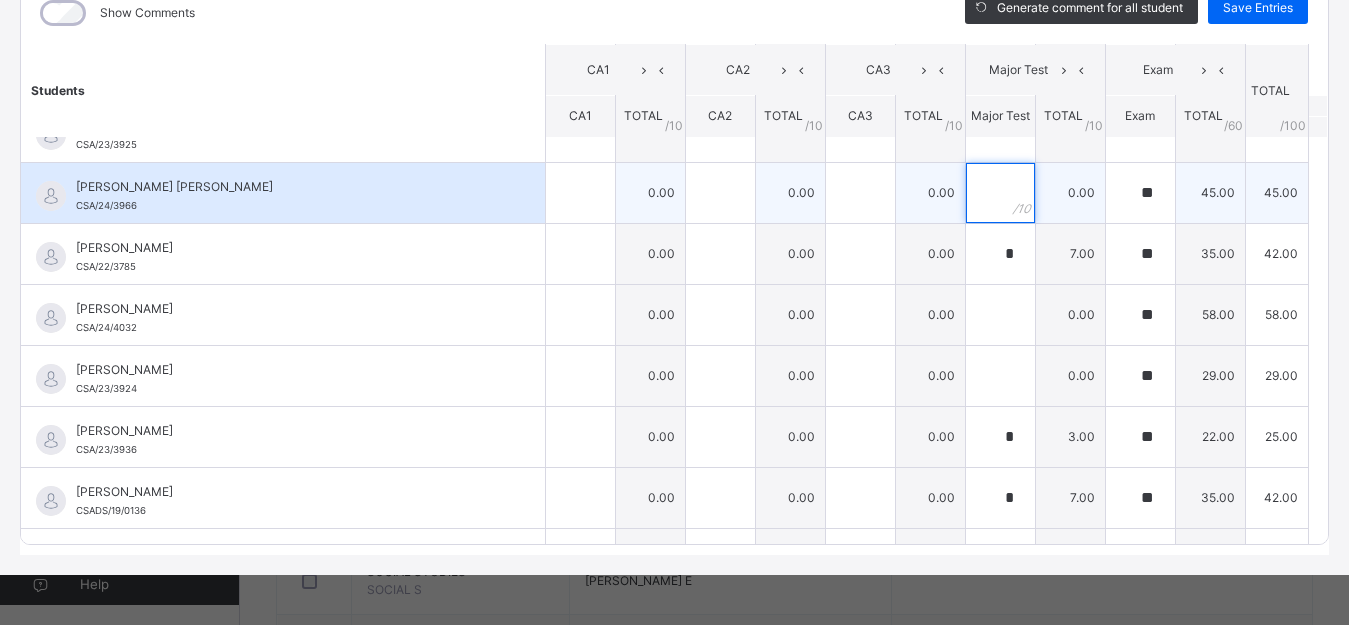 click at bounding box center (1000, 193) 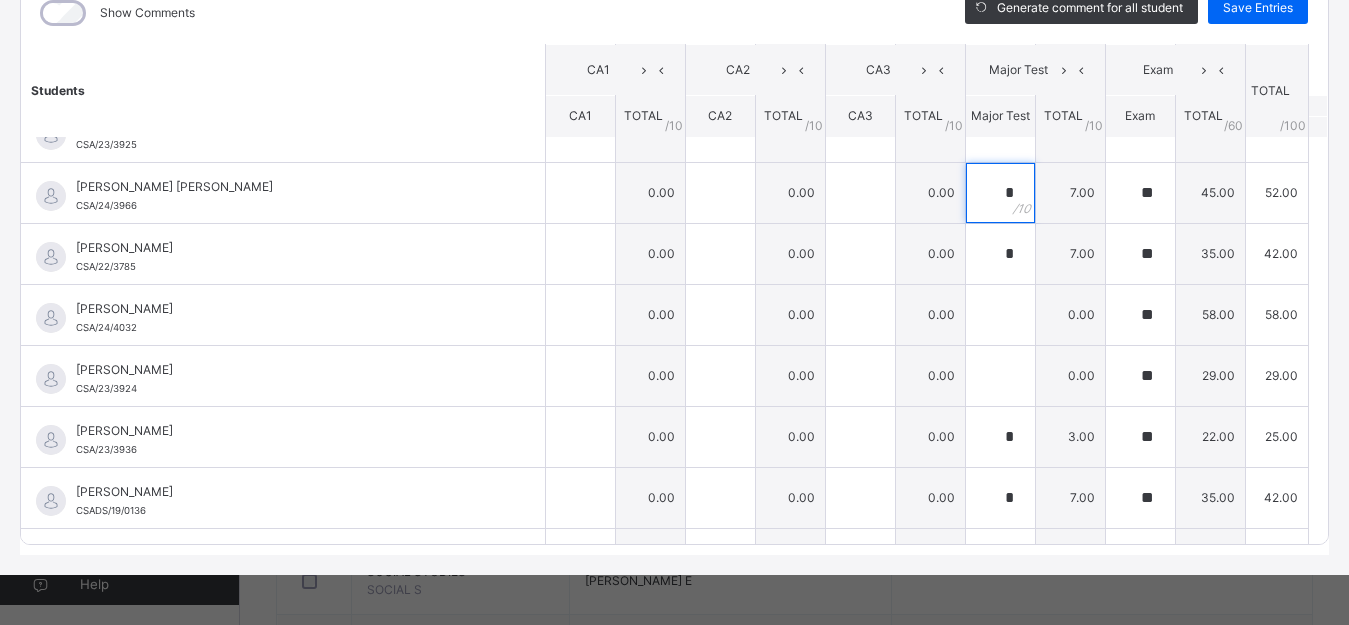 type on "*" 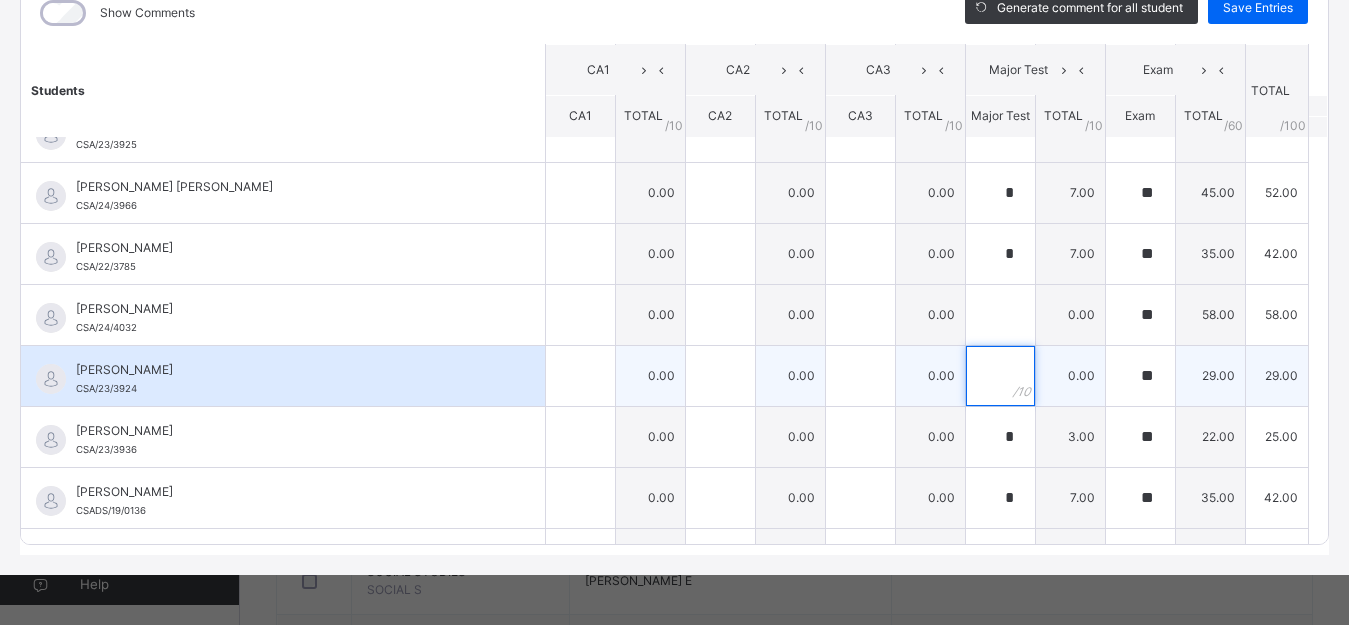 click at bounding box center (1000, 376) 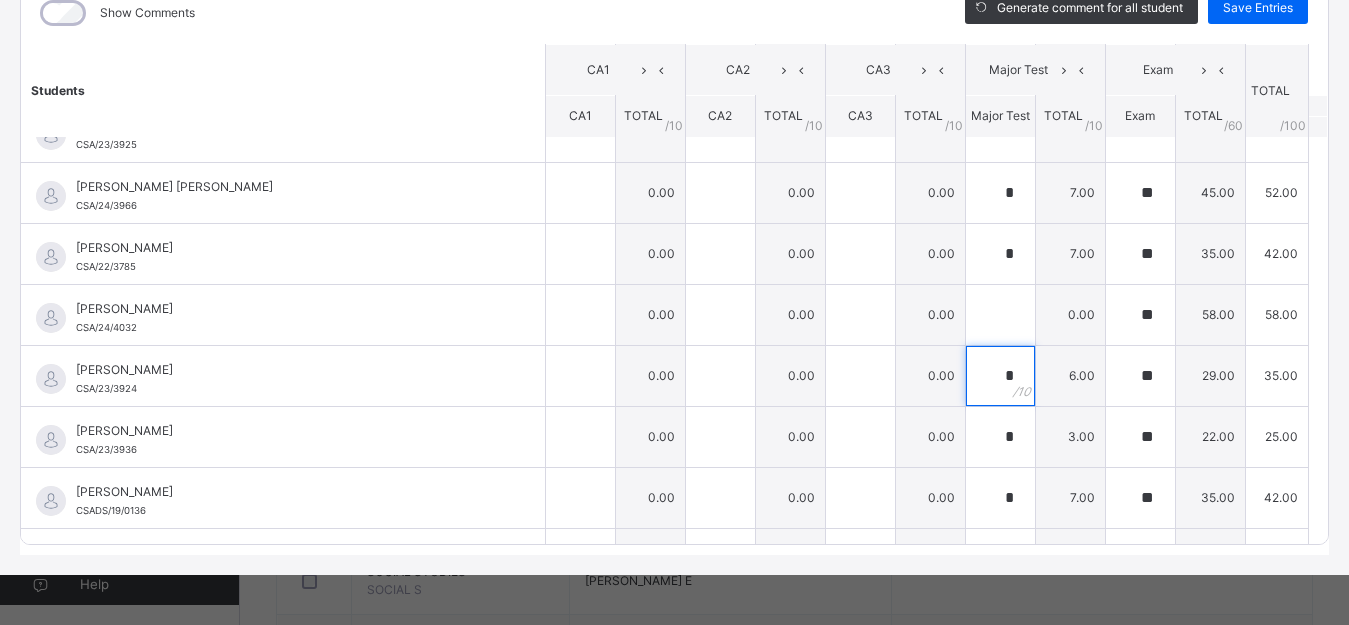 type on "*" 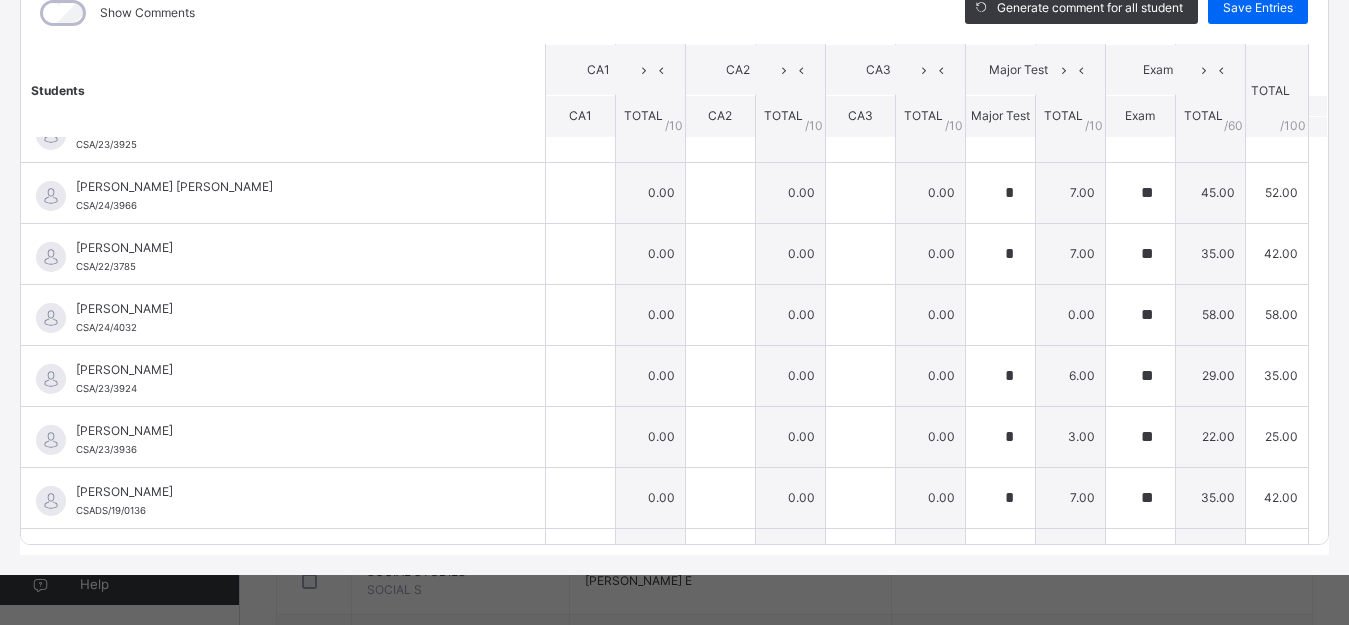scroll, scrollTop: 355, scrollLeft: 0, axis: vertical 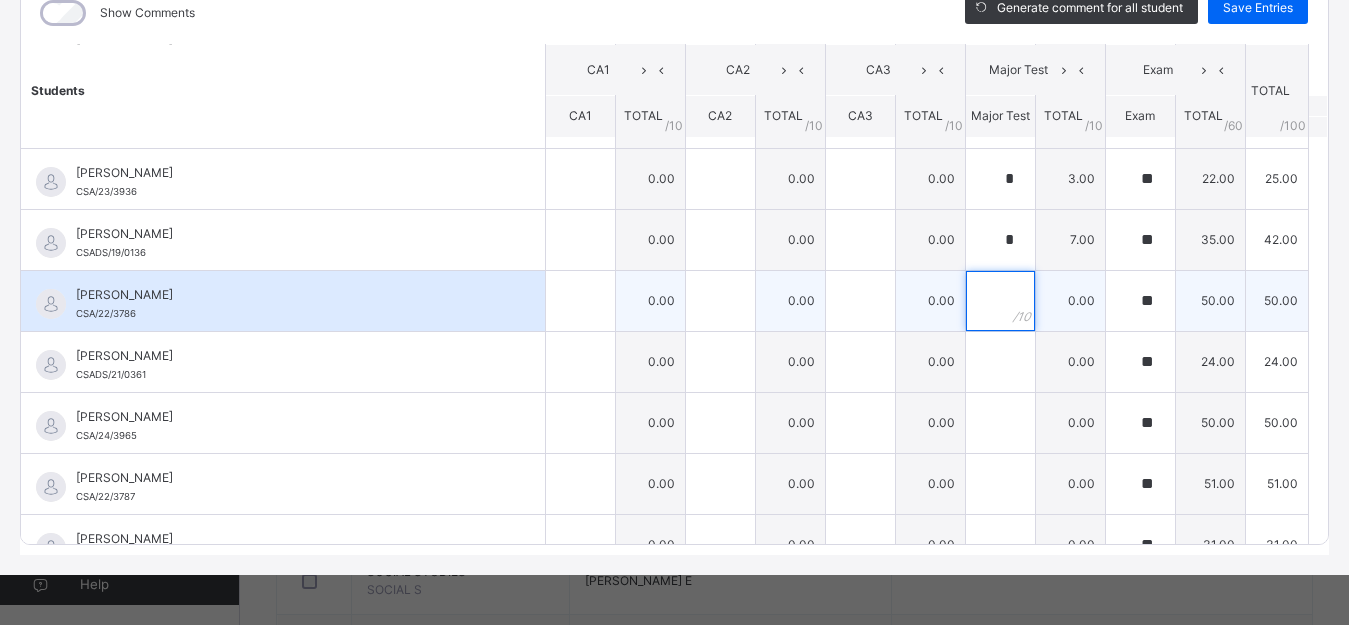 click at bounding box center (1000, 301) 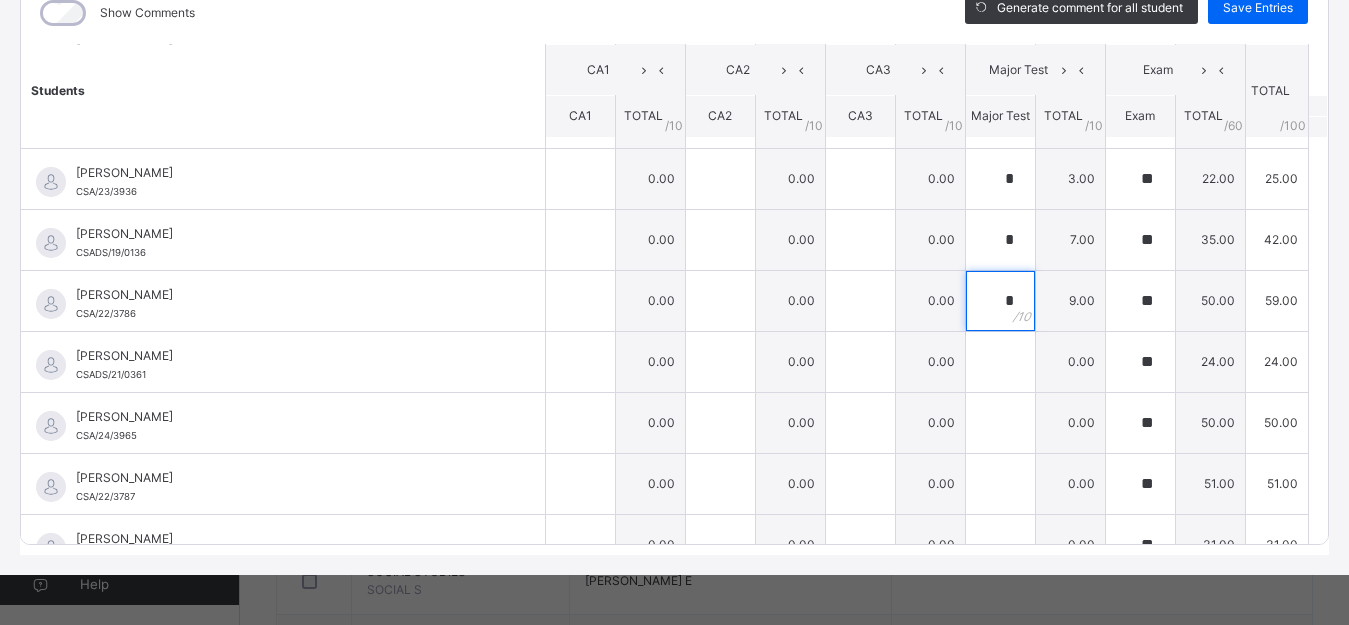 type on "*" 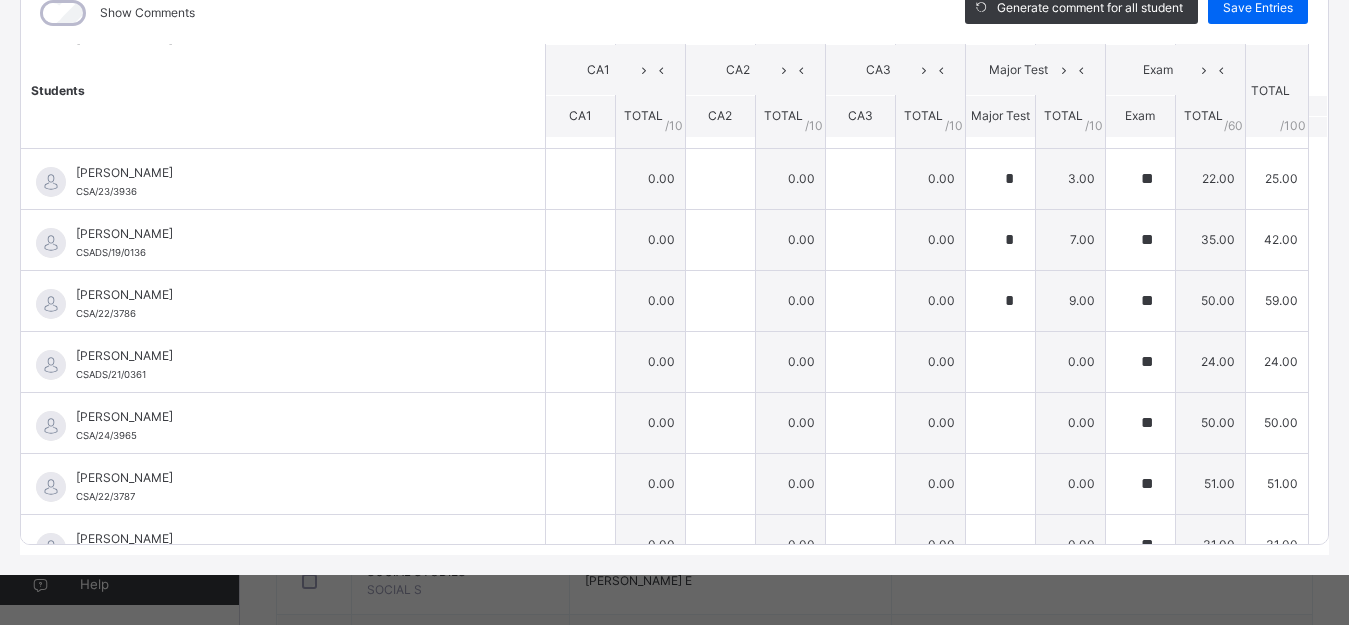 scroll, scrollTop: 509, scrollLeft: 0, axis: vertical 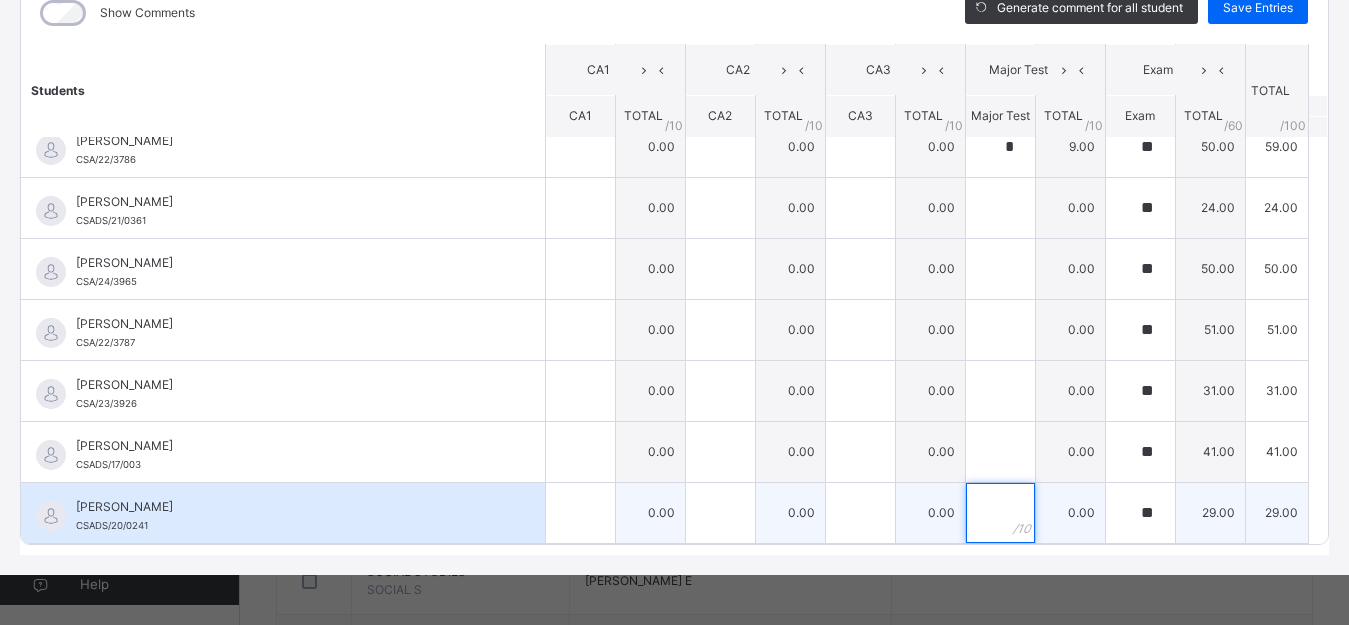 click at bounding box center [1000, 513] 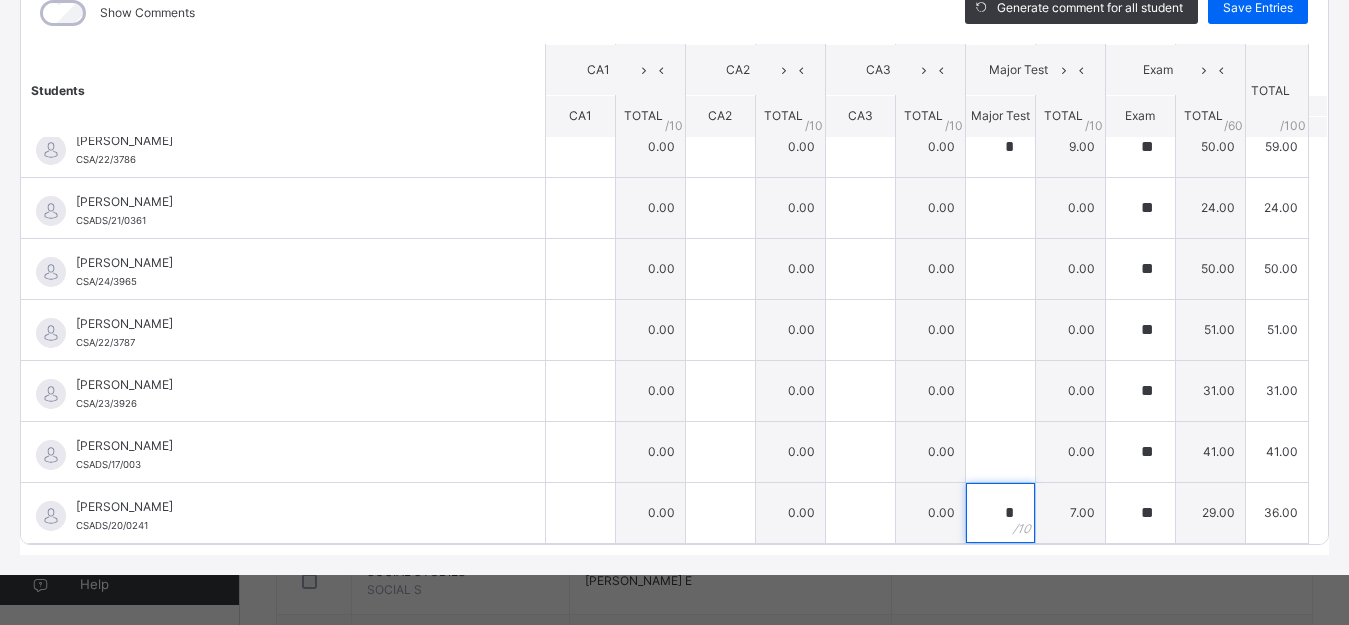 type on "*" 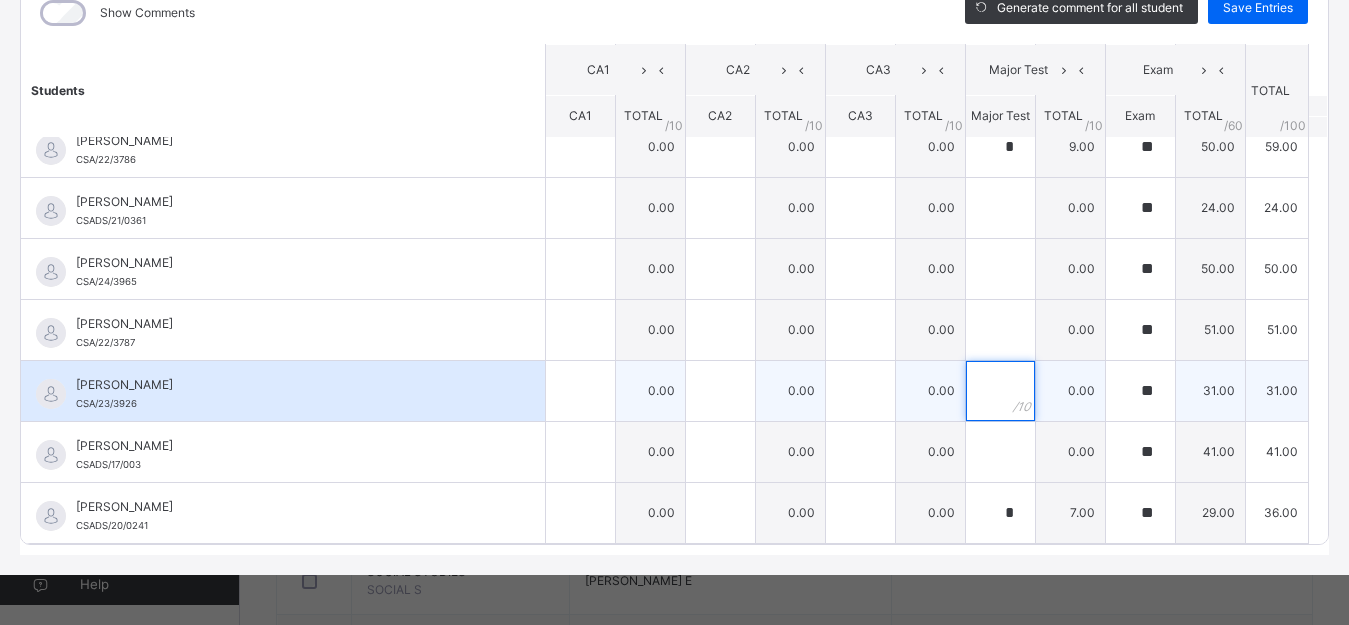 click at bounding box center [1000, 391] 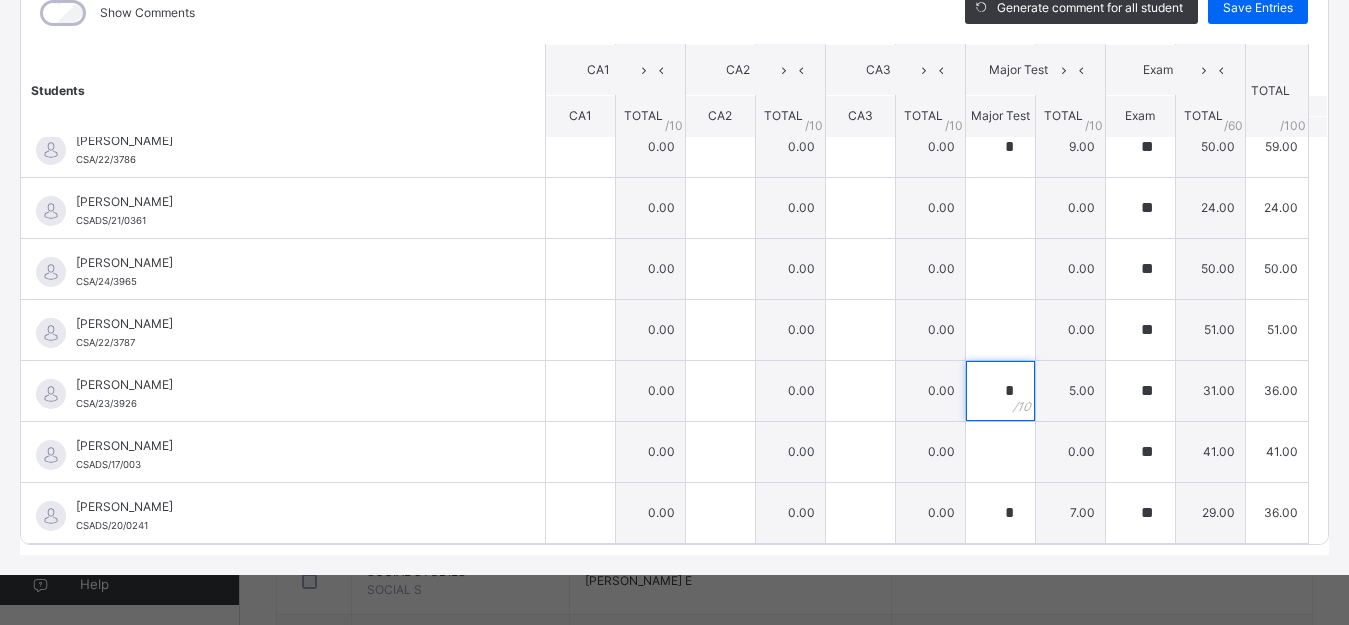 type on "*" 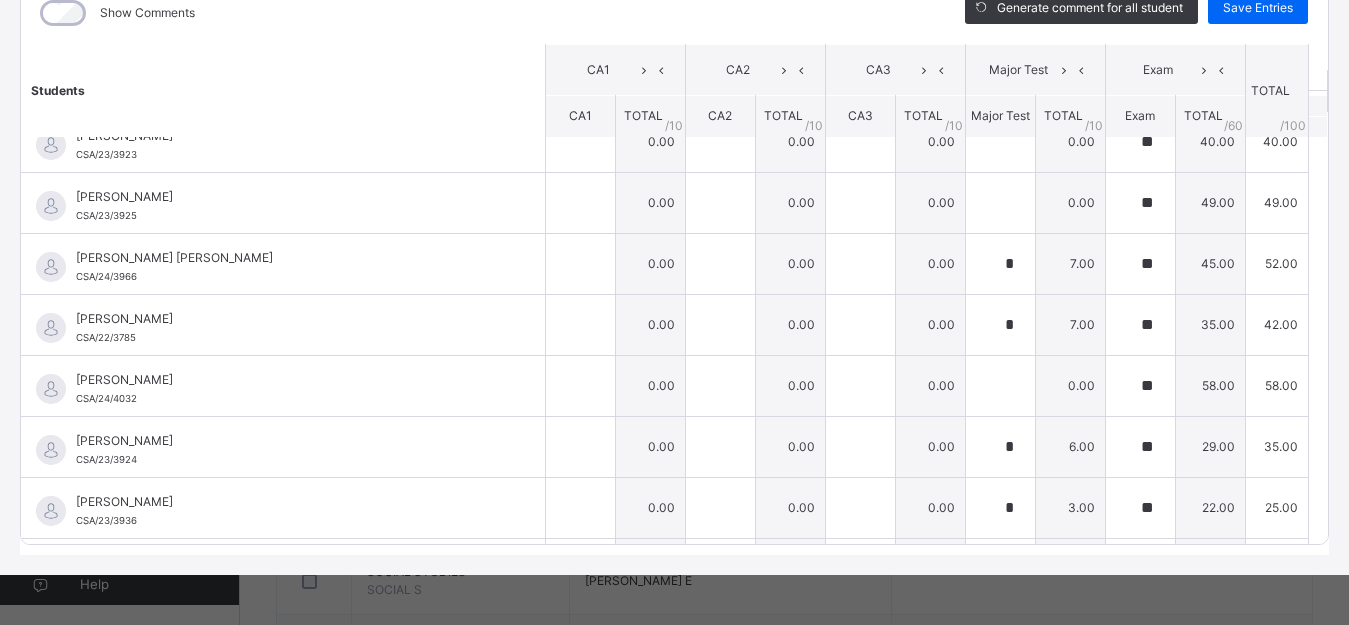 scroll, scrollTop: 0, scrollLeft: 0, axis: both 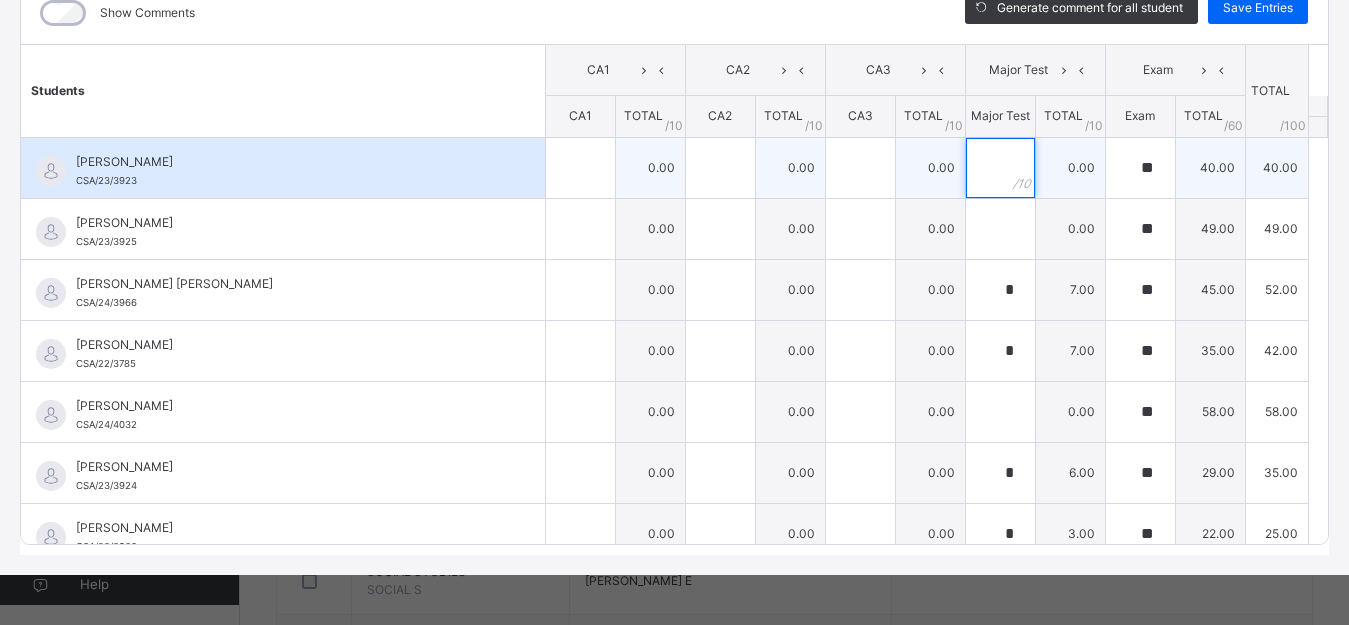 click at bounding box center (1000, 168) 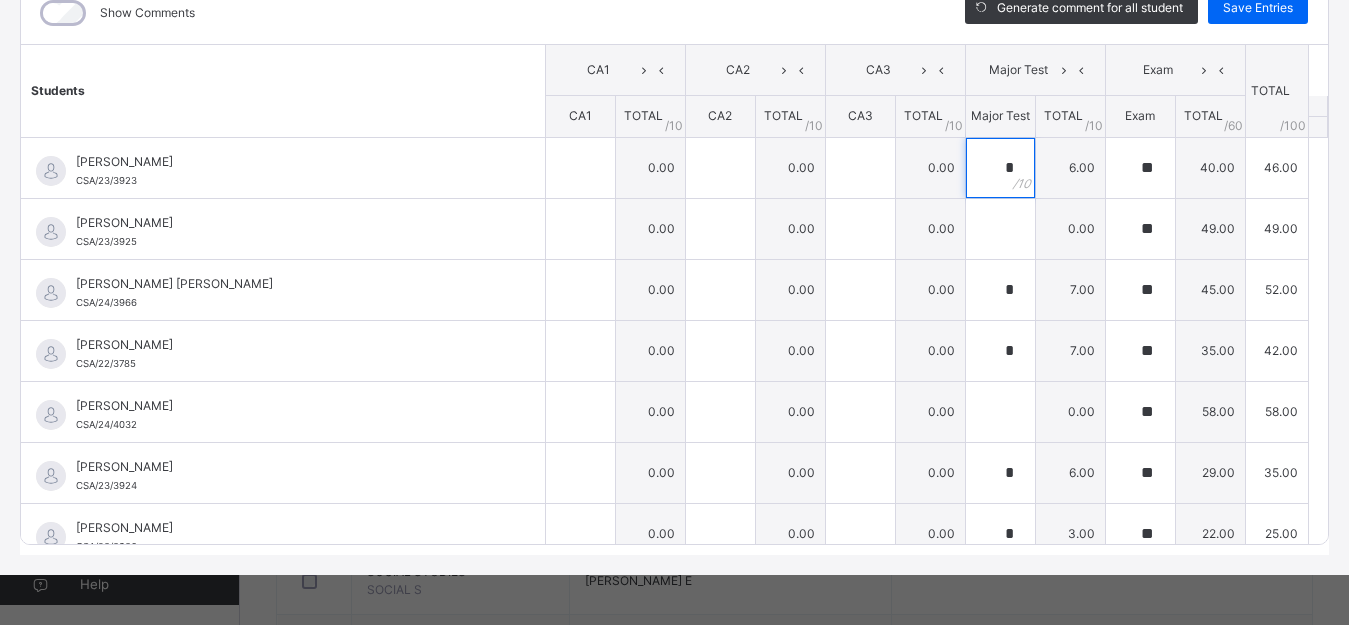type on "*" 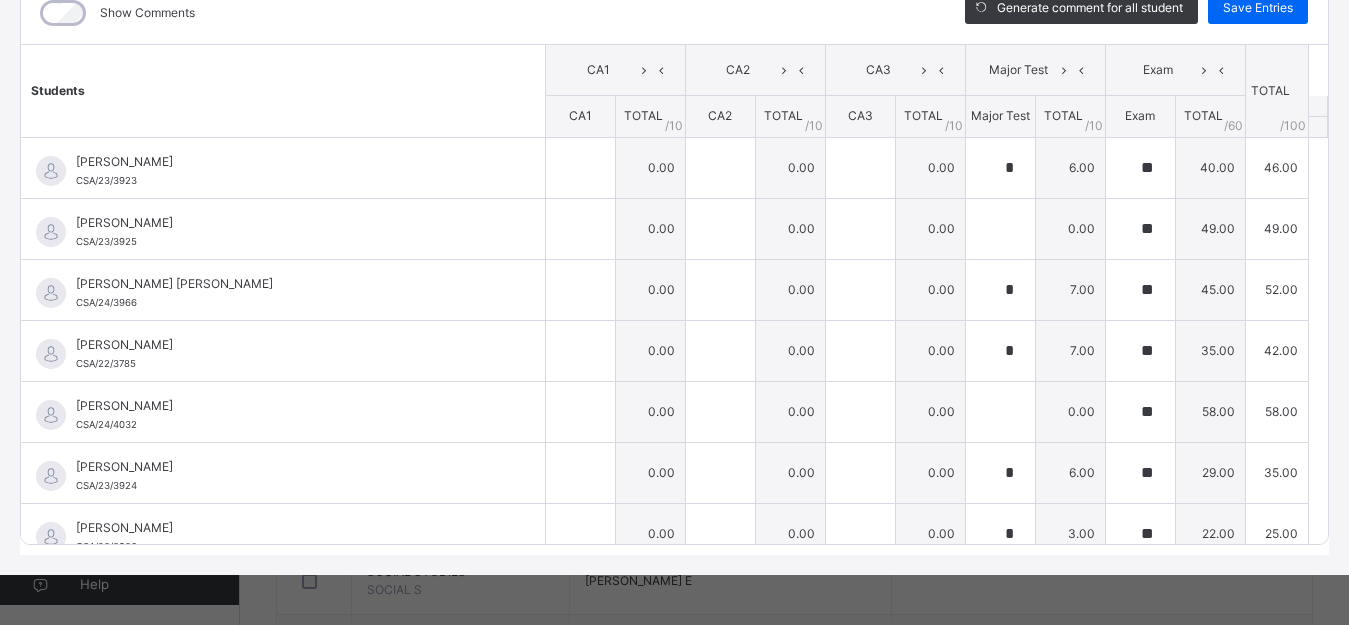 scroll, scrollTop: 477, scrollLeft: 0, axis: vertical 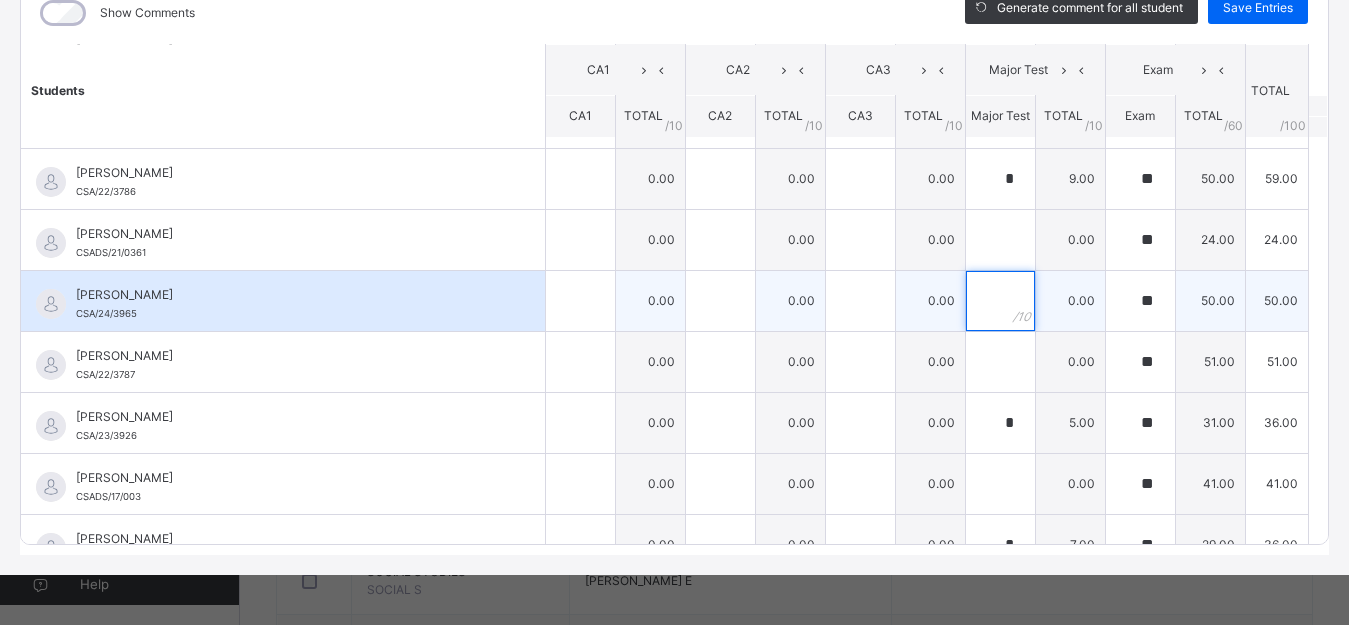 click at bounding box center [1000, 301] 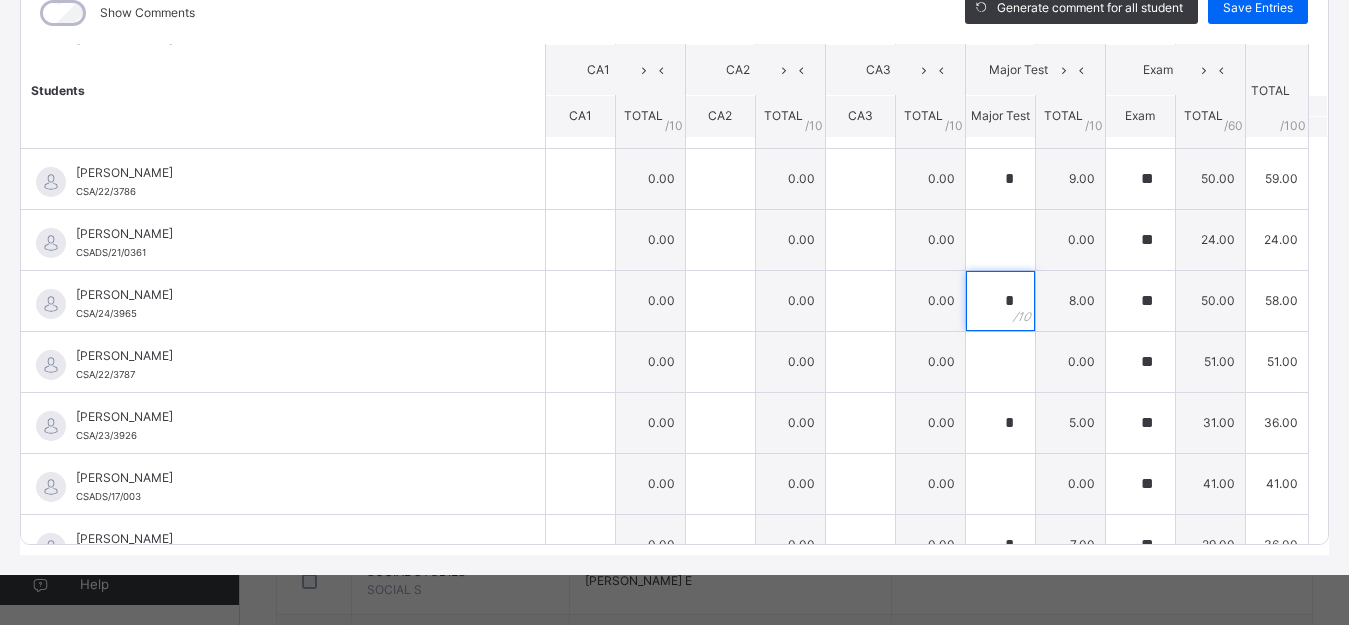 type on "*" 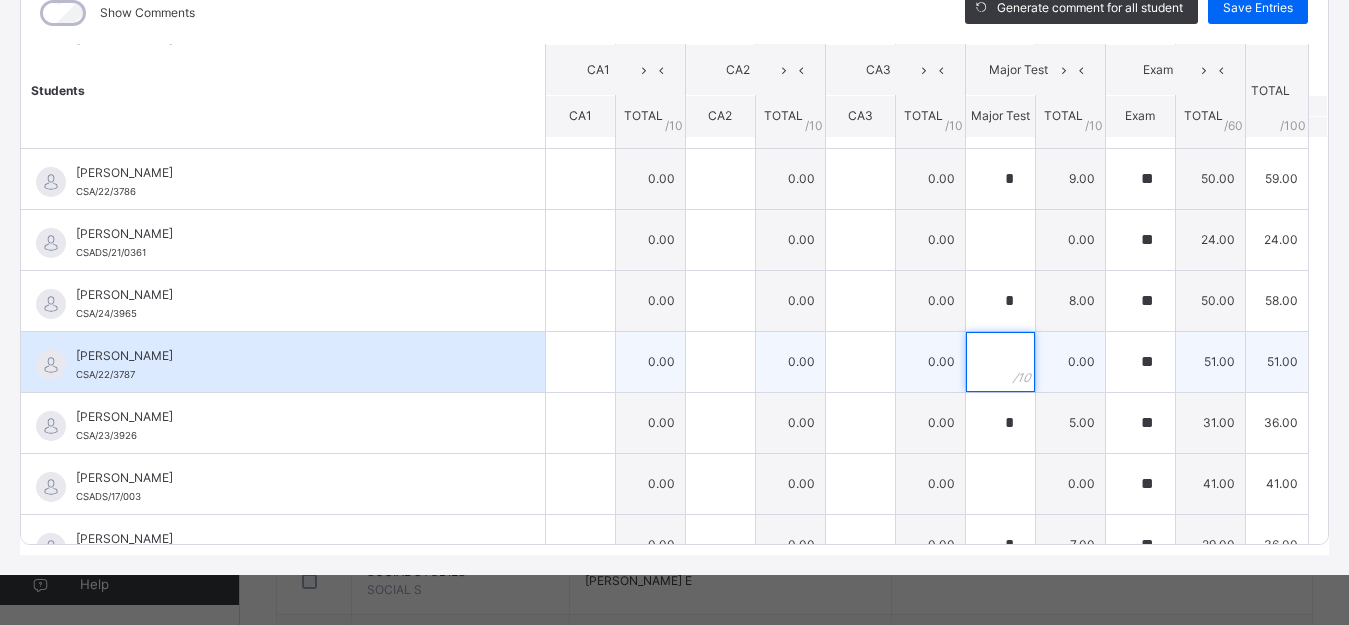 click at bounding box center (1000, 362) 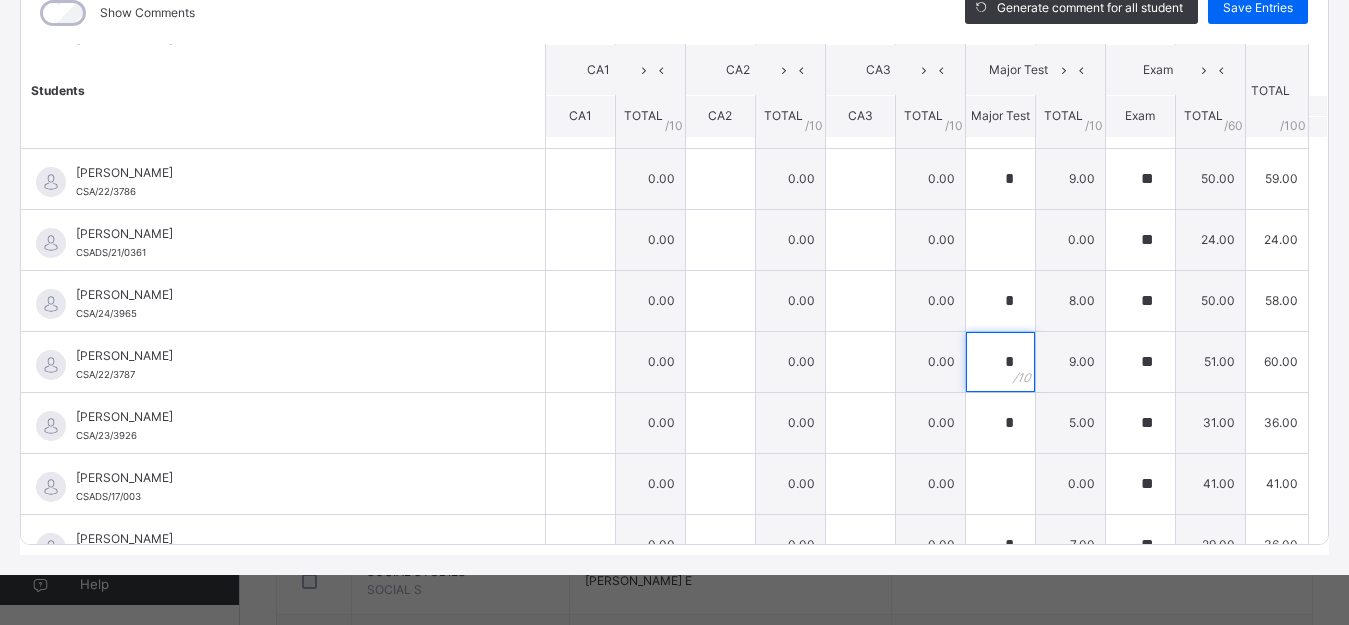 type on "*" 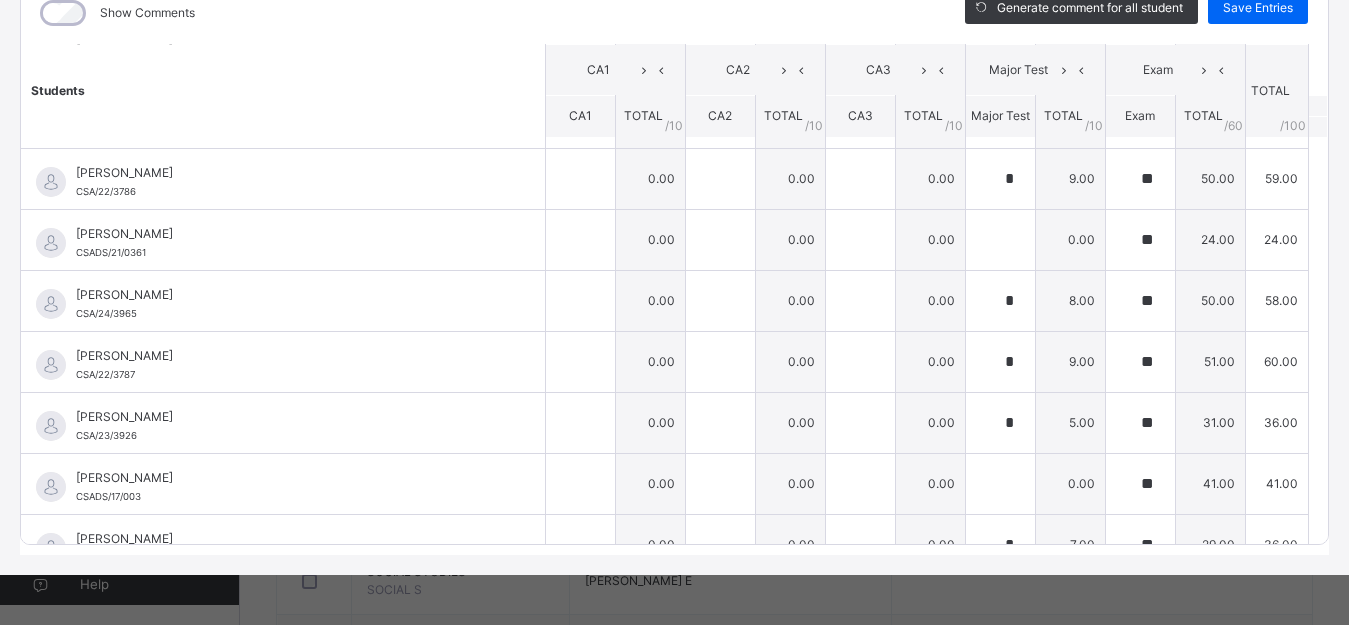 scroll, scrollTop: 0, scrollLeft: 0, axis: both 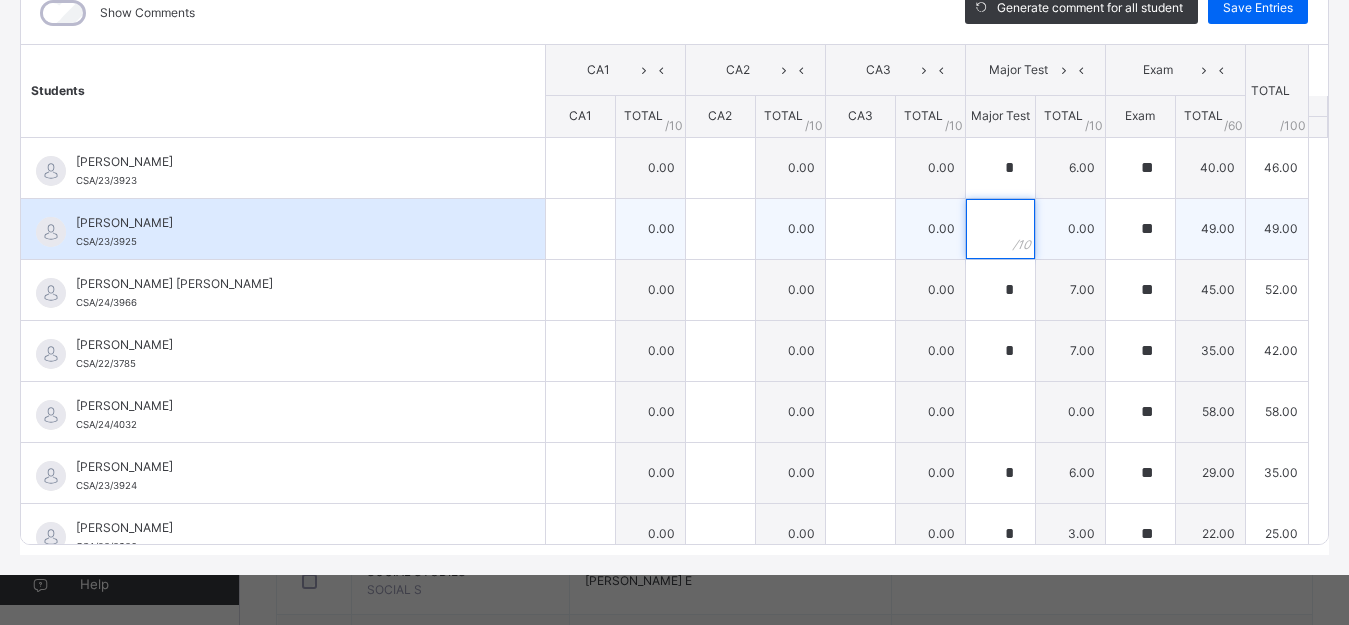 click at bounding box center [1000, 229] 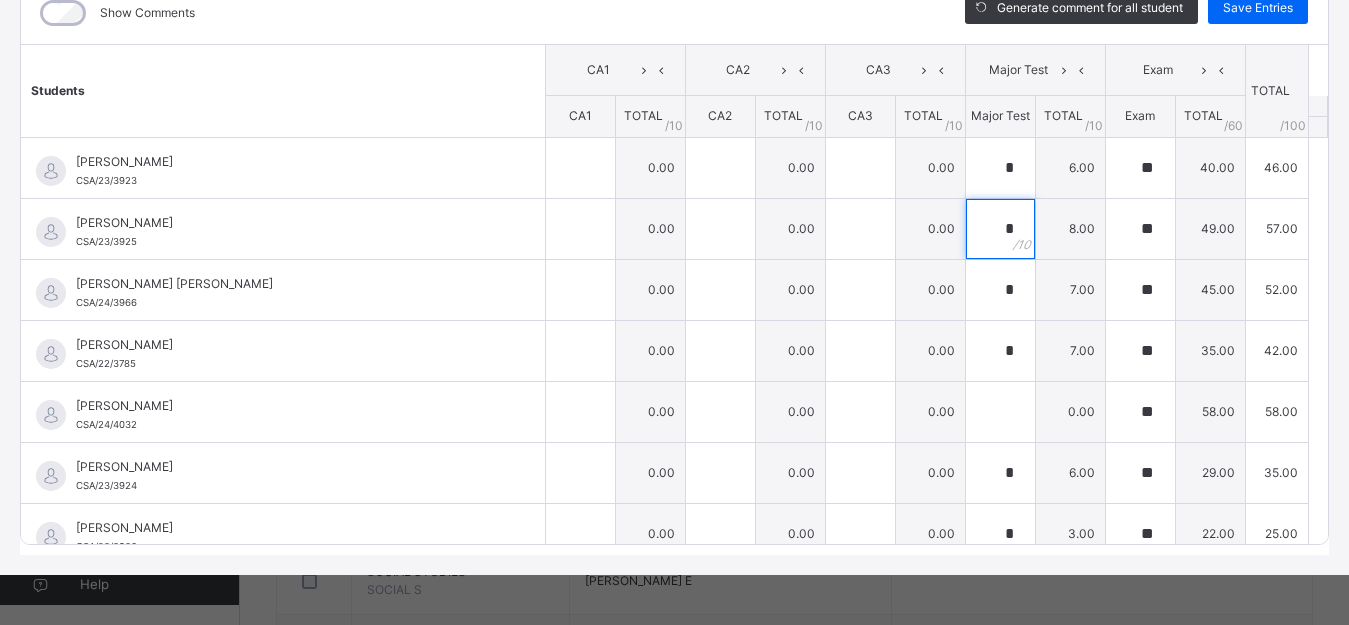 type on "*" 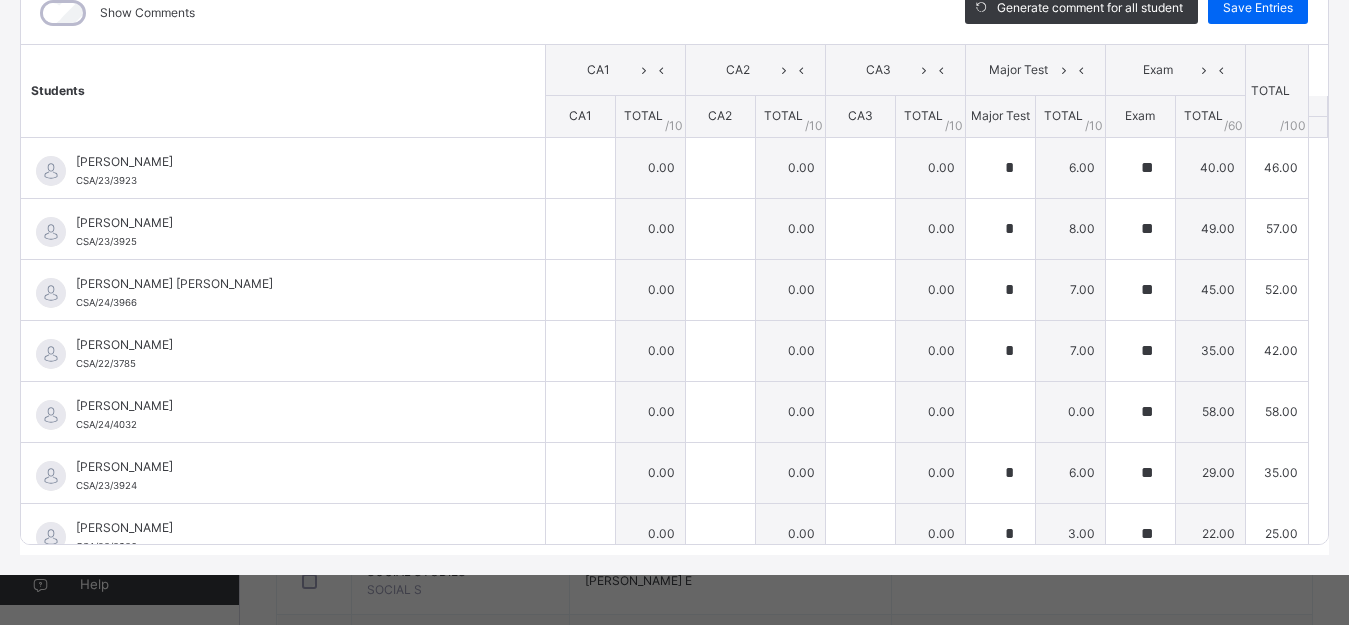 scroll, scrollTop: 416, scrollLeft: 0, axis: vertical 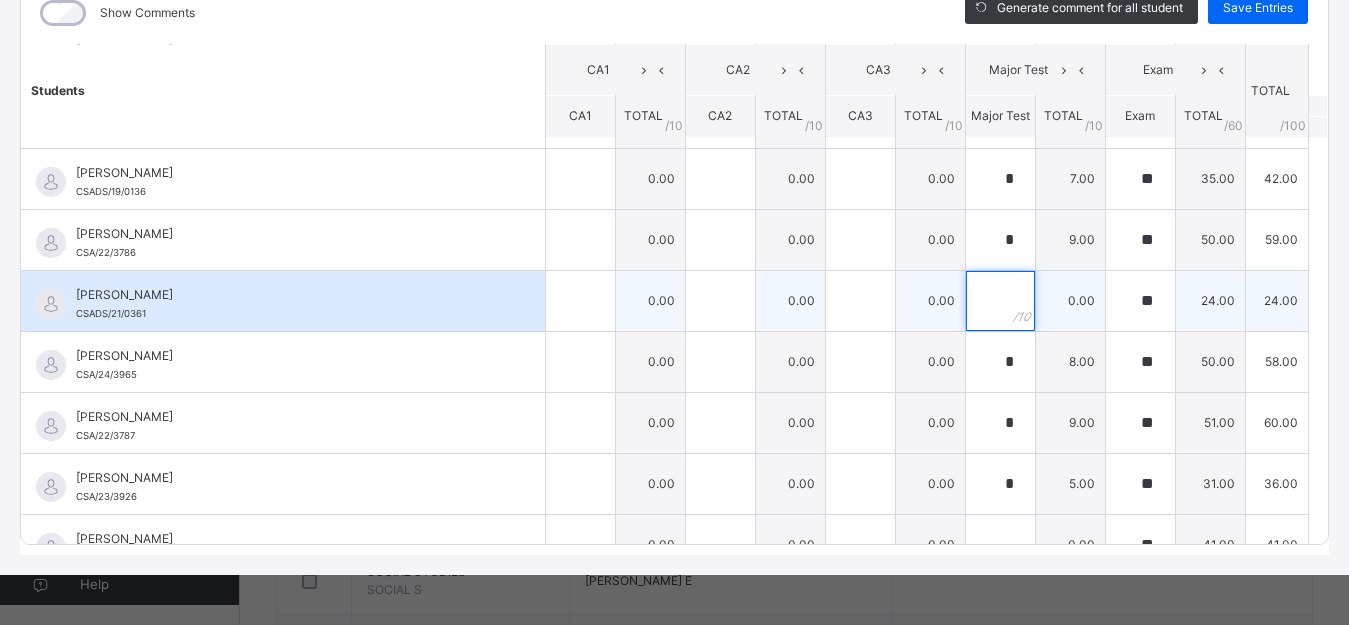 click at bounding box center [1000, 301] 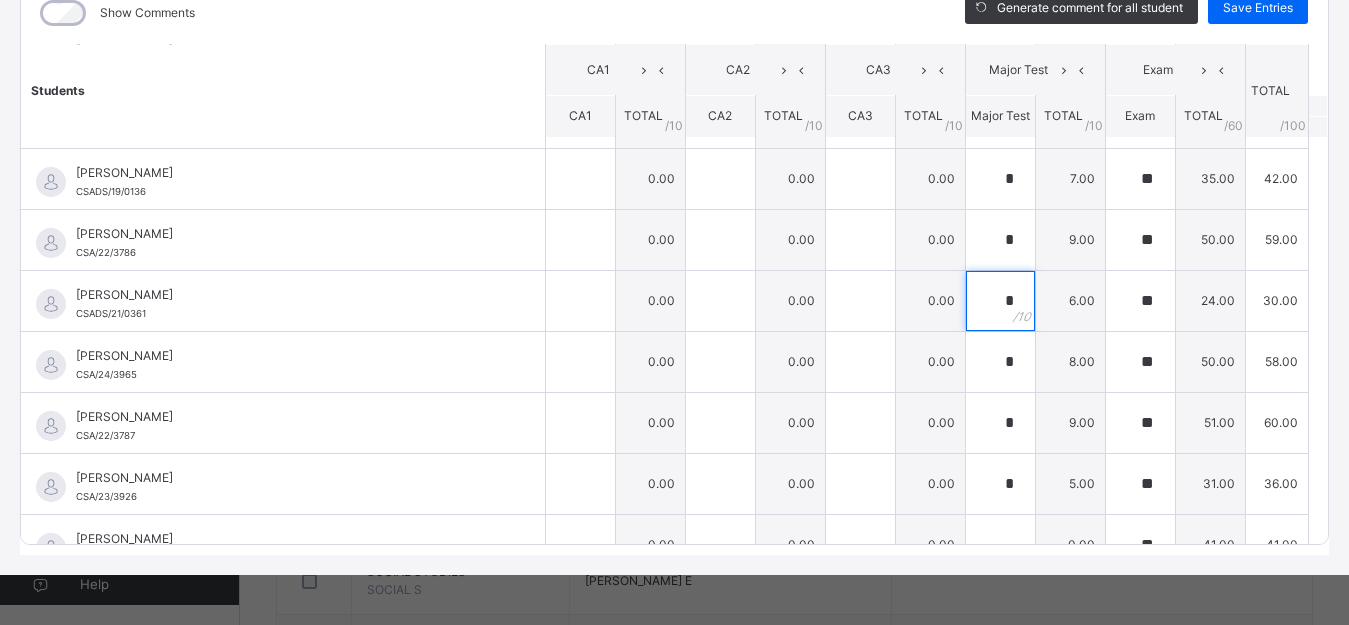 type on "*" 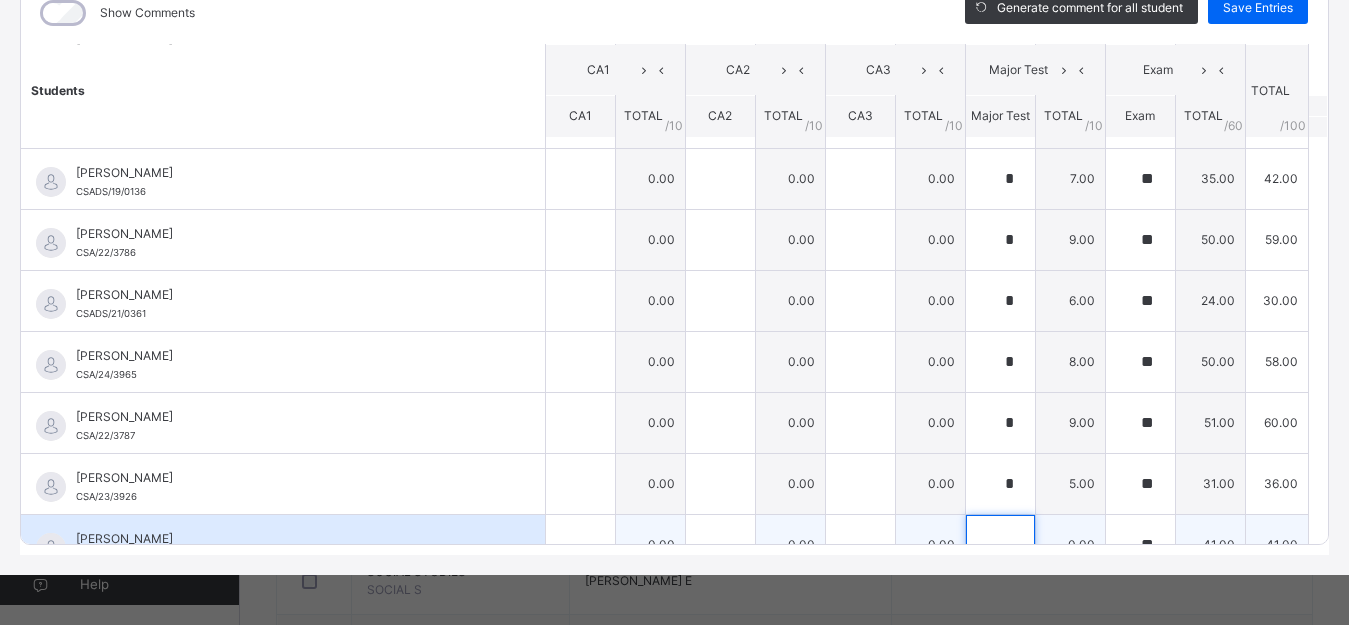 click at bounding box center (1000, 545) 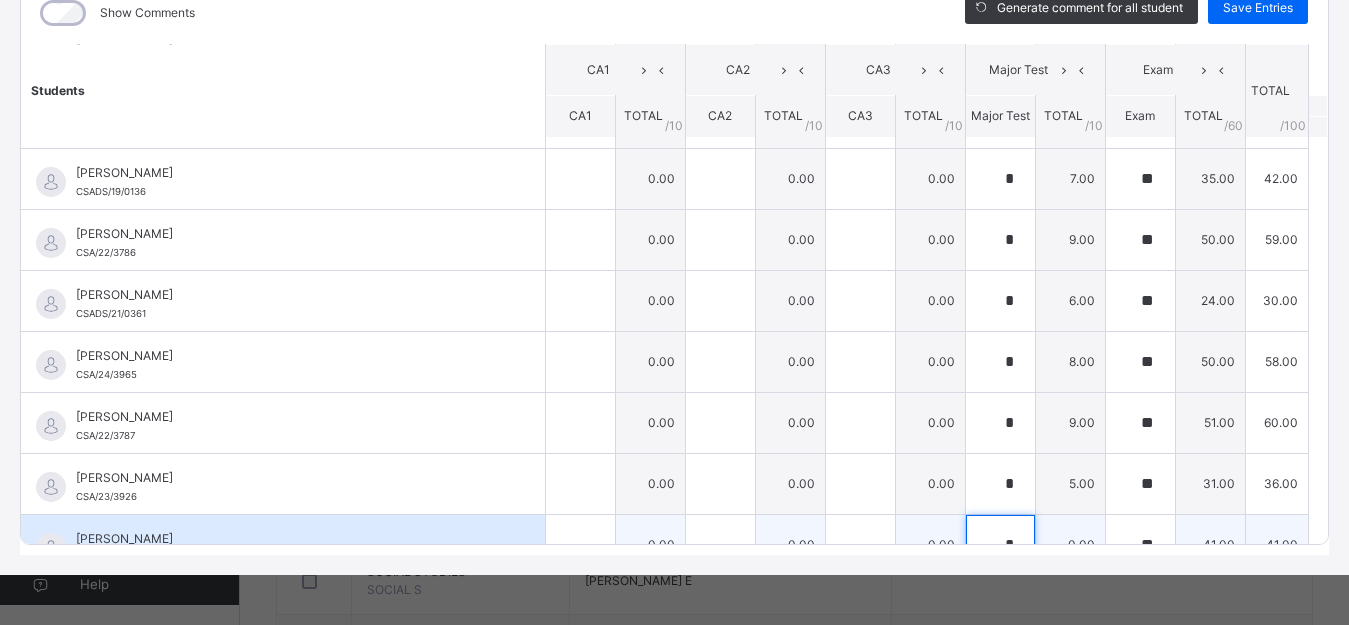 scroll, scrollTop: 427, scrollLeft: 0, axis: vertical 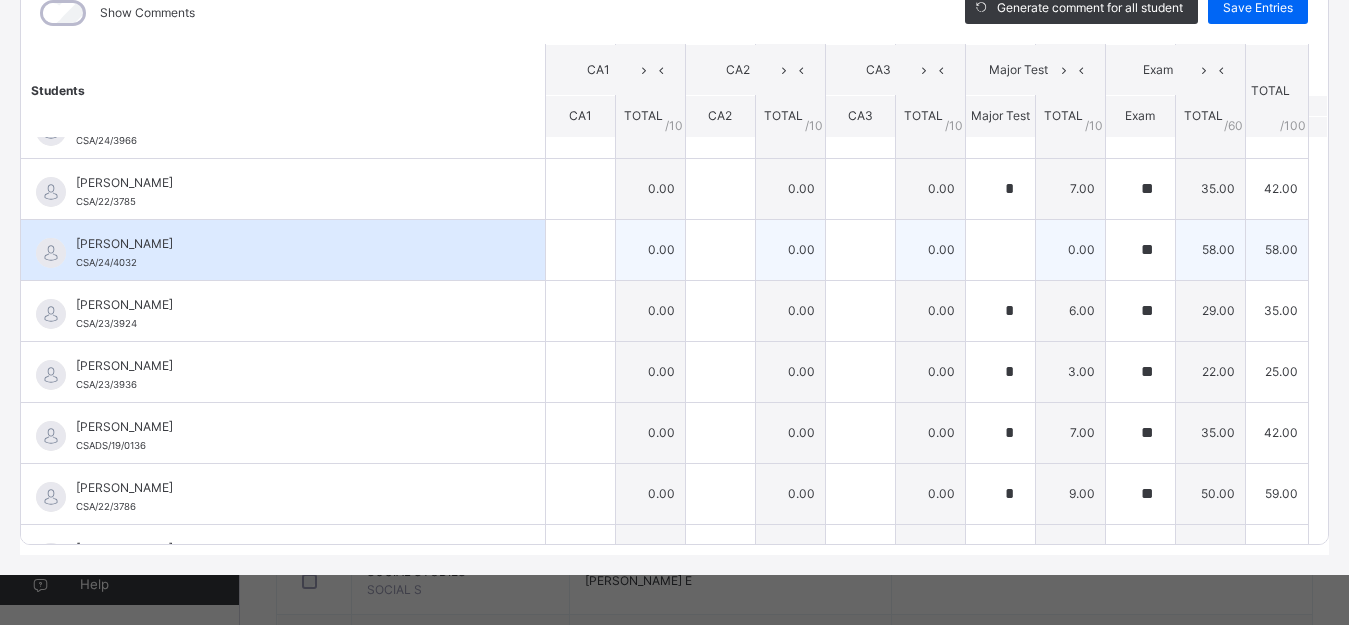 type on "*" 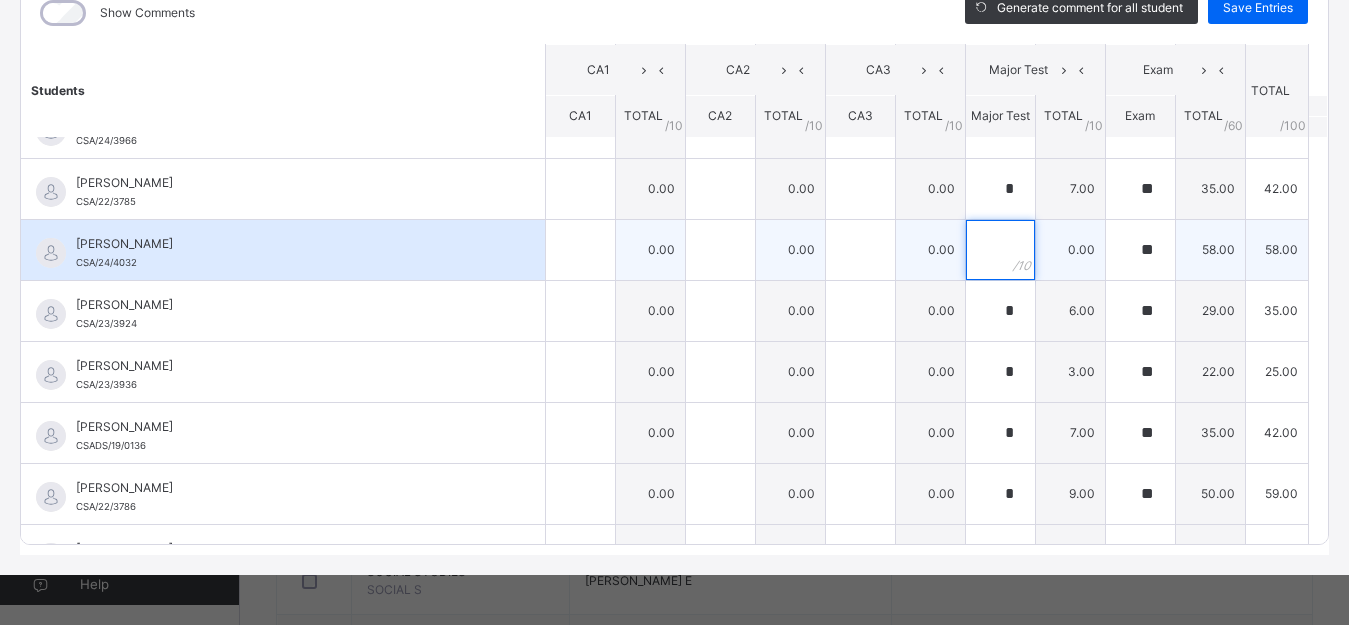 click at bounding box center (1000, 250) 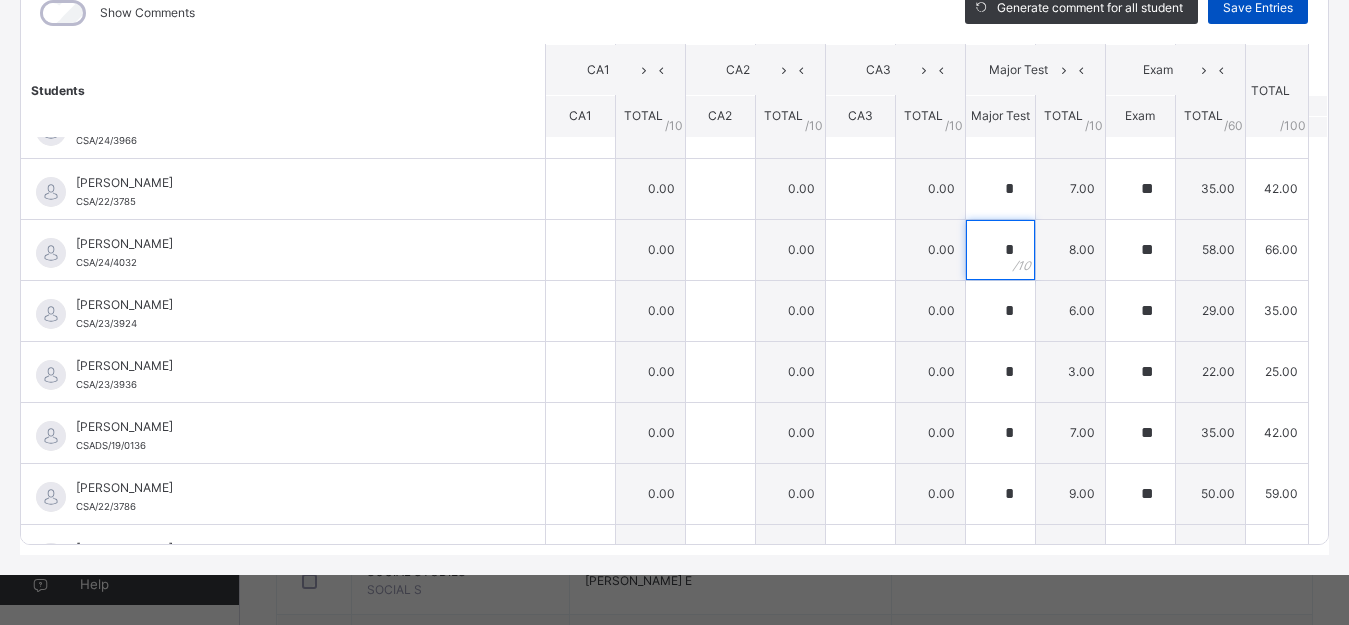 type on "*" 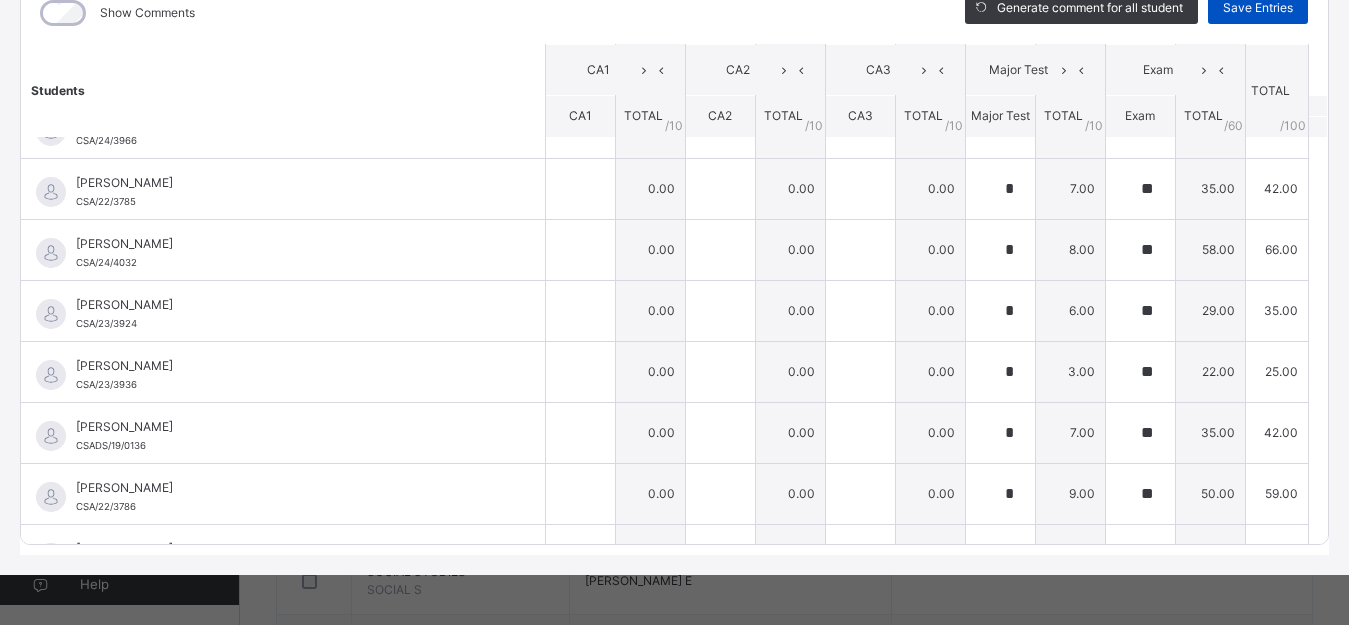 click on "Save Entries" at bounding box center [1258, 8] 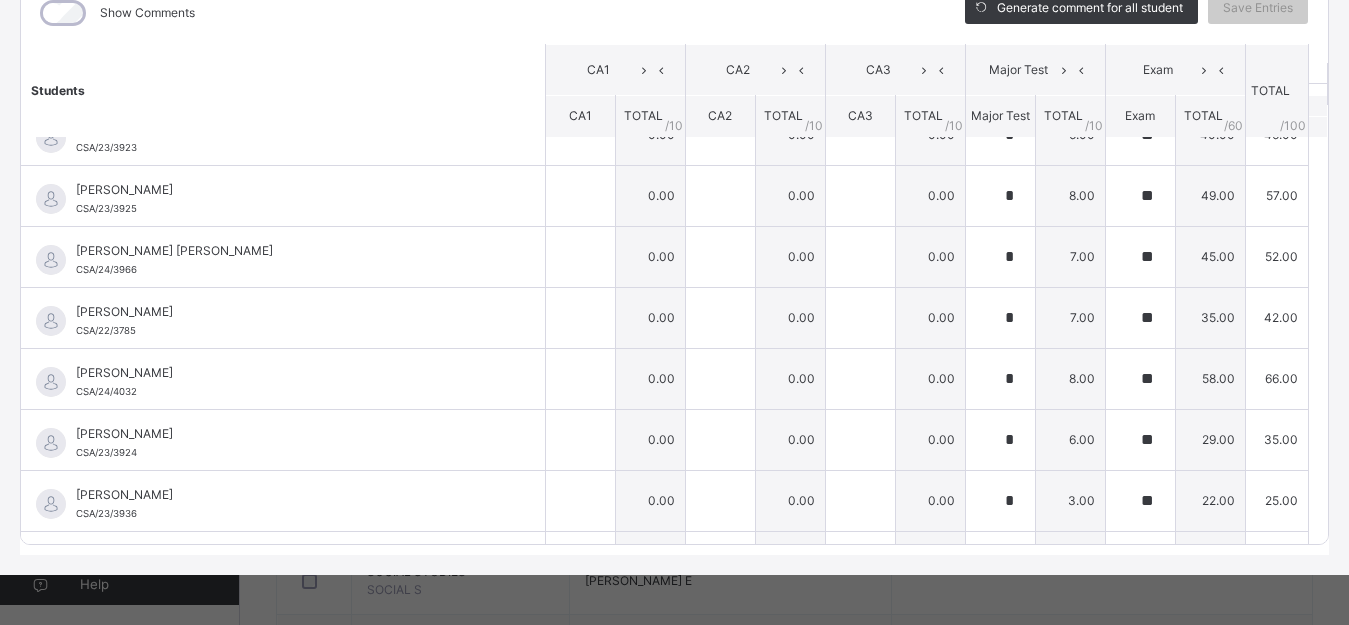 scroll, scrollTop: 0, scrollLeft: 0, axis: both 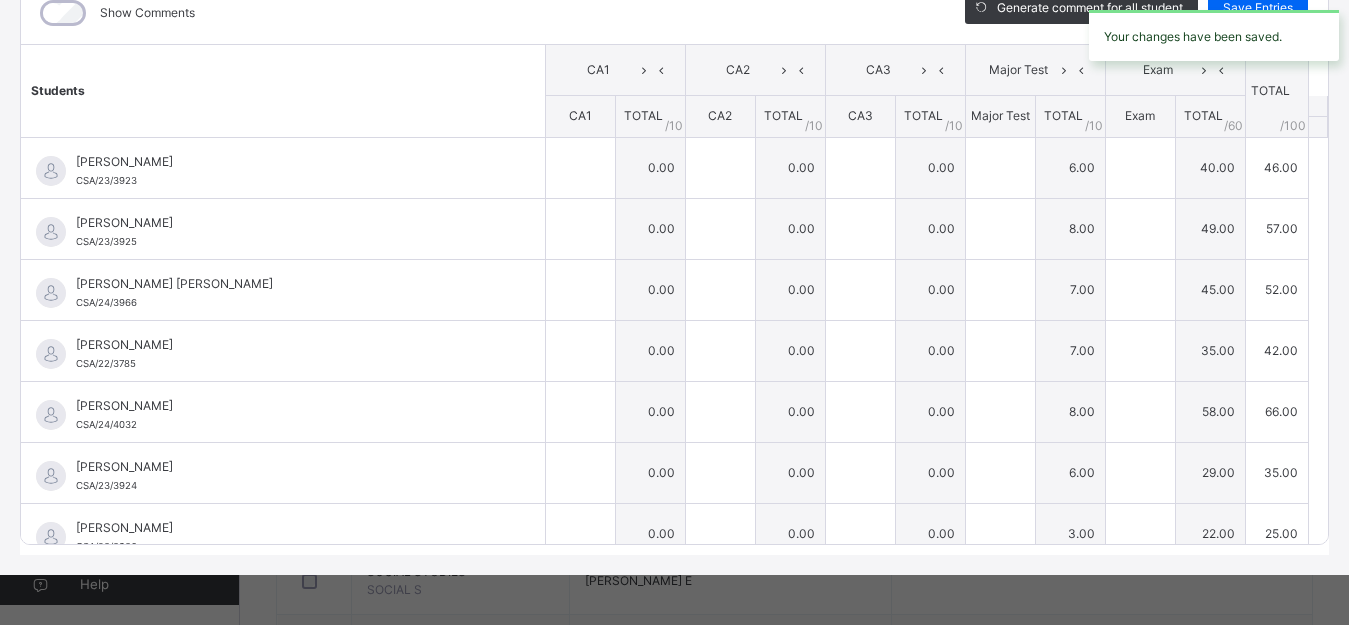 type on "*" 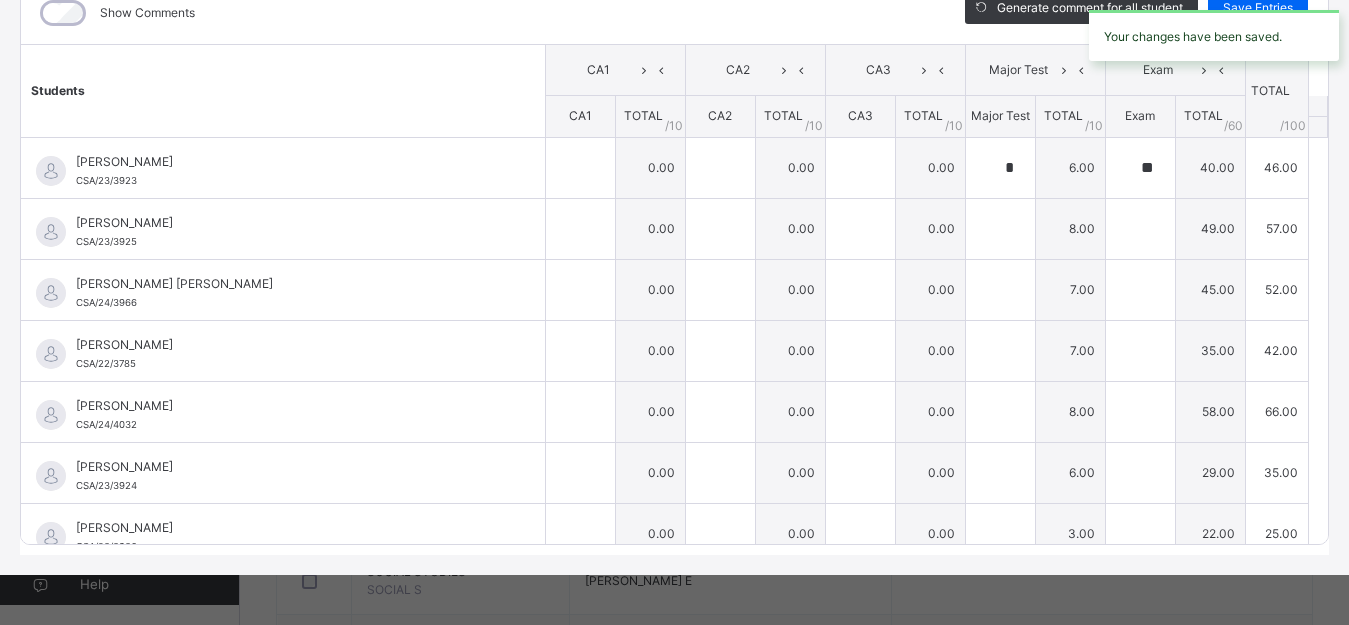 type on "*" 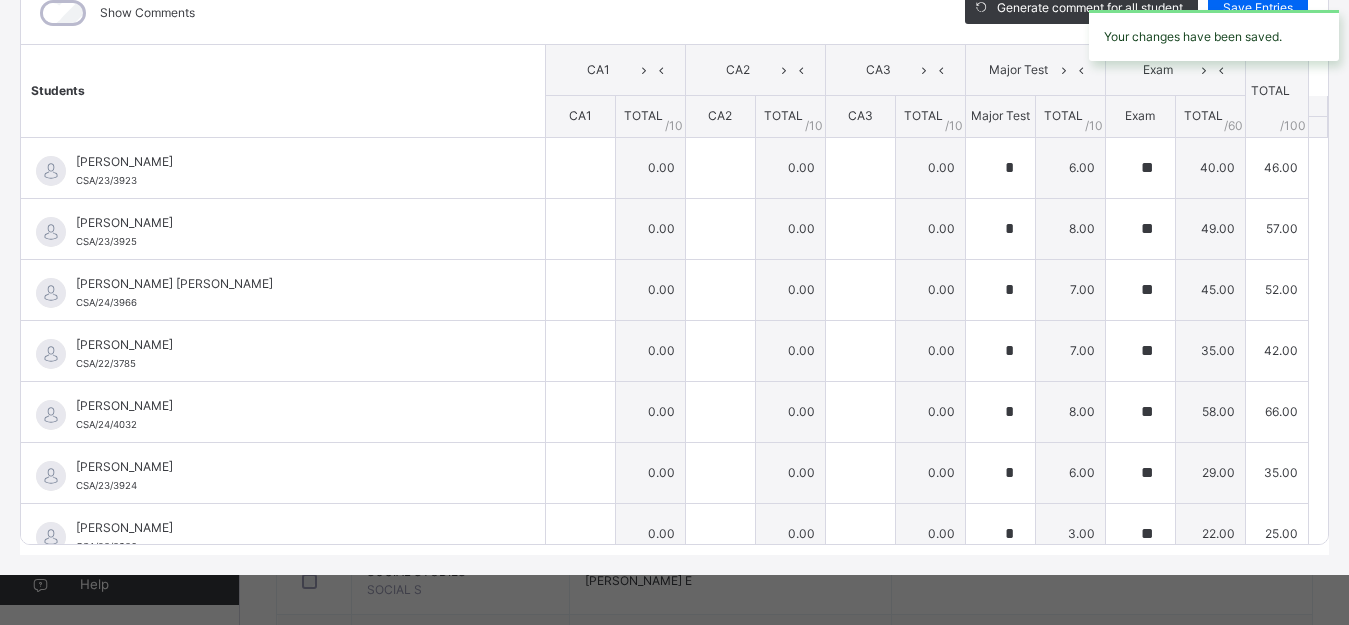 type on "*" 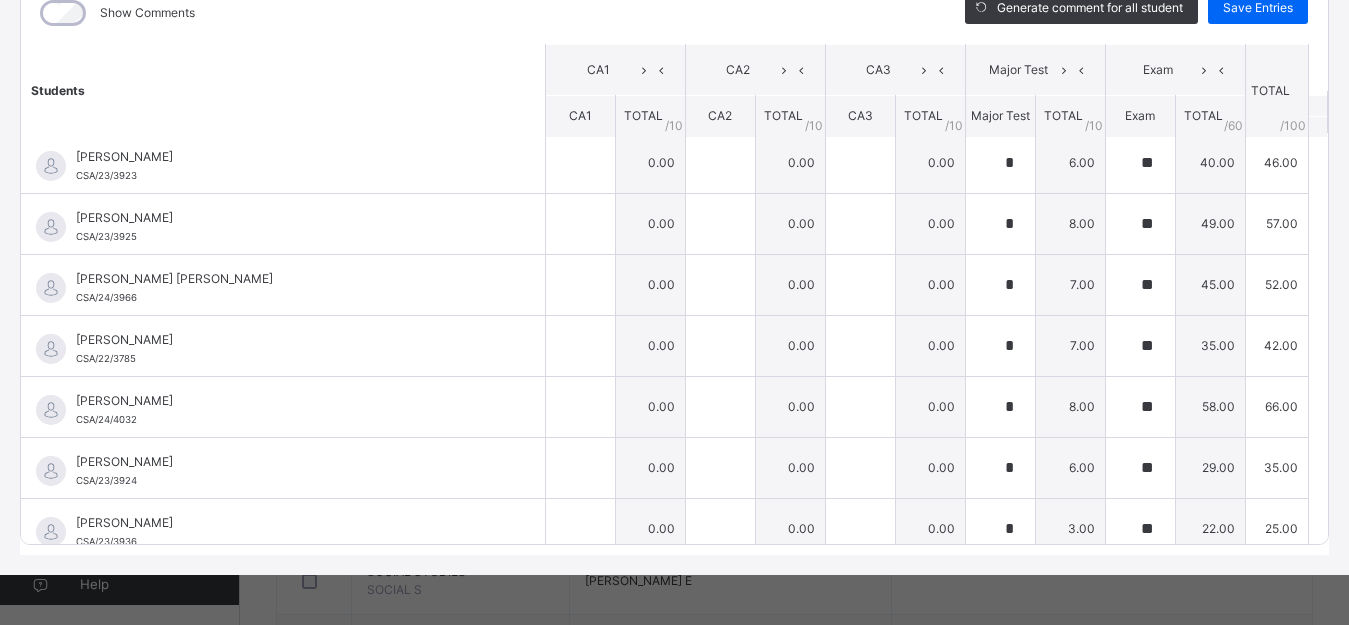 scroll, scrollTop: 0, scrollLeft: 0, axis: both 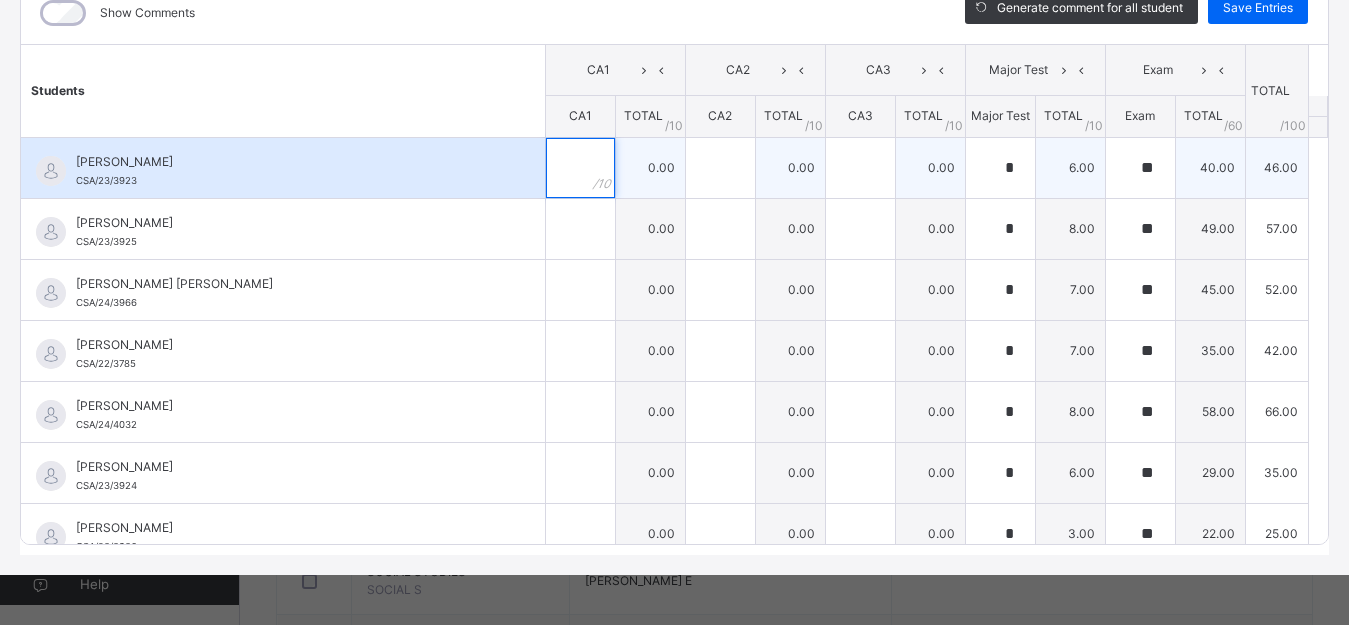 click at bounding box center (580, 168) 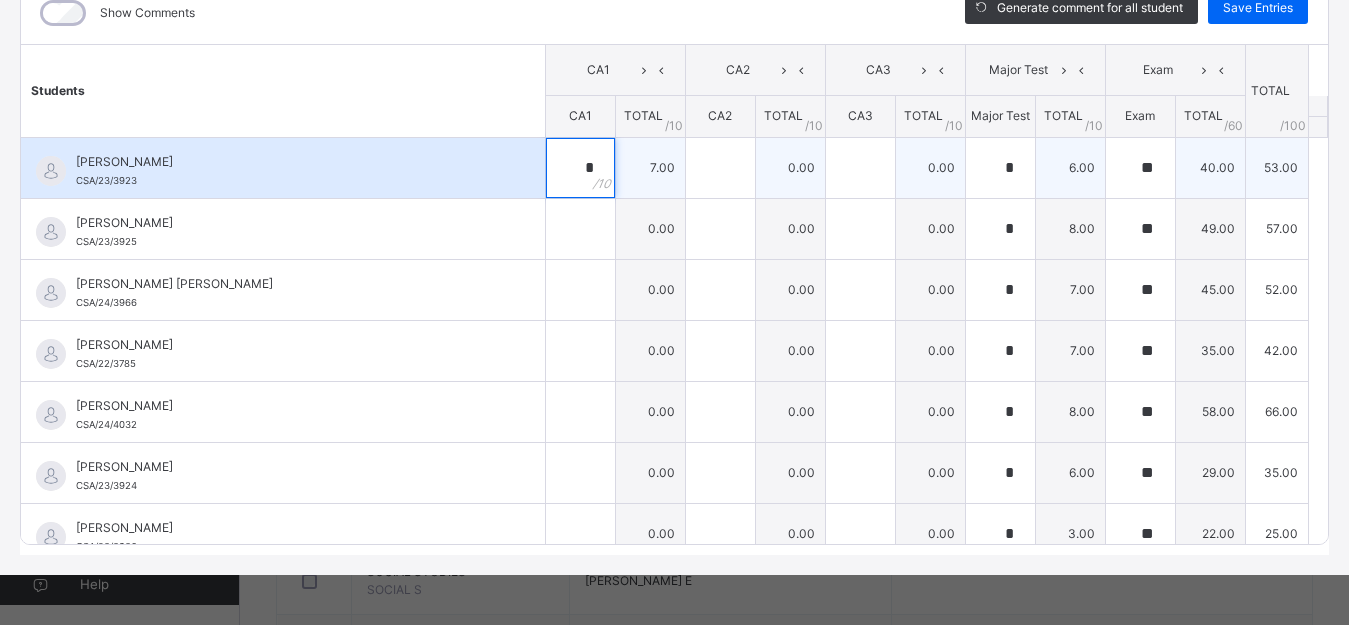 type on "*" 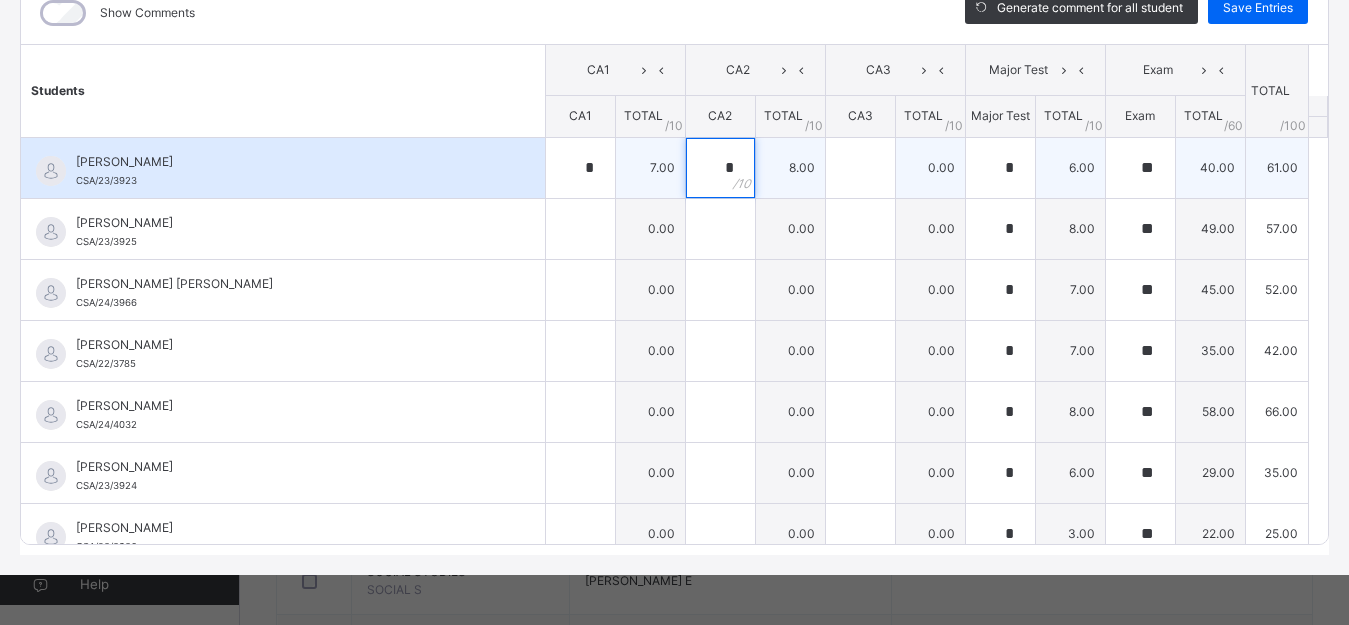 type on "*" 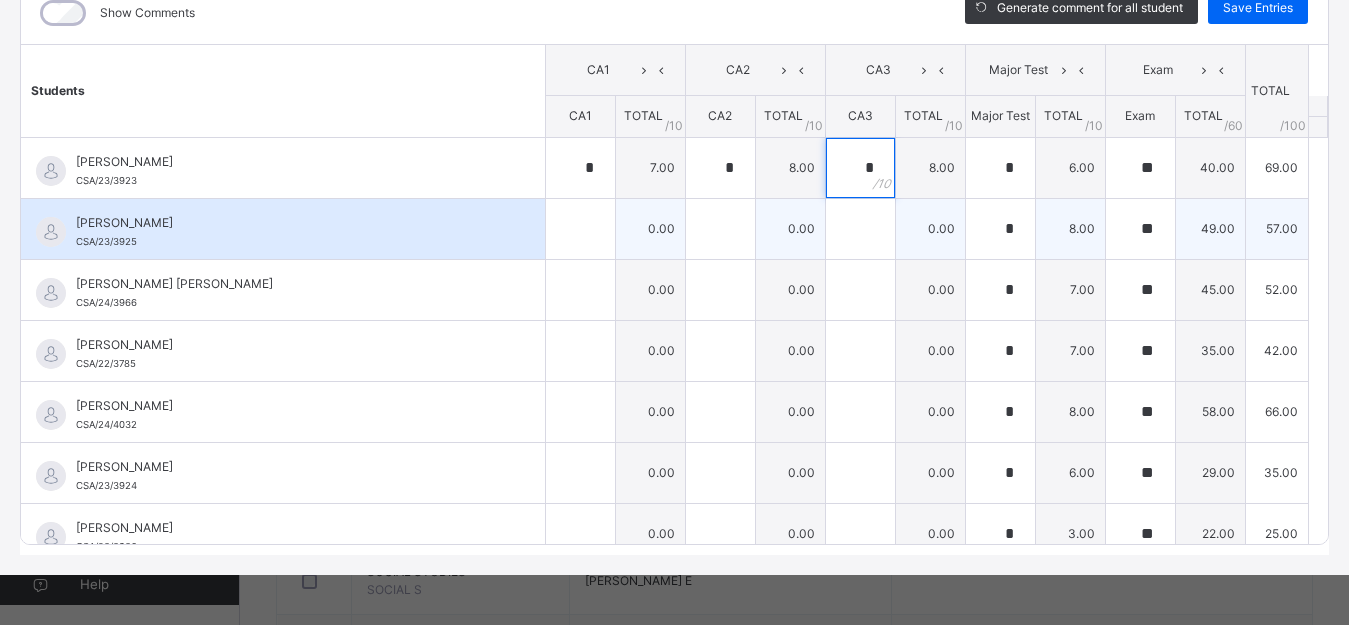 type on "*" 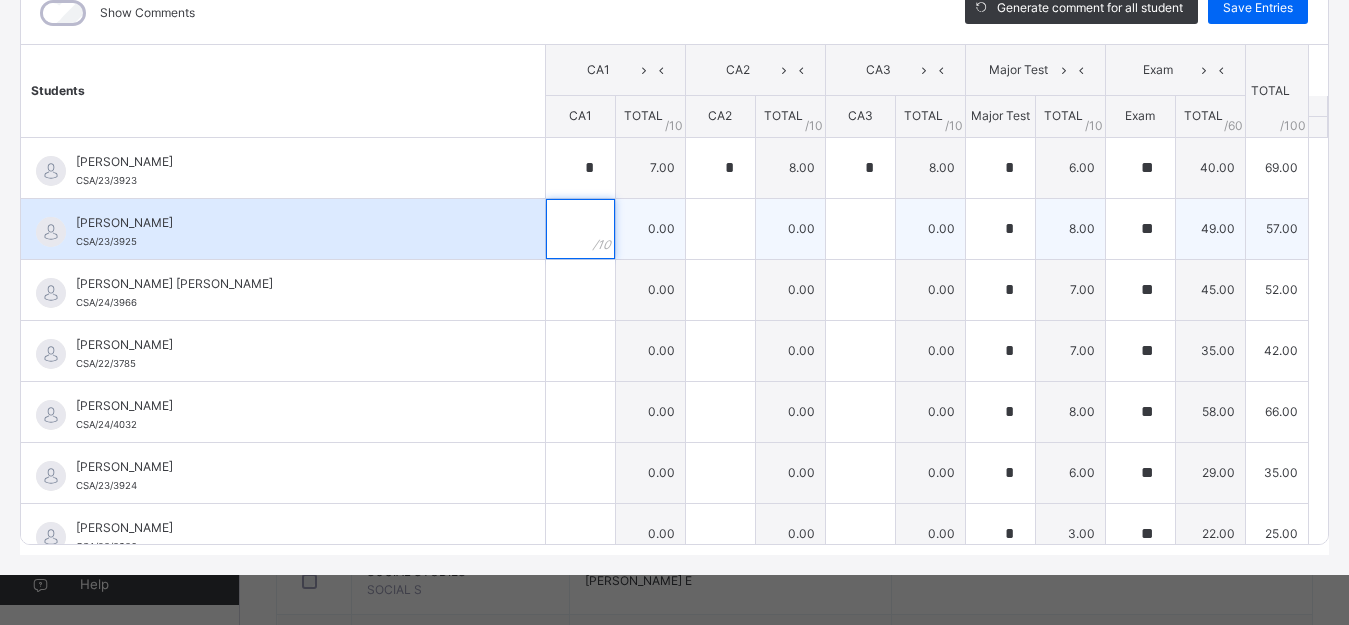 click at bounding box center (580, 229) 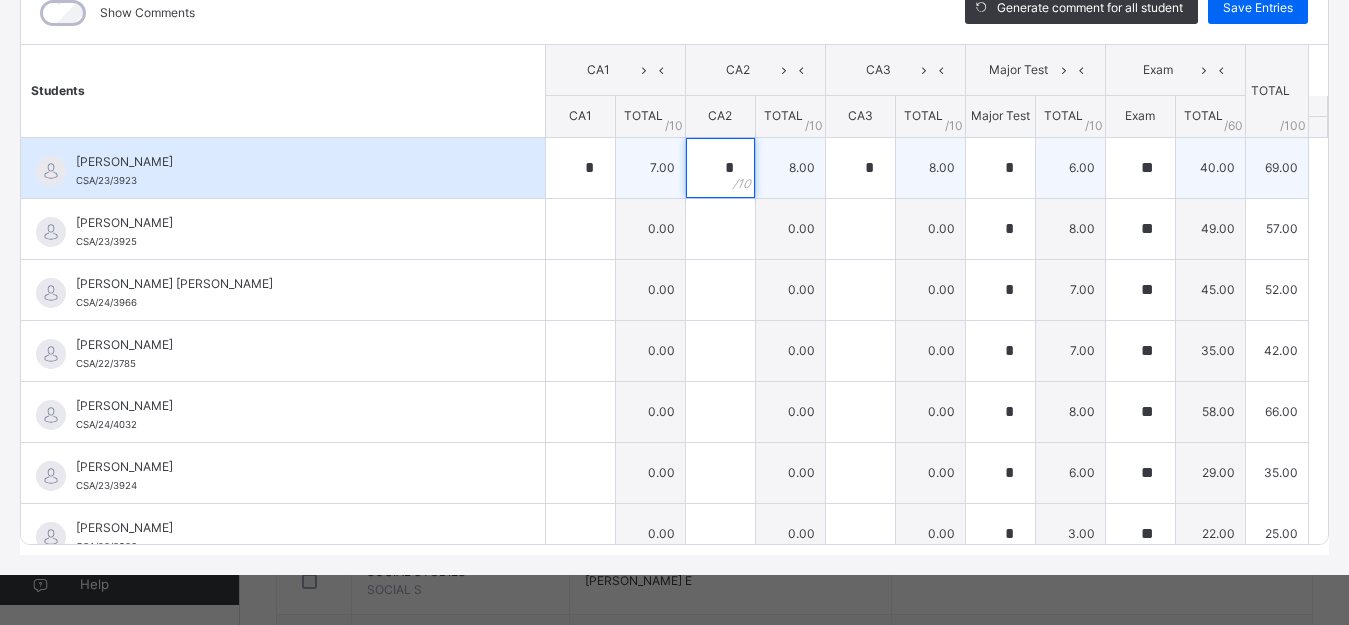 click on "*" at bounding box center [720, 168] 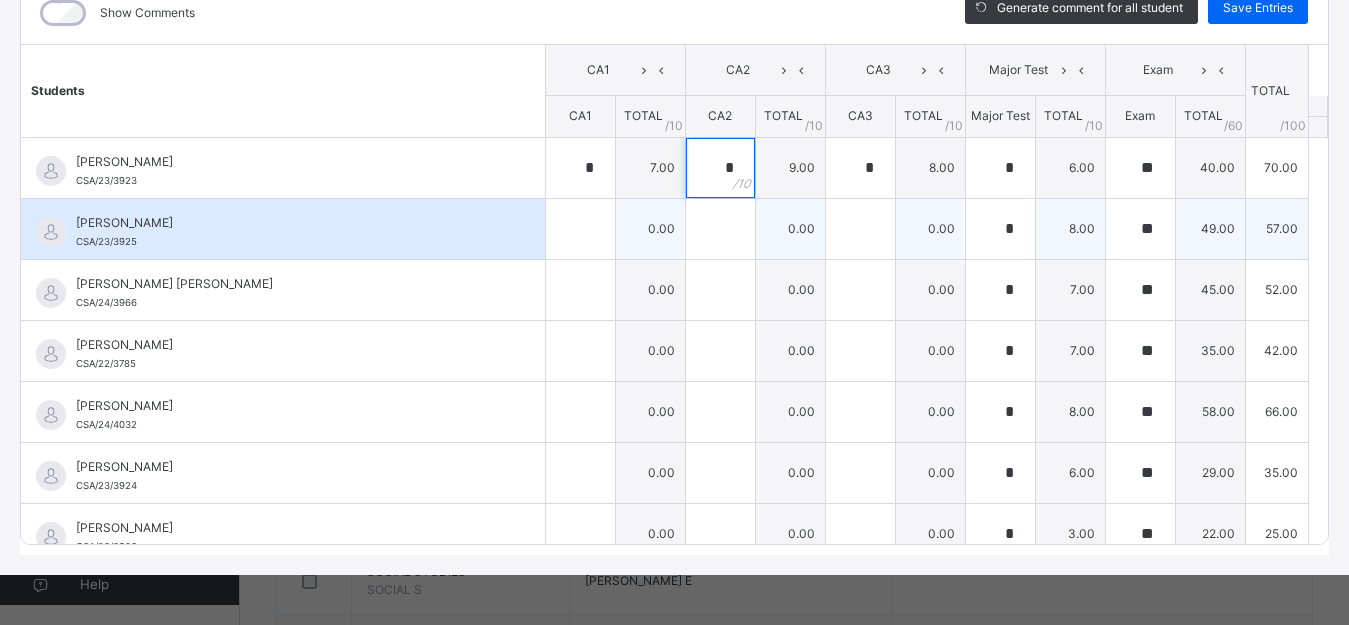 type on "*" 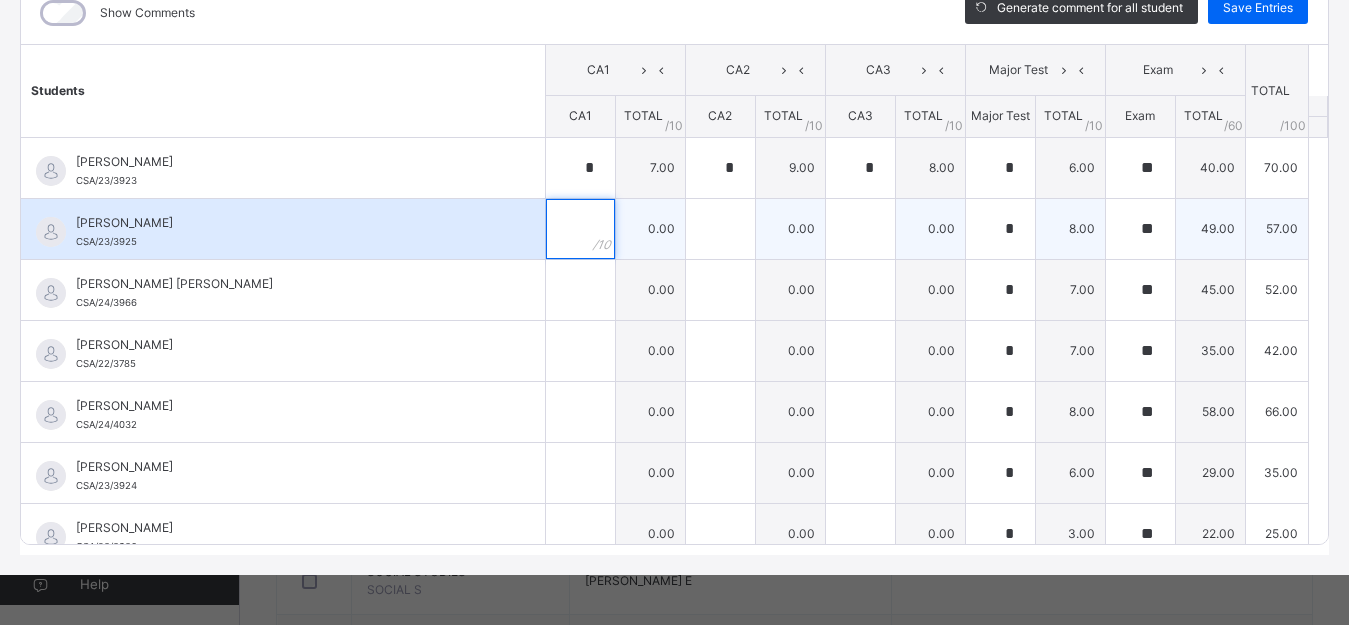 click at bounding box center (580, 229) 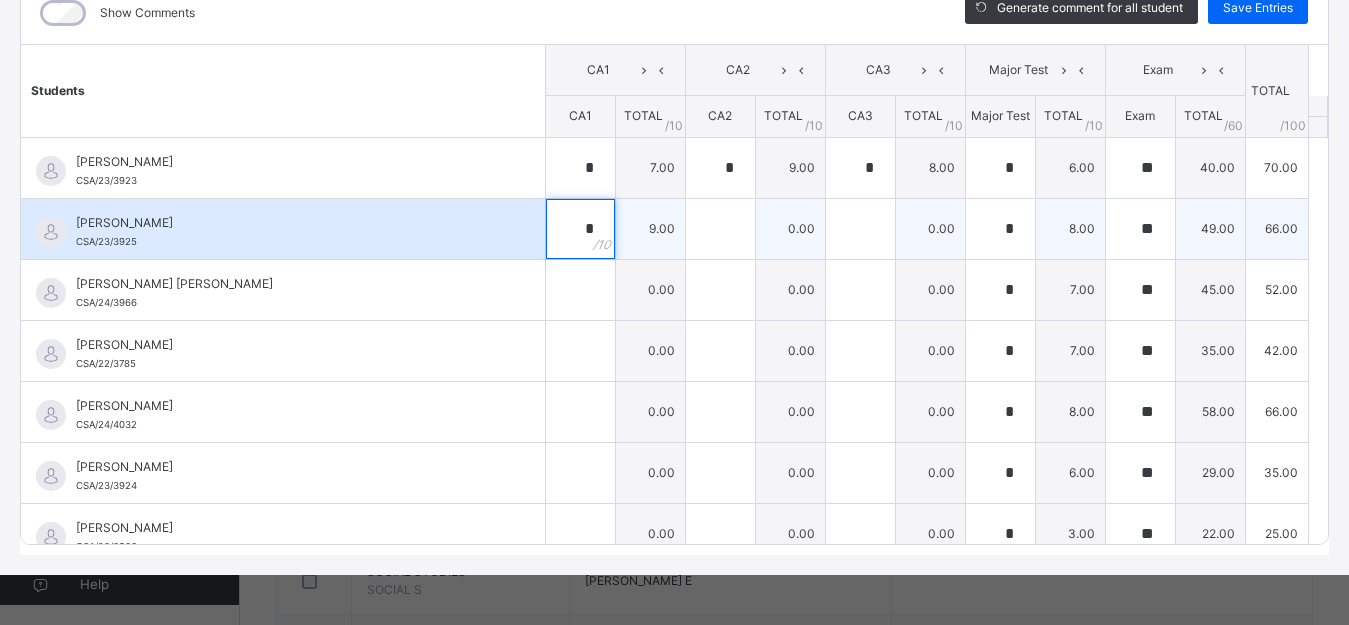 type on "*" 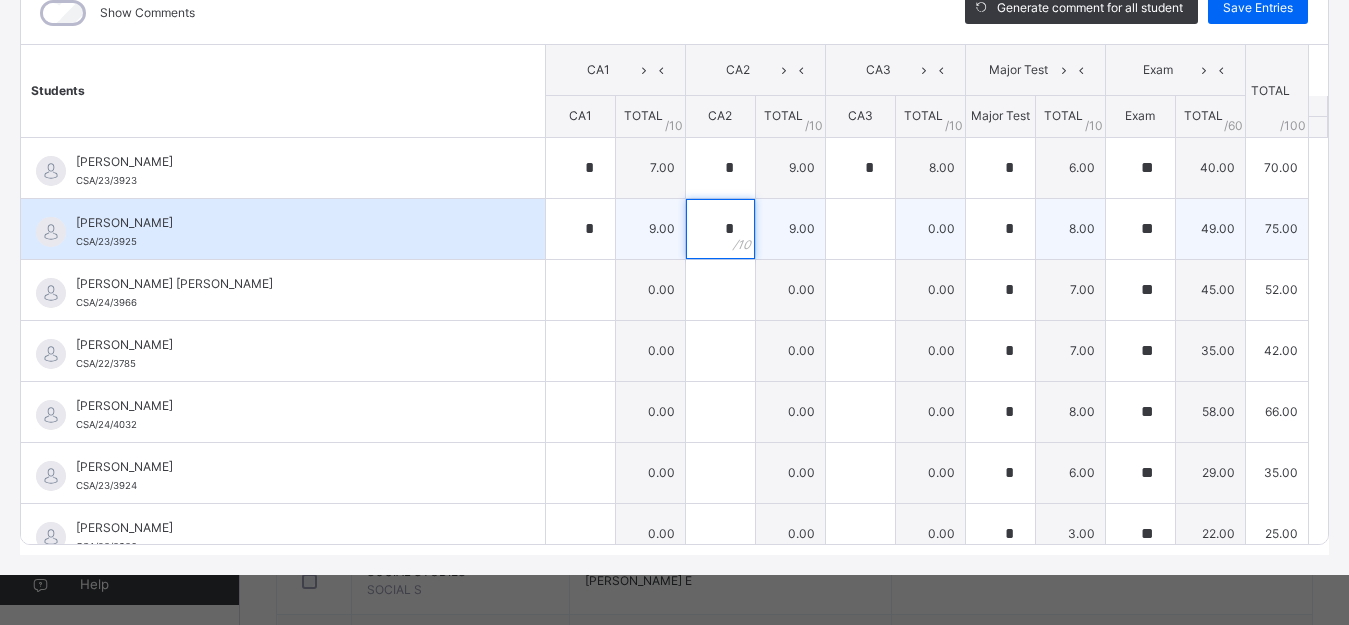 type on "*" 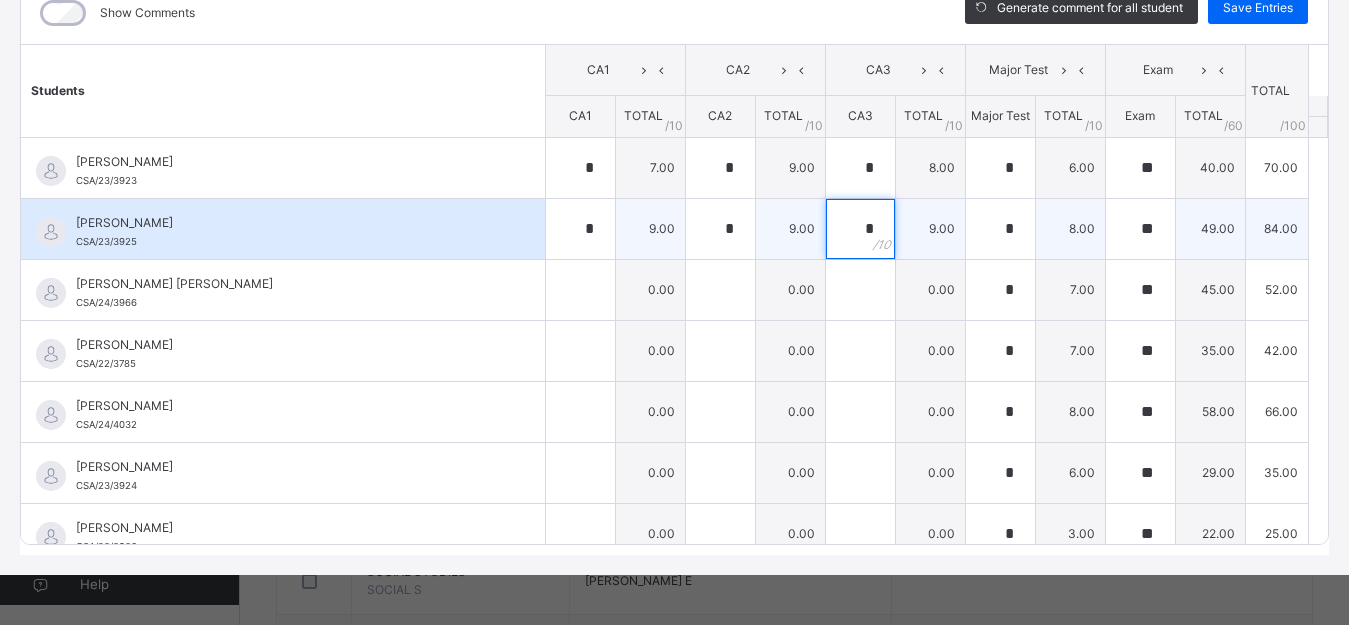type on "*" 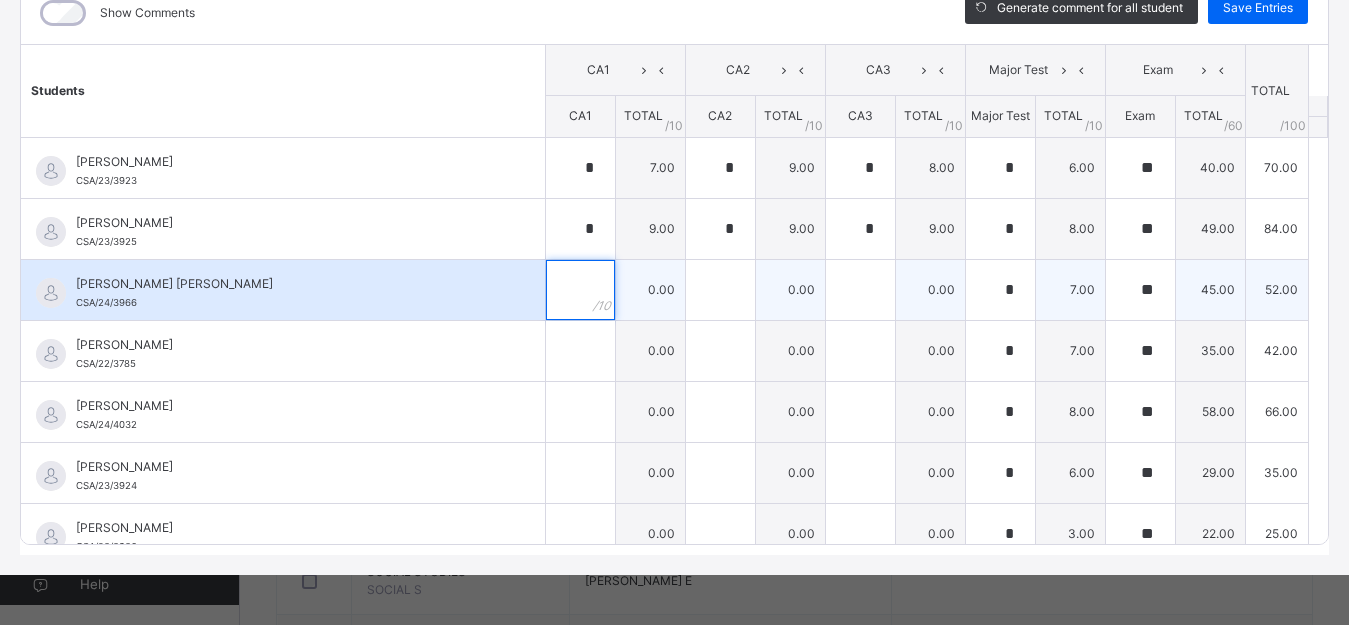 click at bounding box center (580, 290) 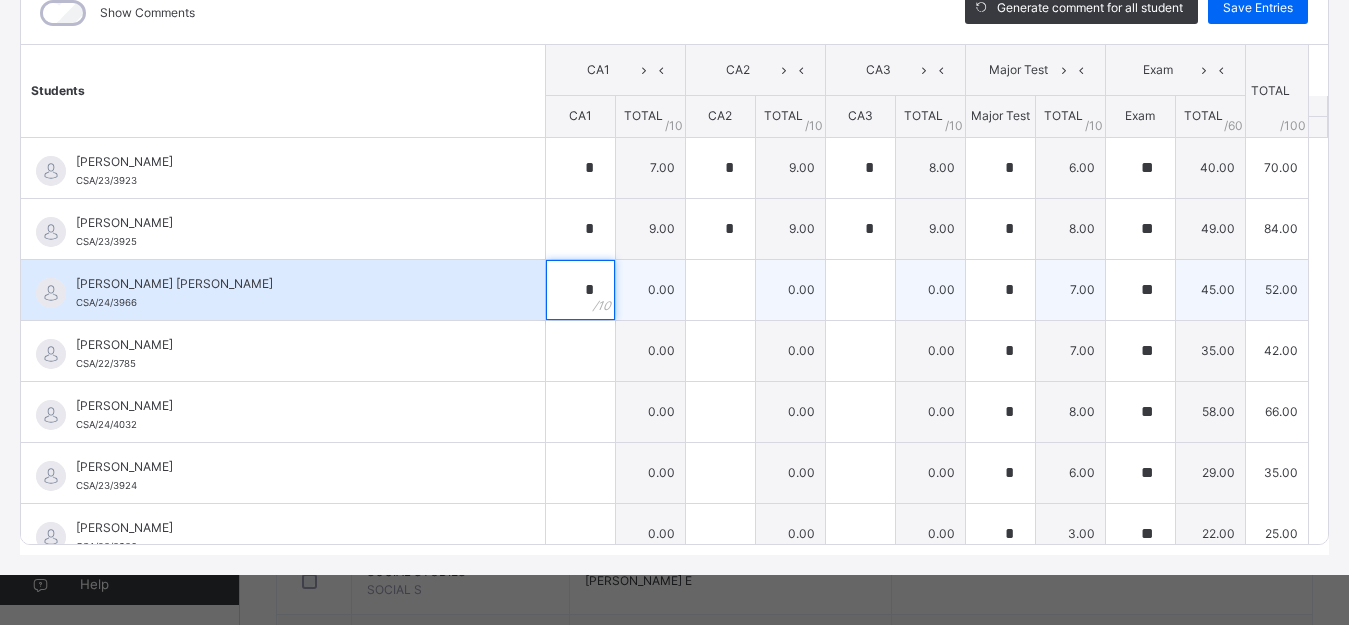 type on "*" 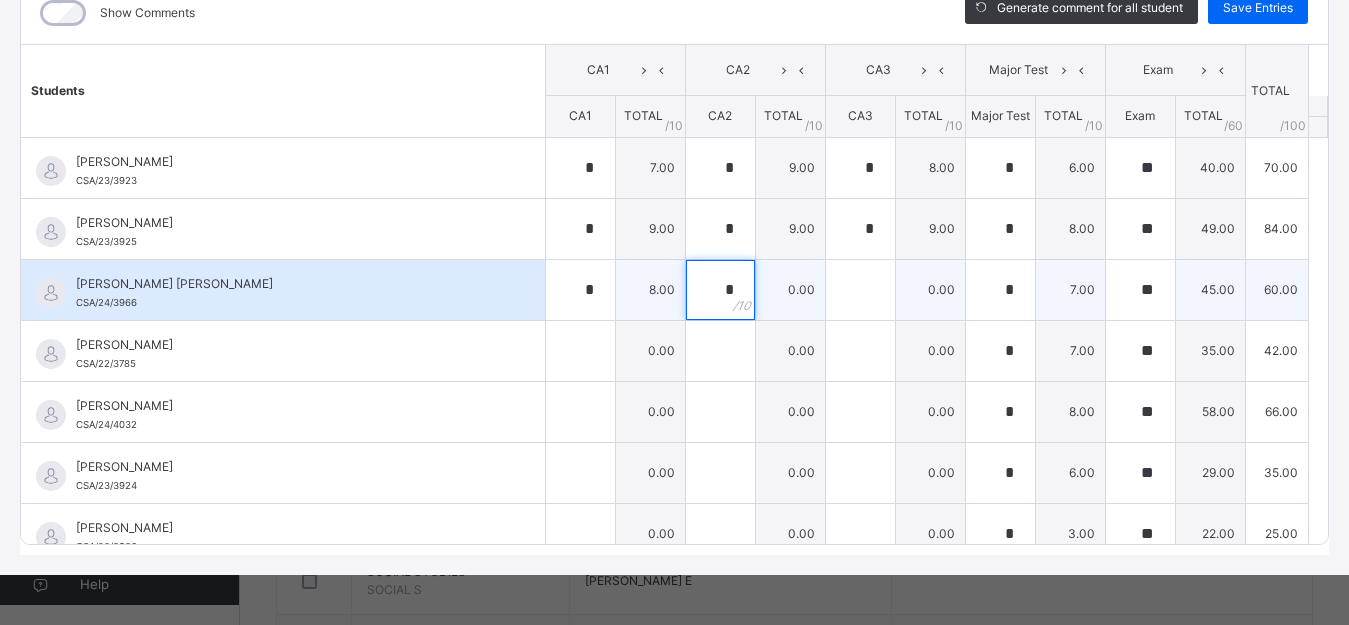type on "*" 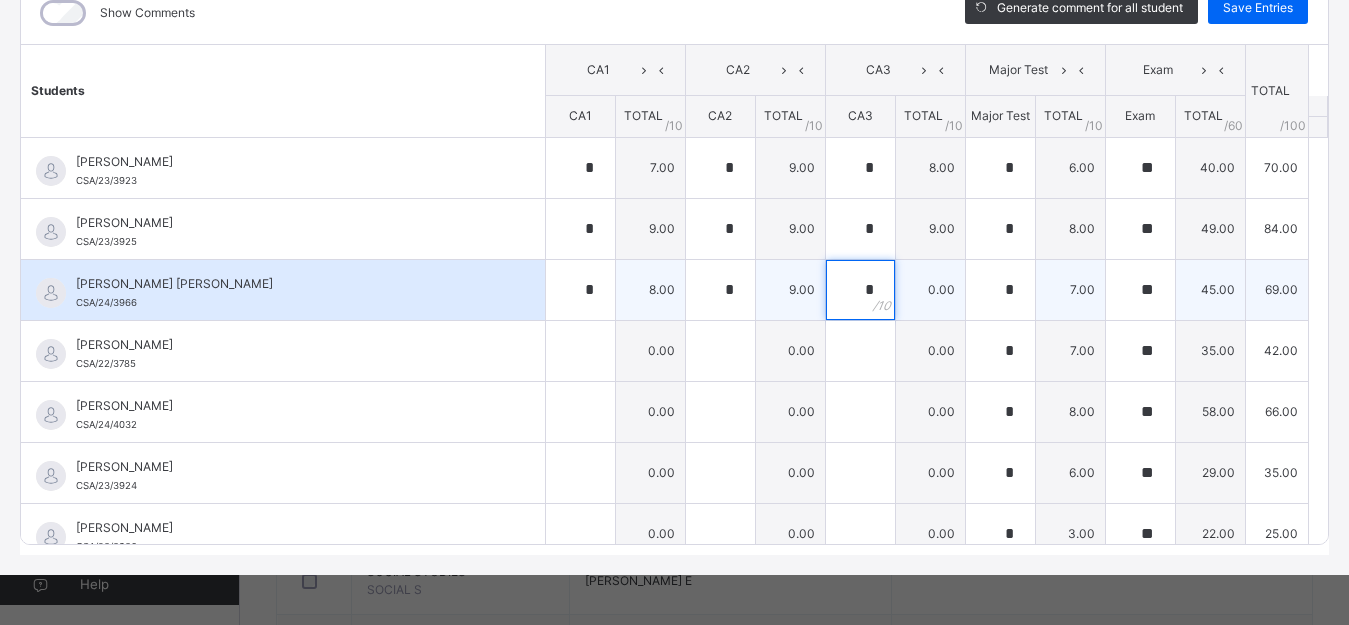 type on "*" 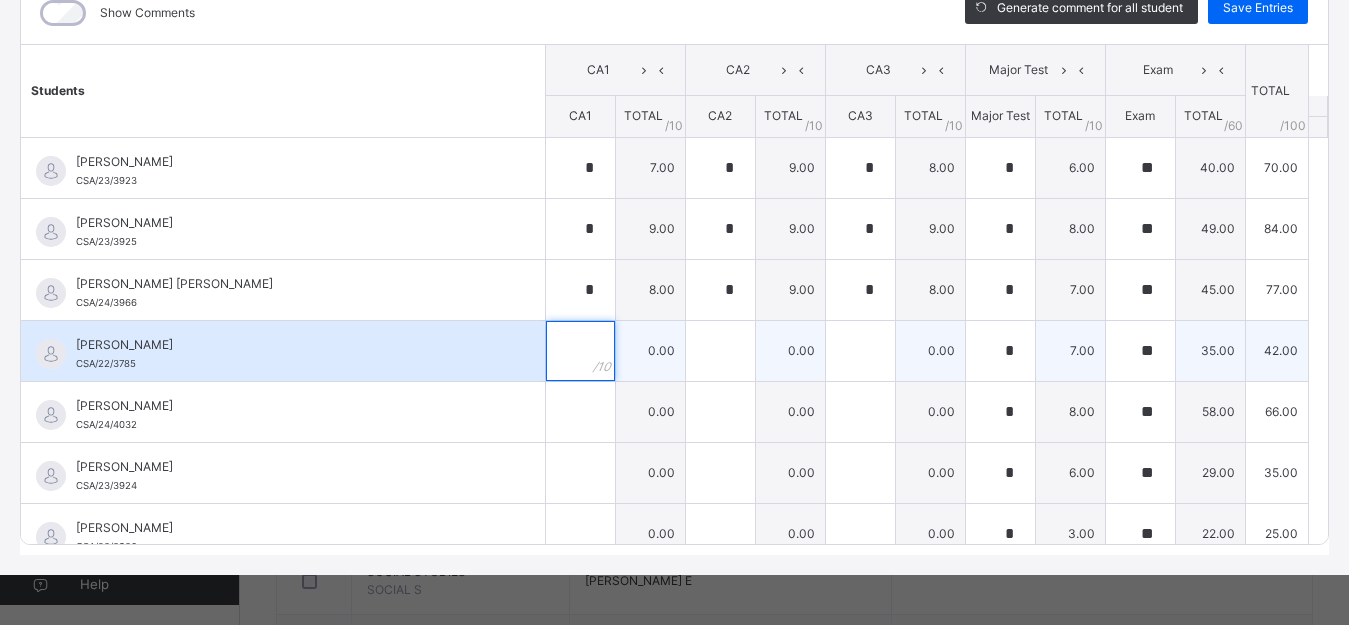 click at bounding box center (580, 351) 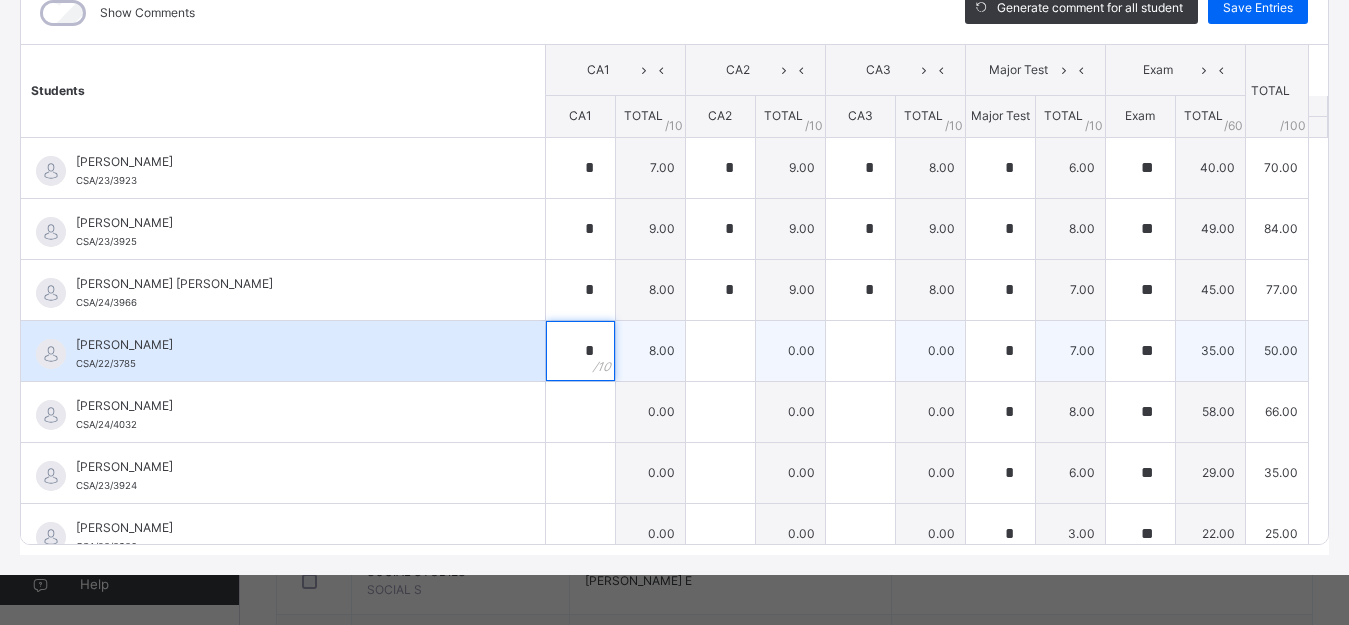 type on "*" 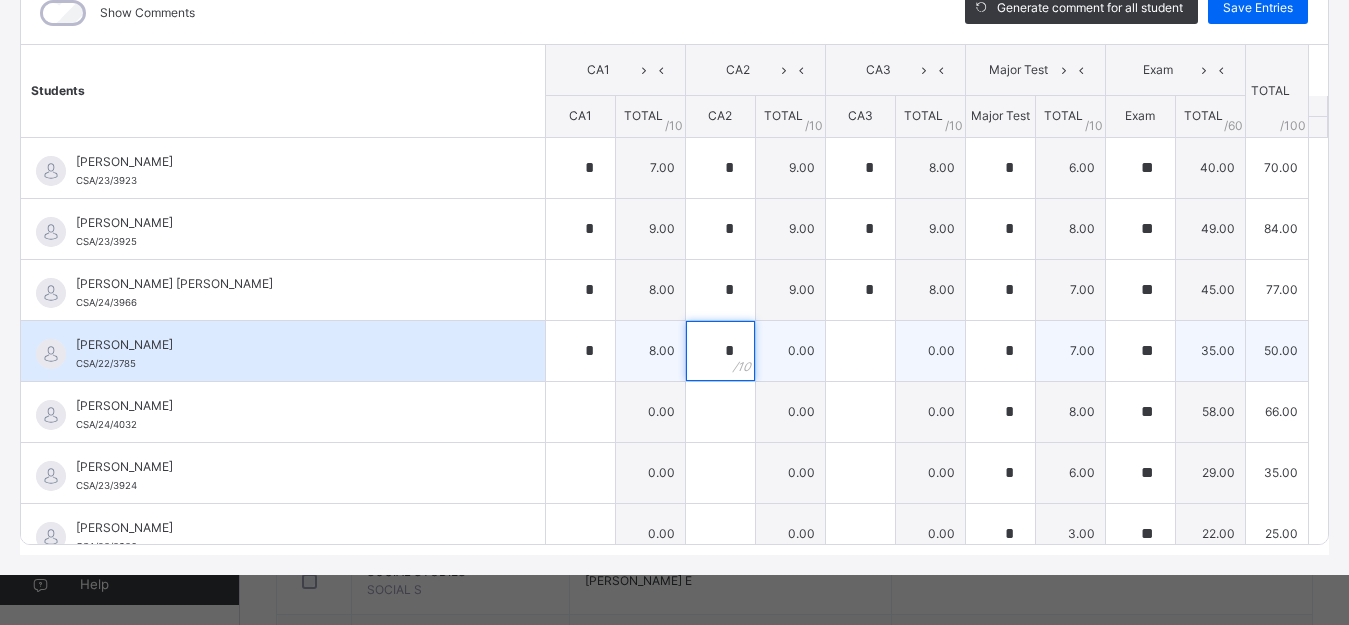 type on "*" 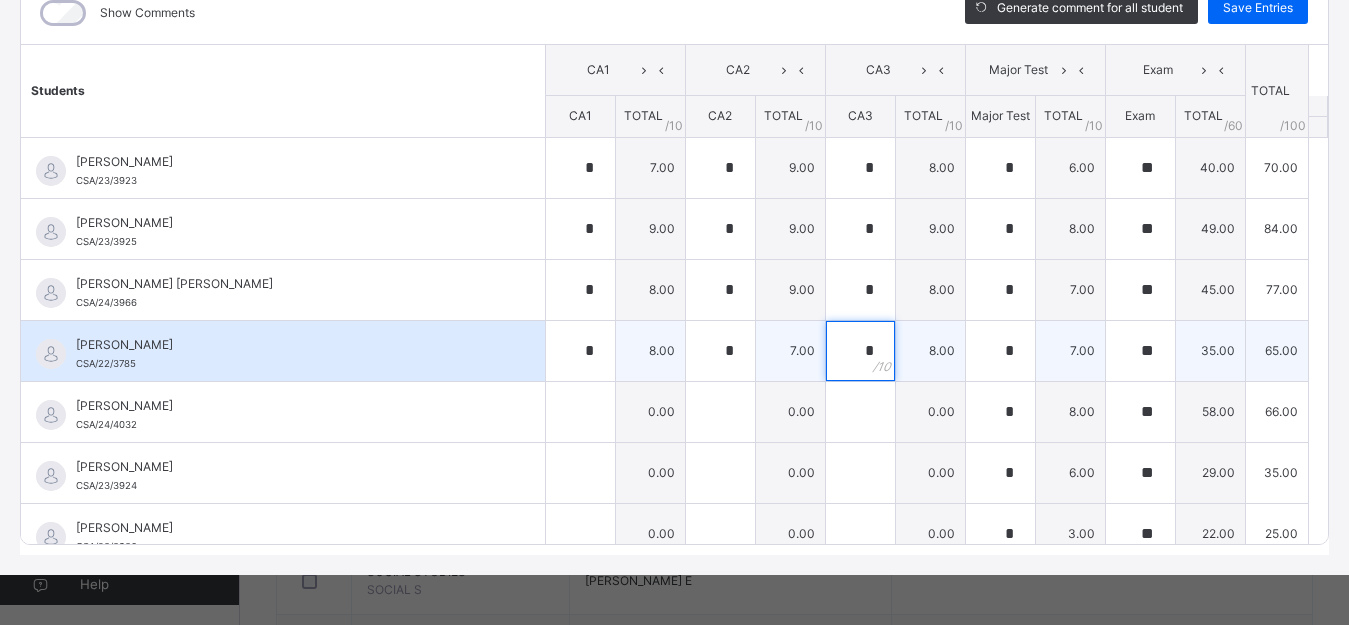 type on "*" 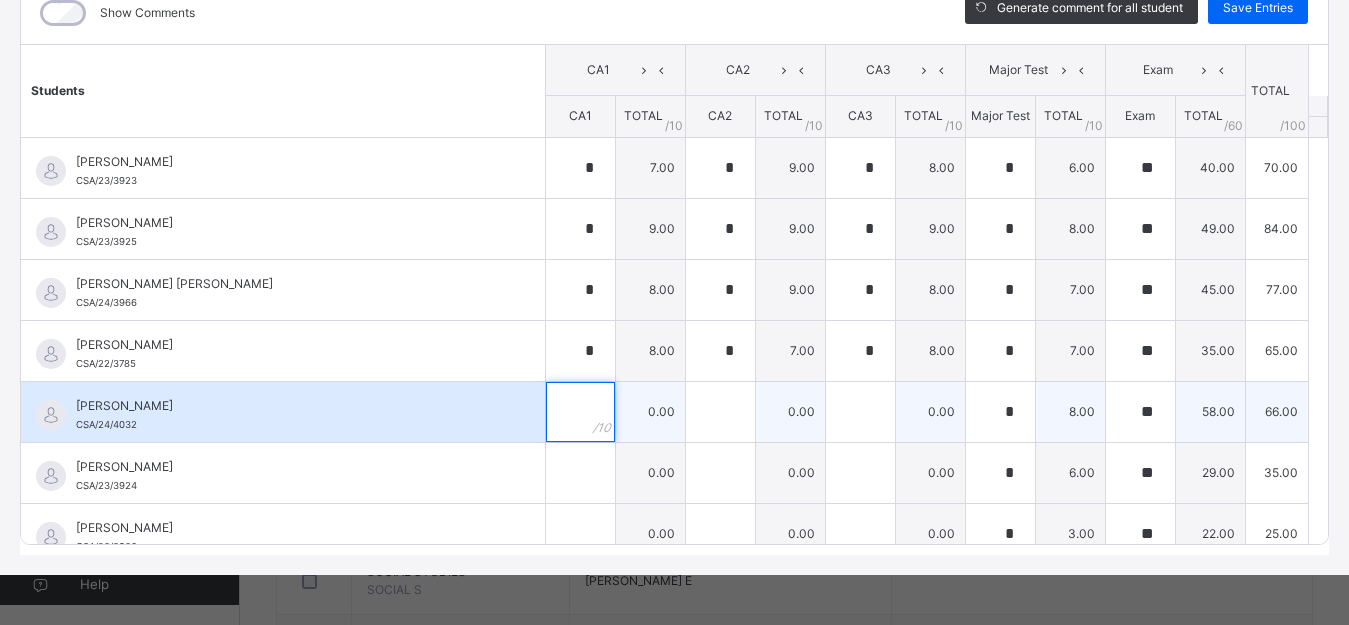 click at bounding box center [580, 412] 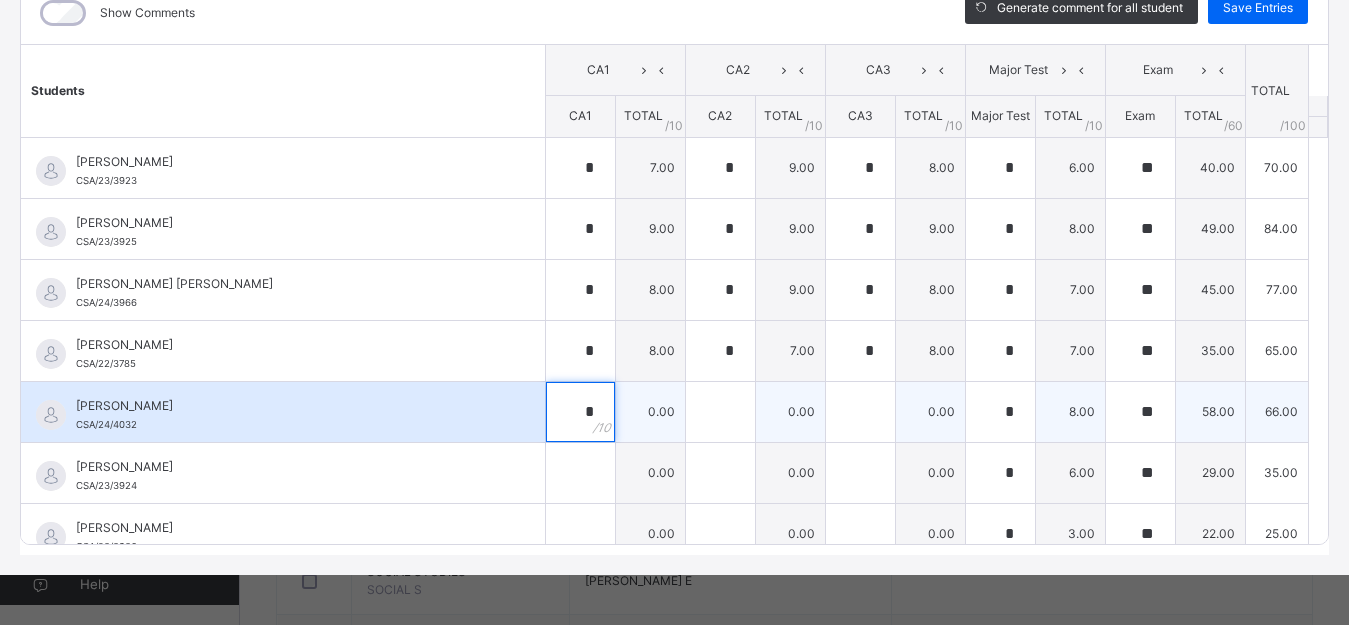 type on "*" 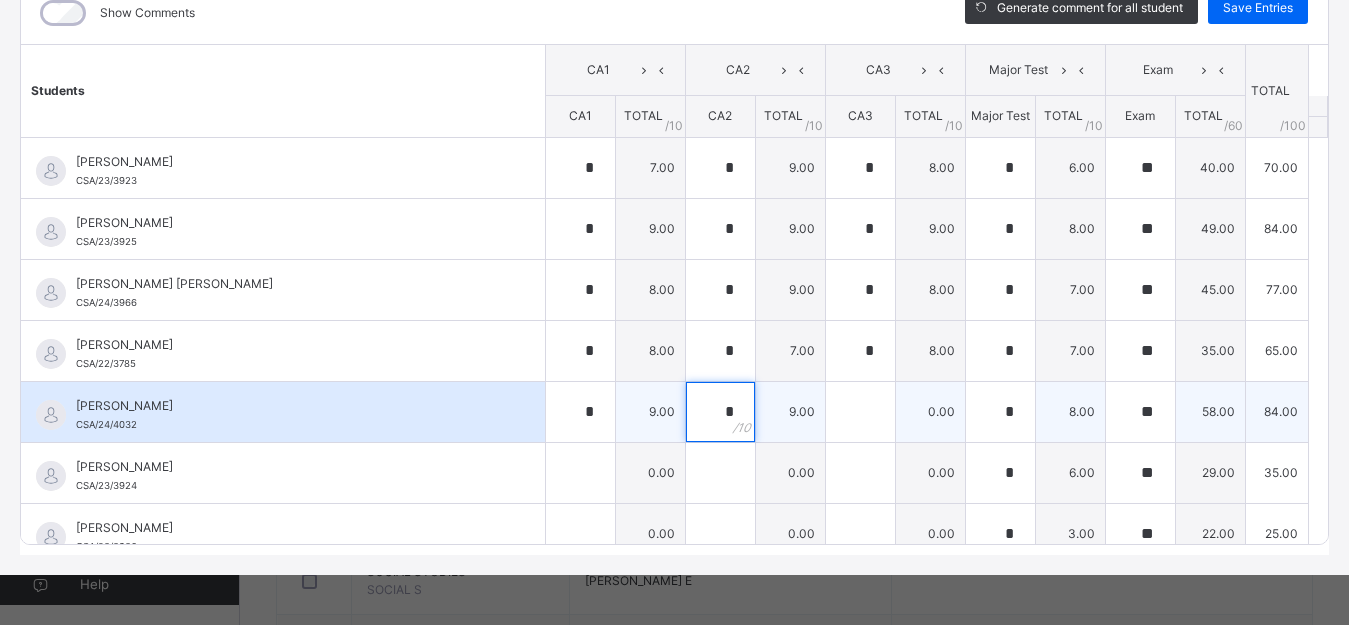 type on "*" 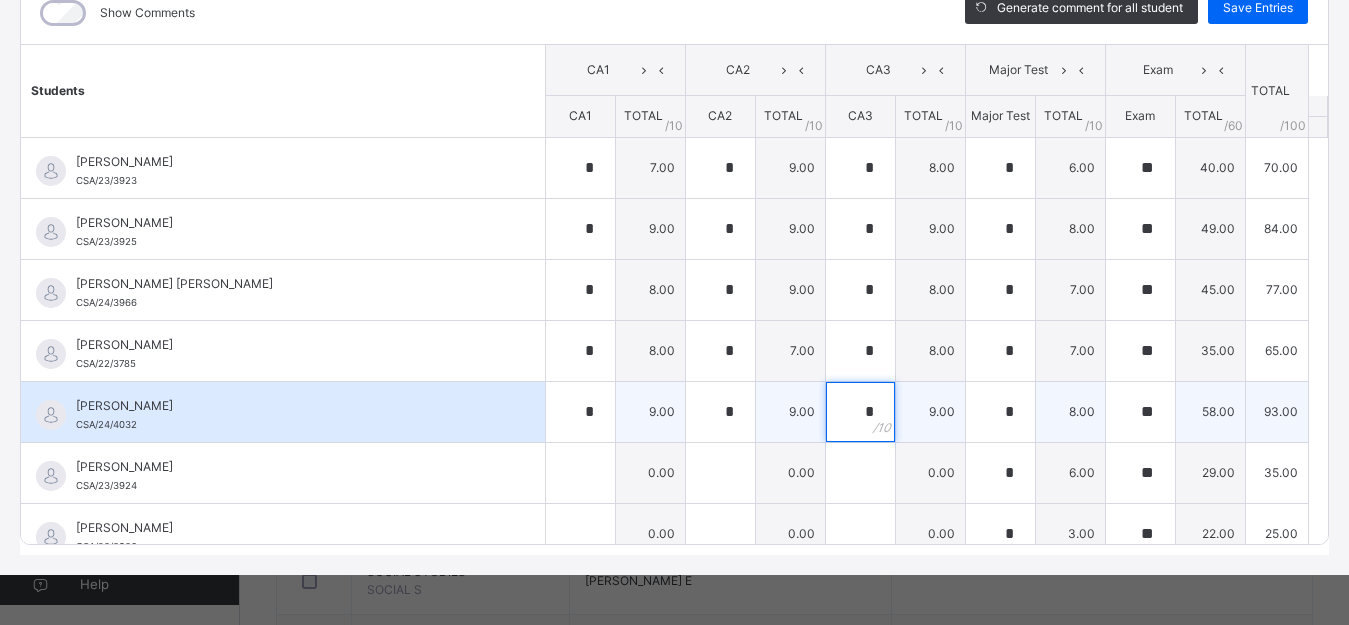 type on "*" 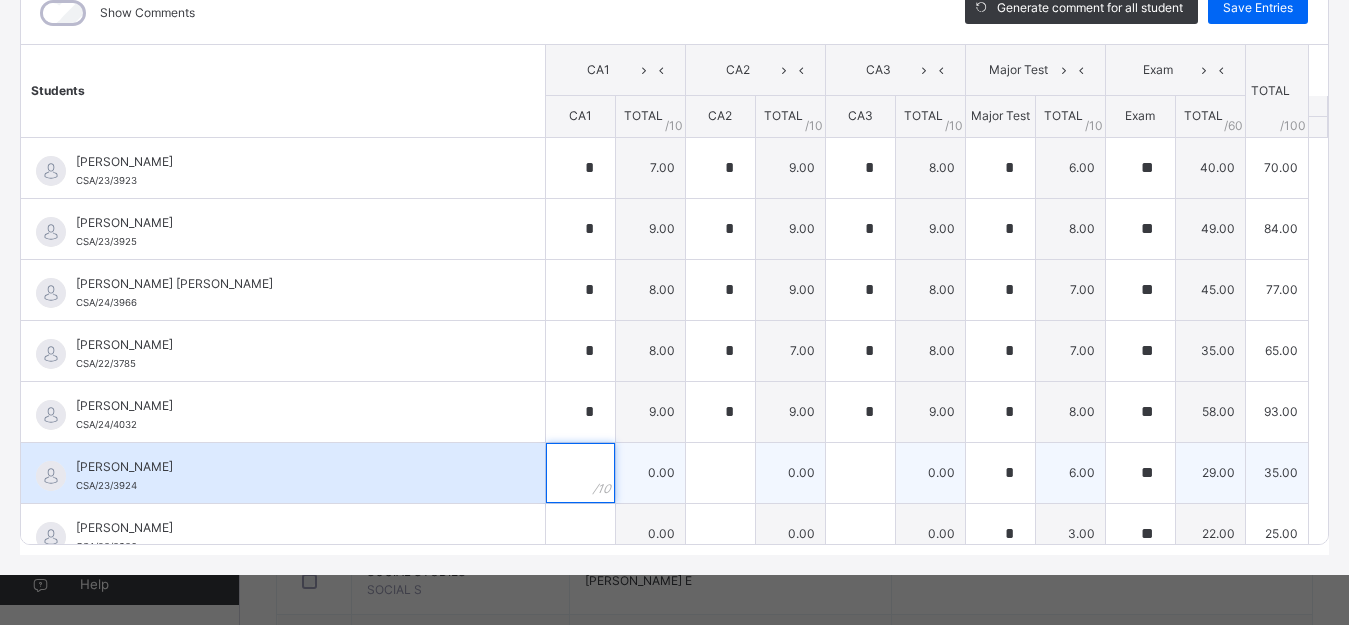 click at bounding box center (580, 473) 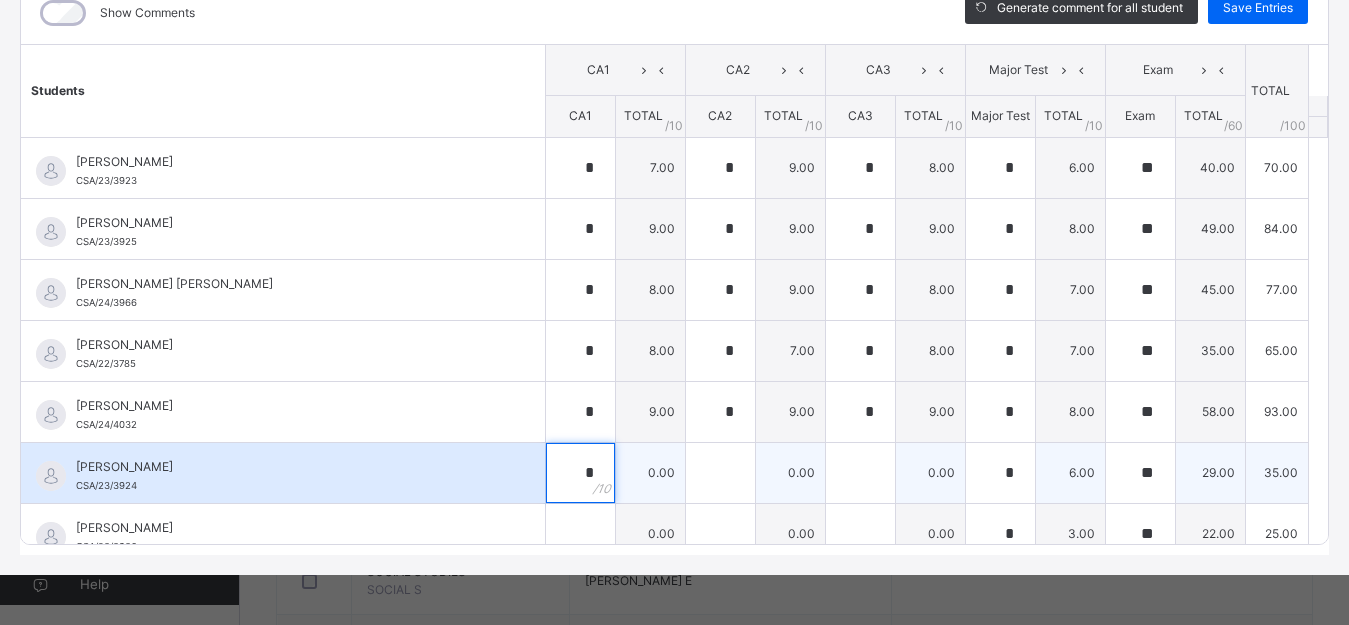 type on "*" 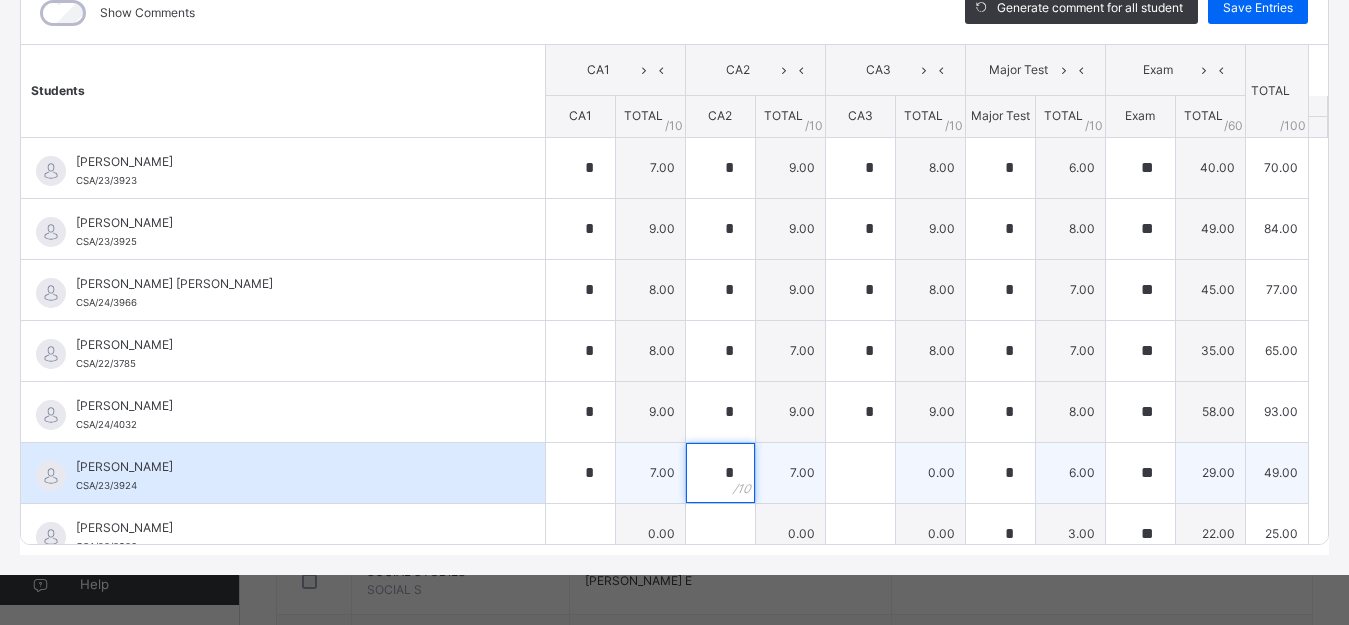 type on "*" 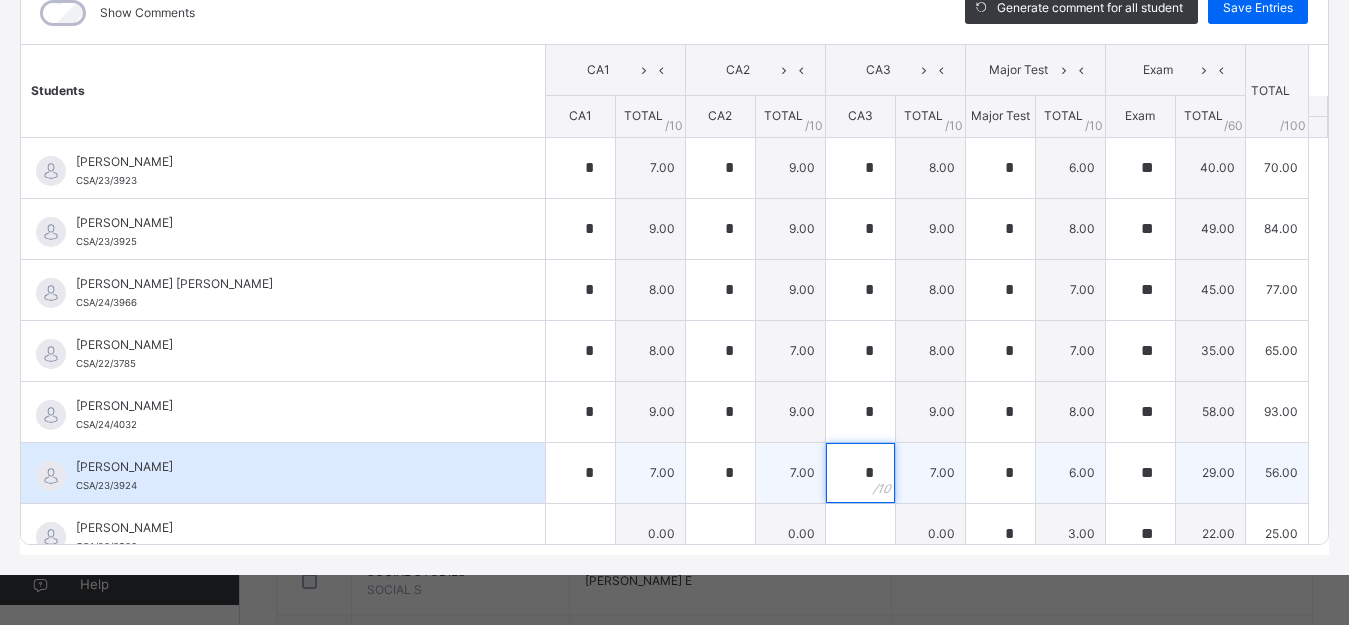 type on "*" 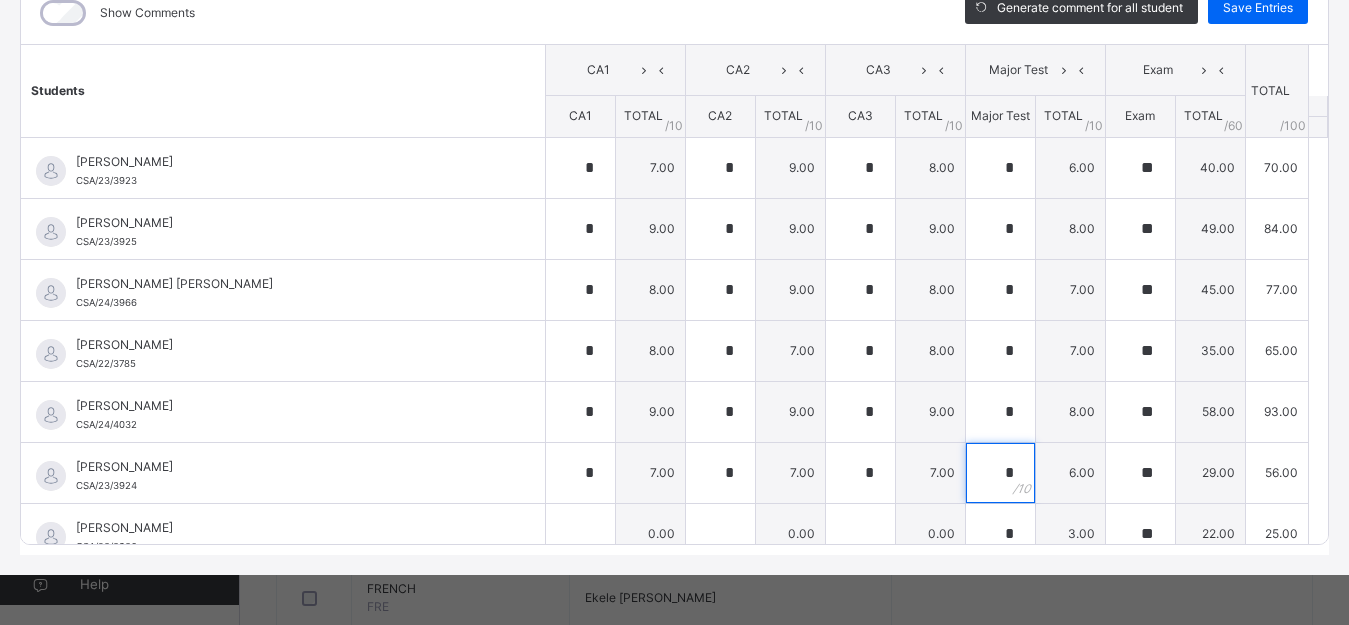scroll, scrollTop: 499, scrollLeft: 0, axis: vertical 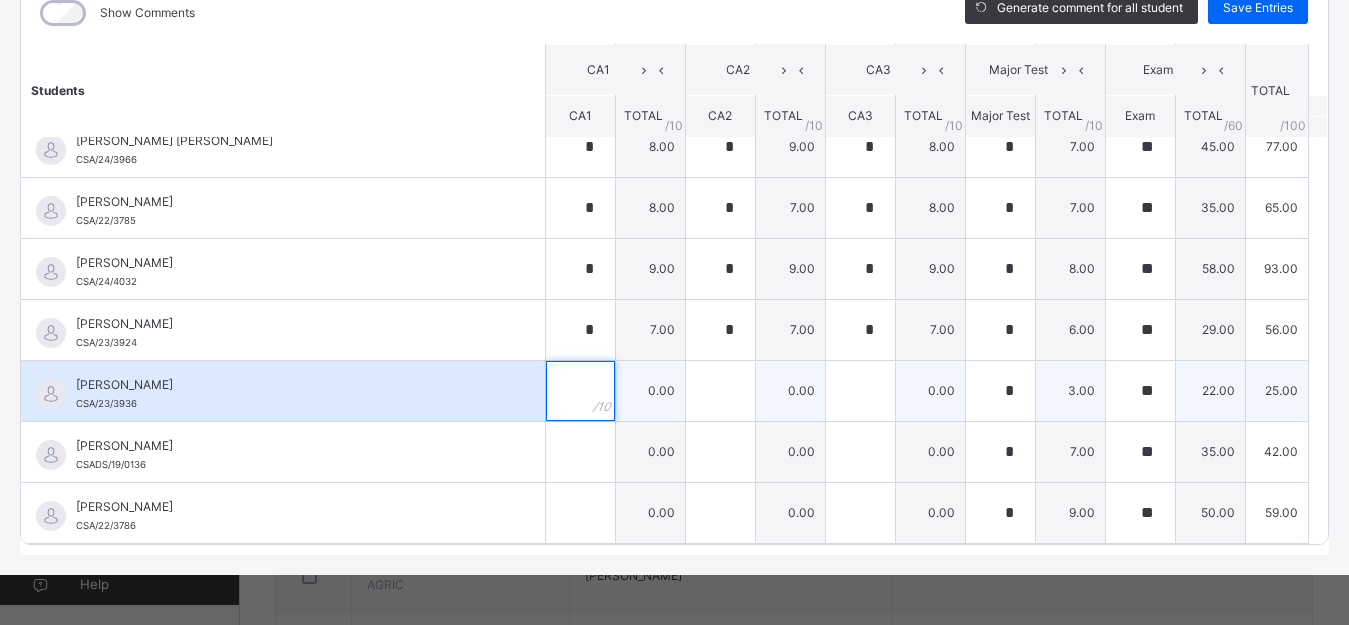 click at bounding box center [580, 391] 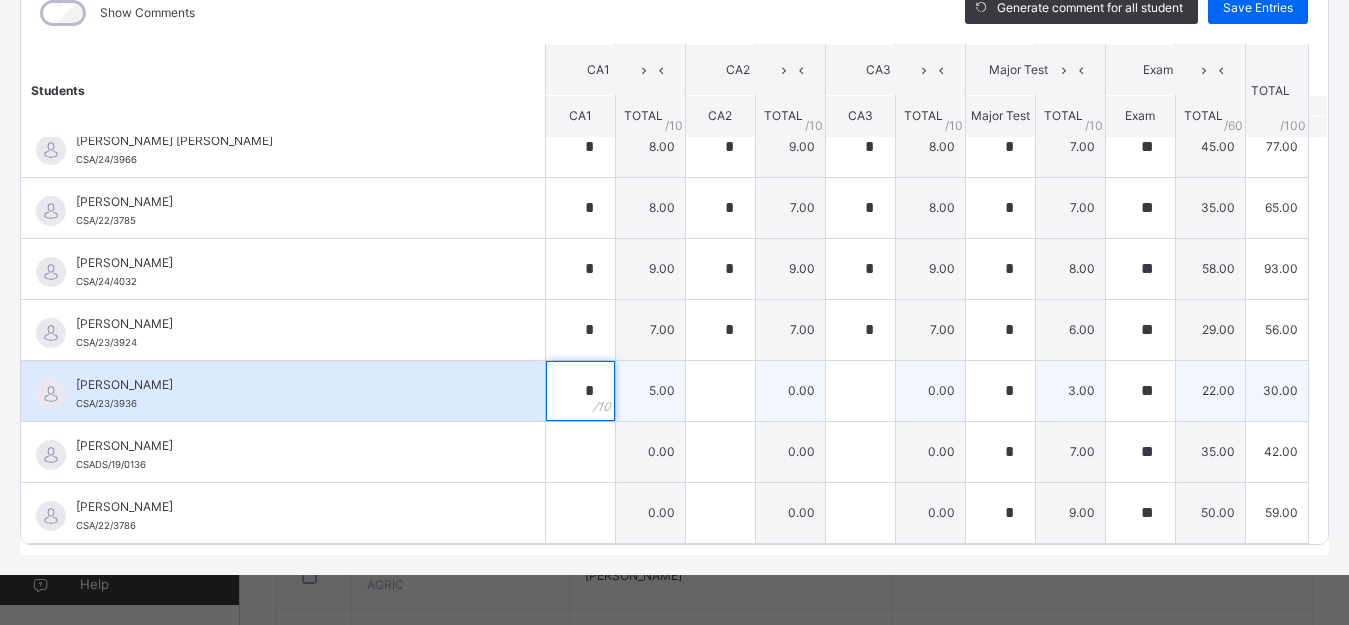 type on "*" 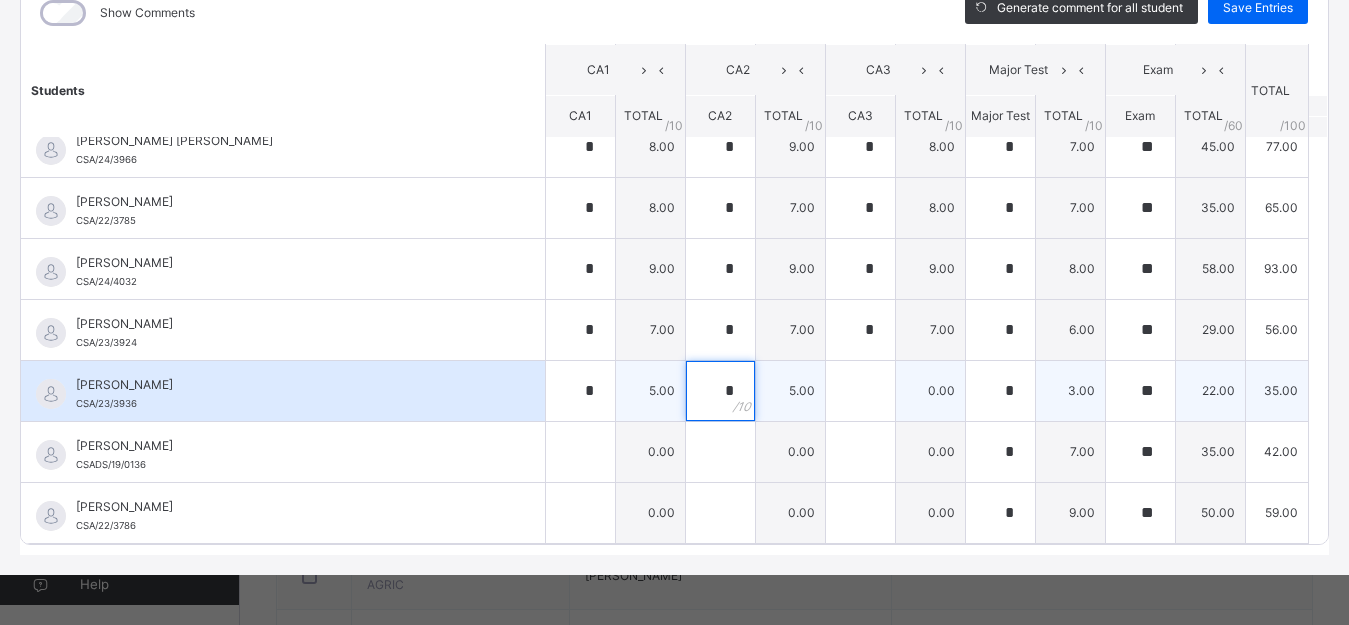 type on "*" 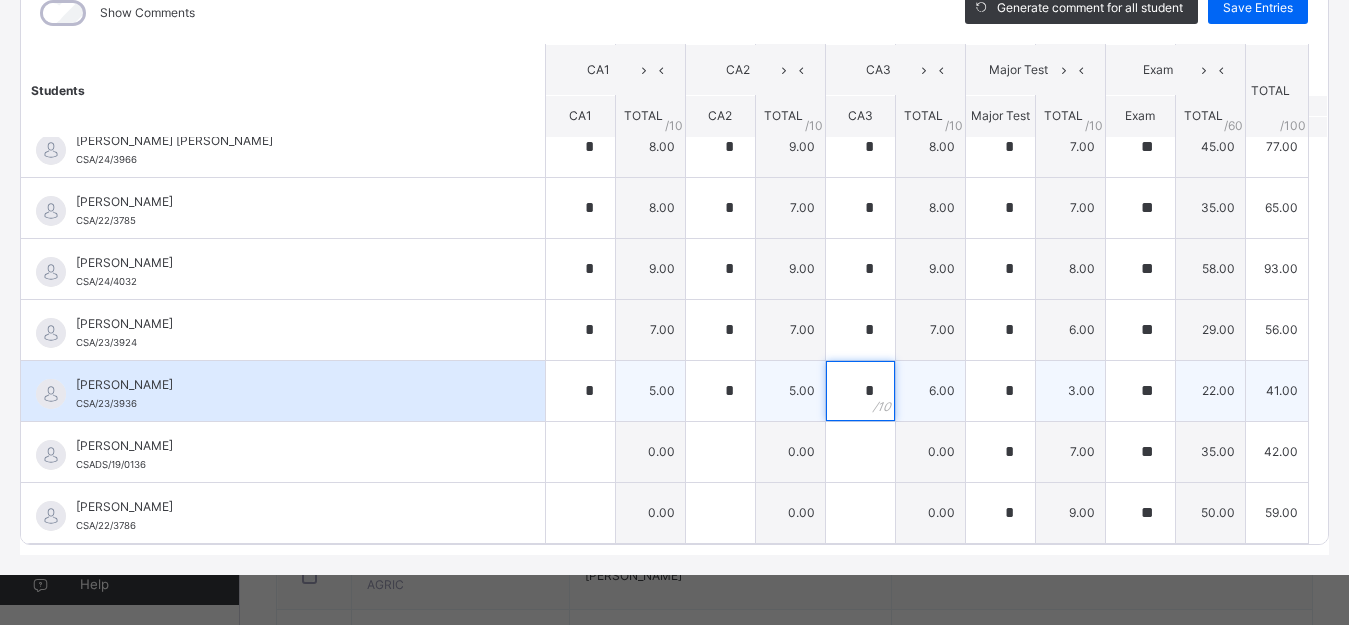 type on "*" 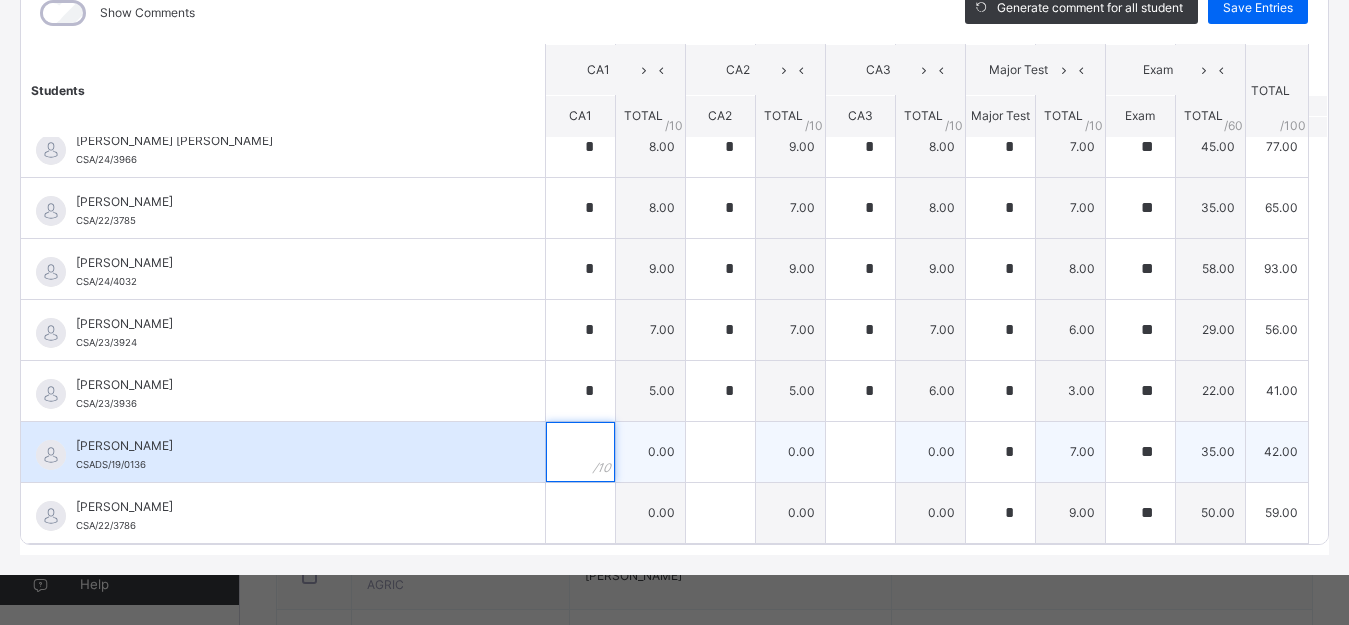 click at bounding box center (580, 452) 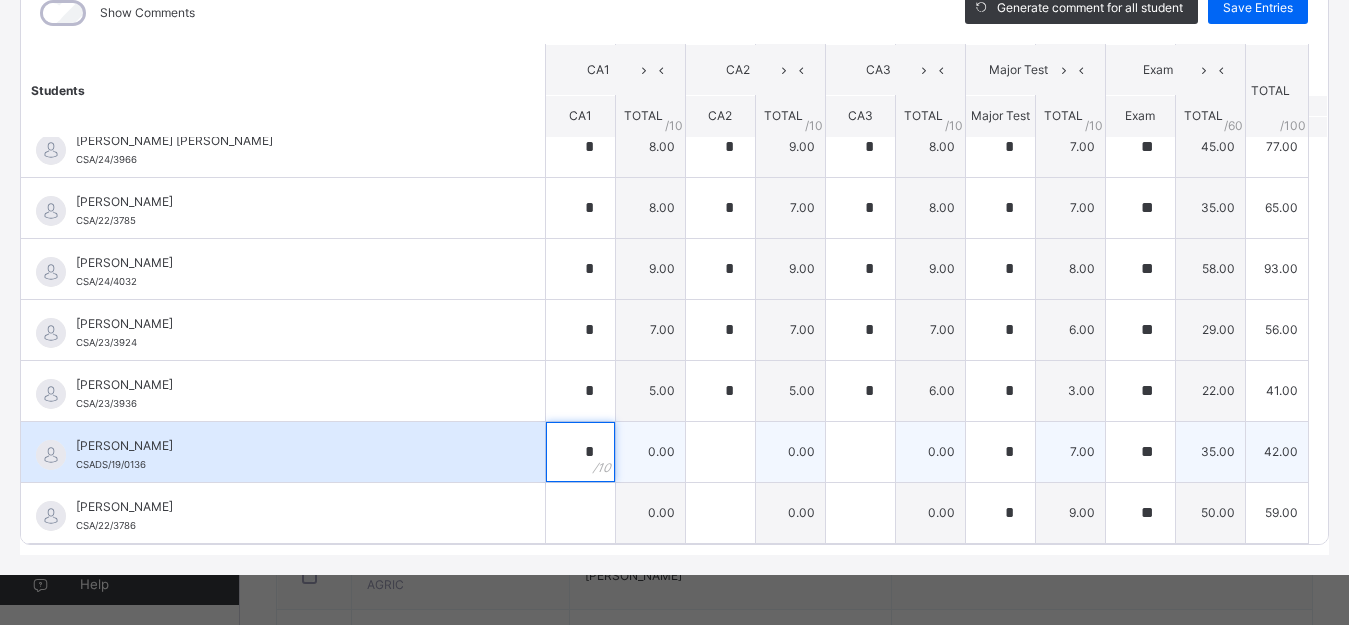 type on "*" 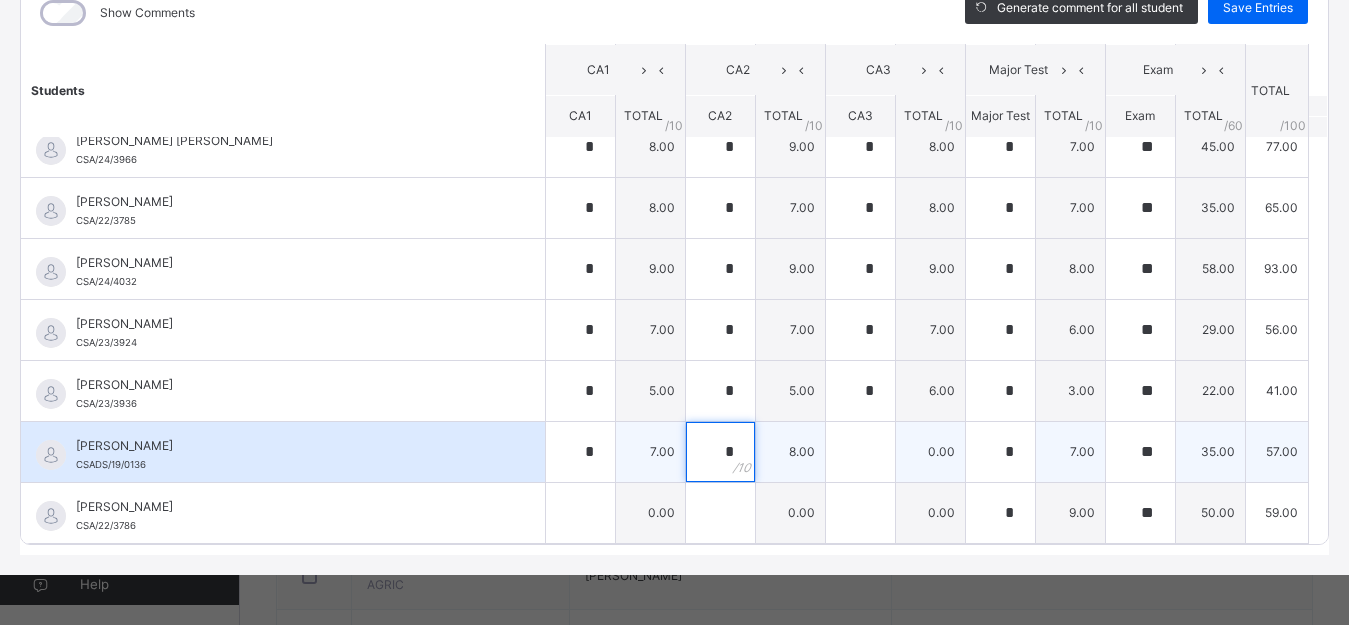 type on "*" 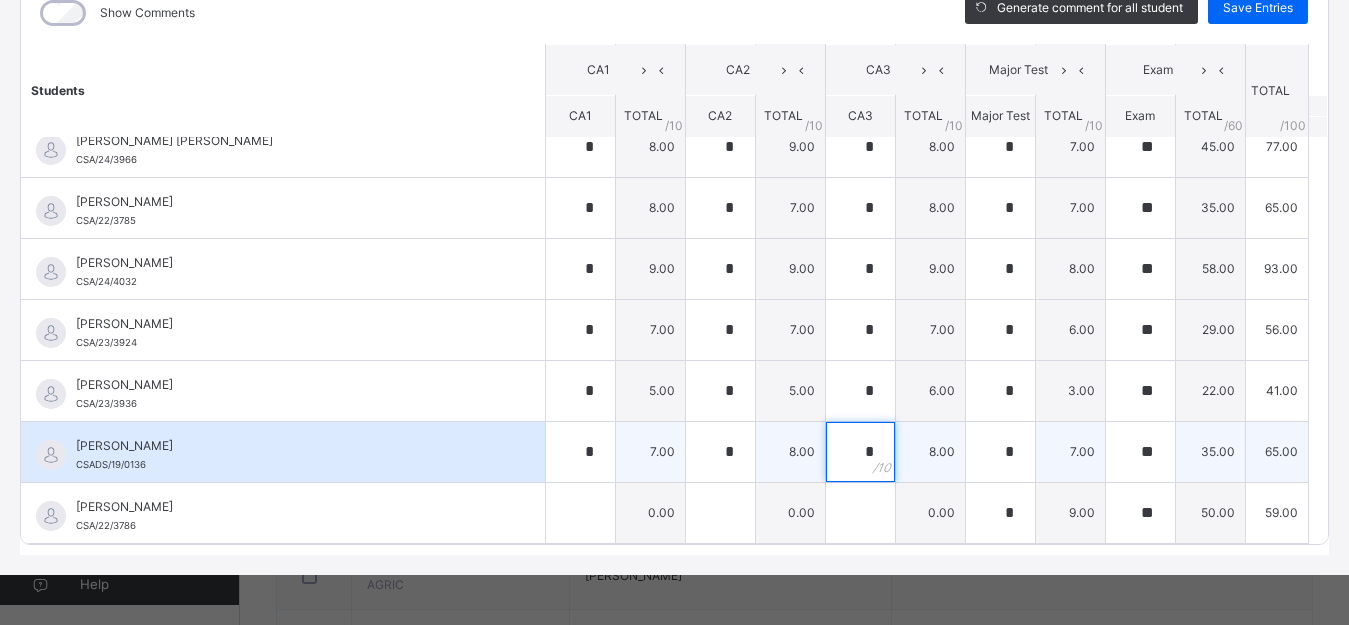 type on "*" 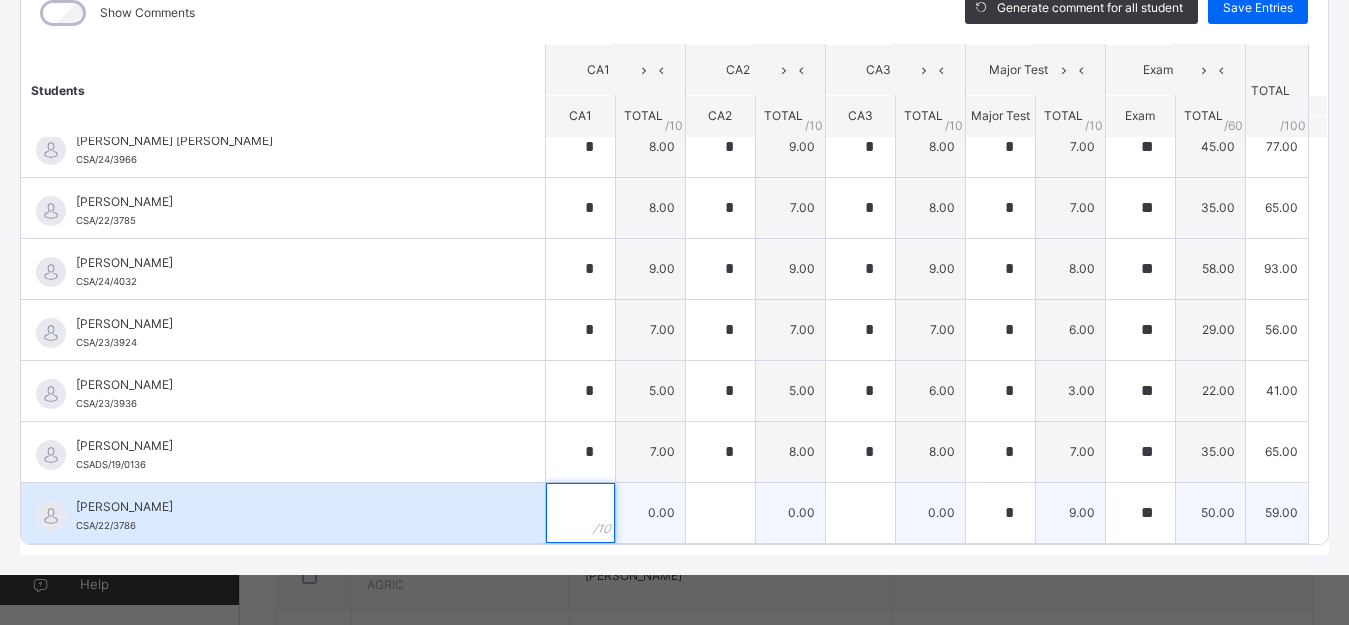 click at bounding box center (580, 513) 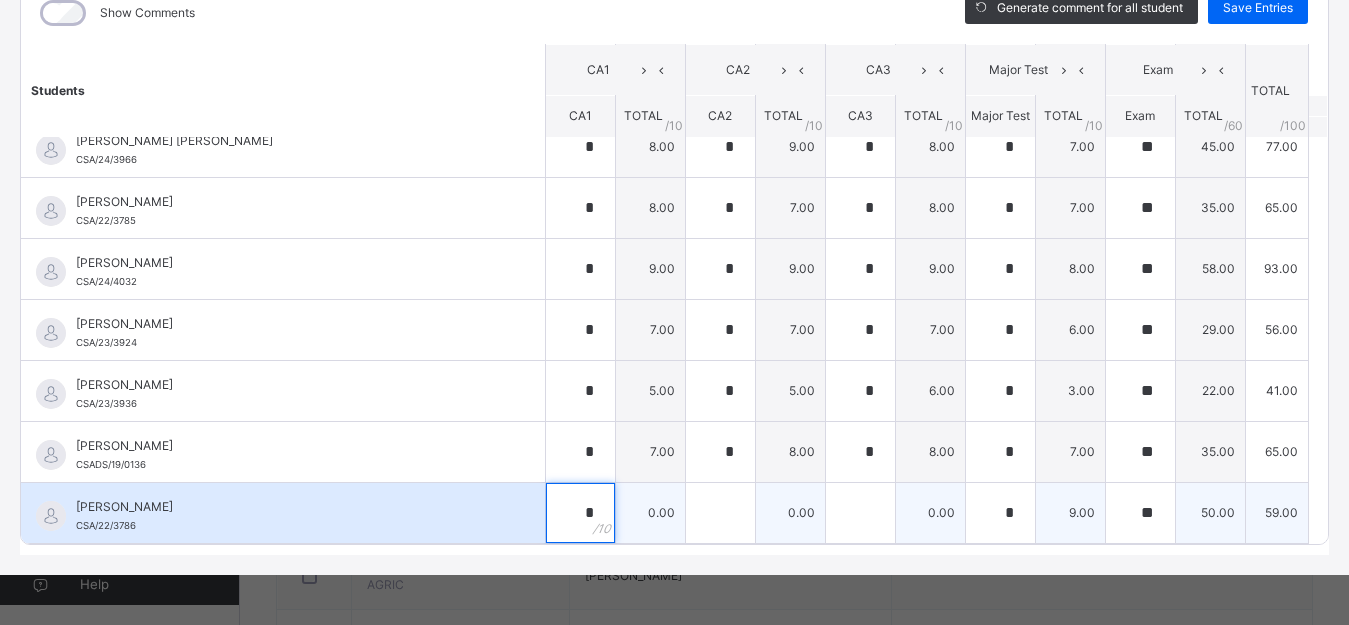type on "*" 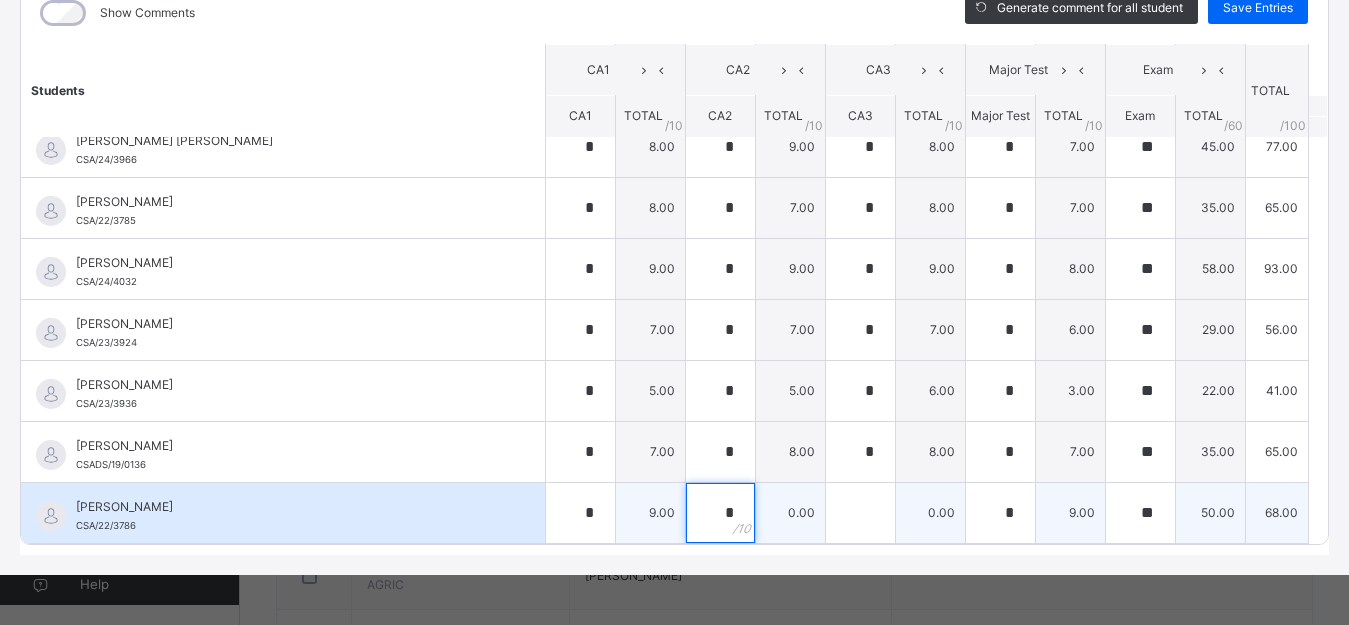 type on "*" 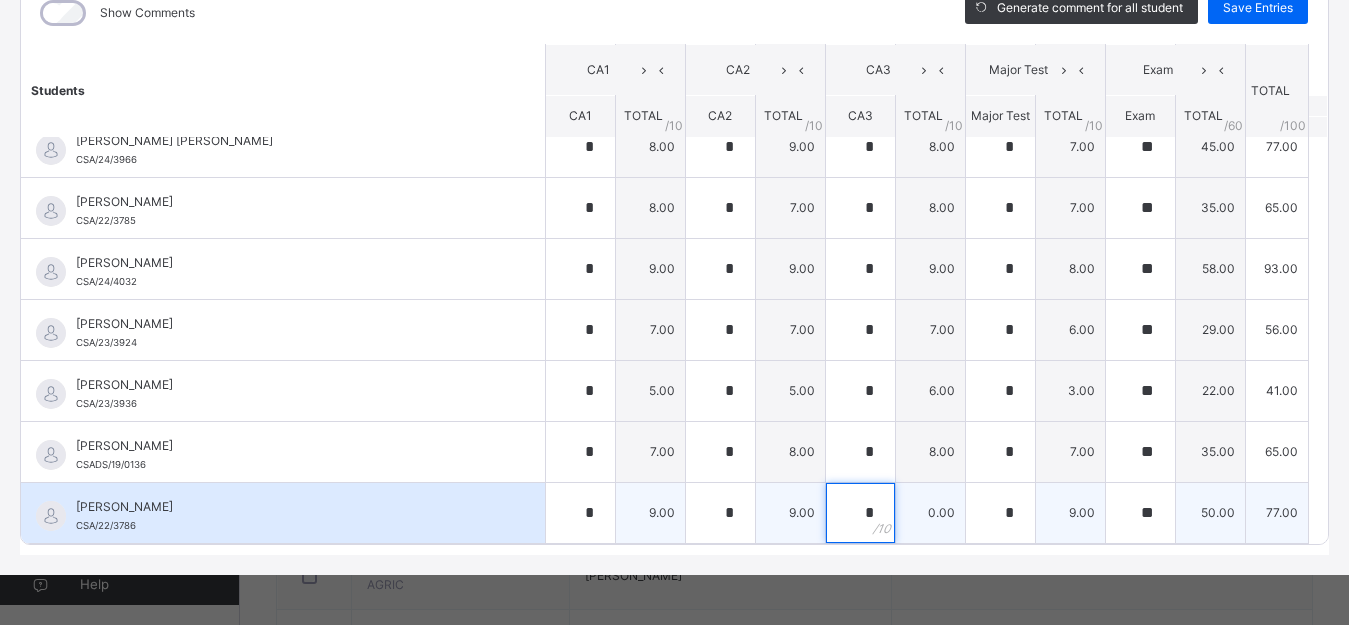 type on "*" 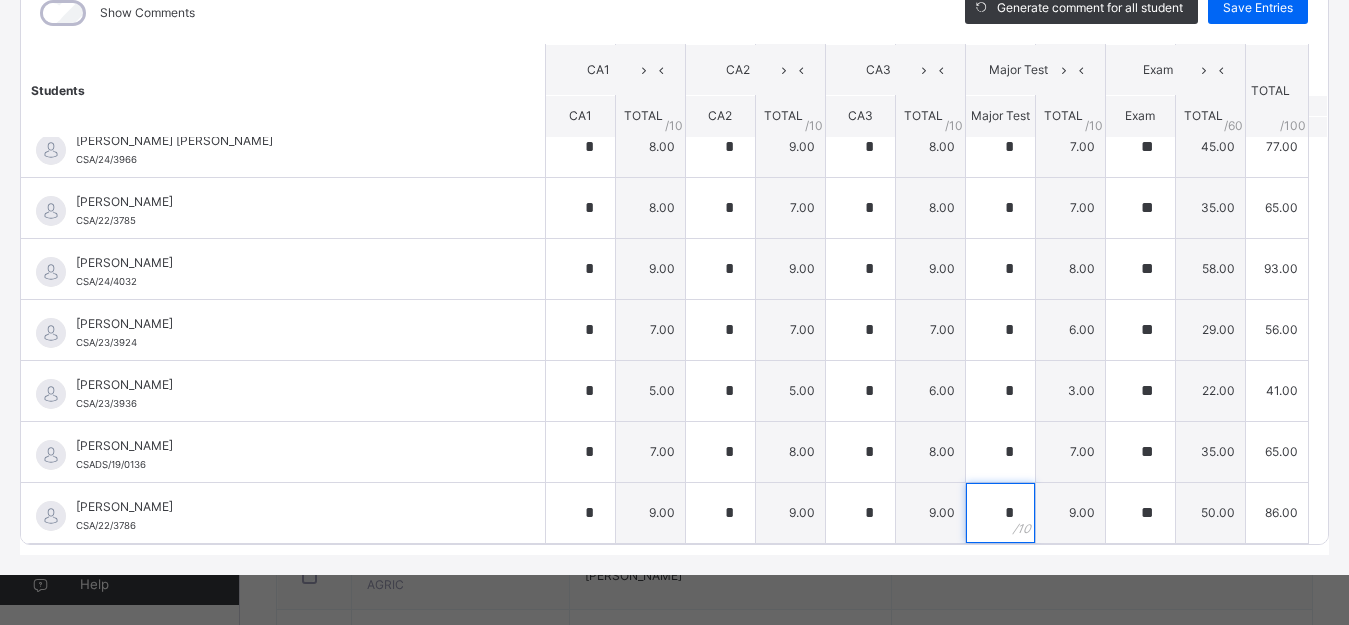 scroll, scrollTop: 503, scrollLeft: 0, axis: vertical 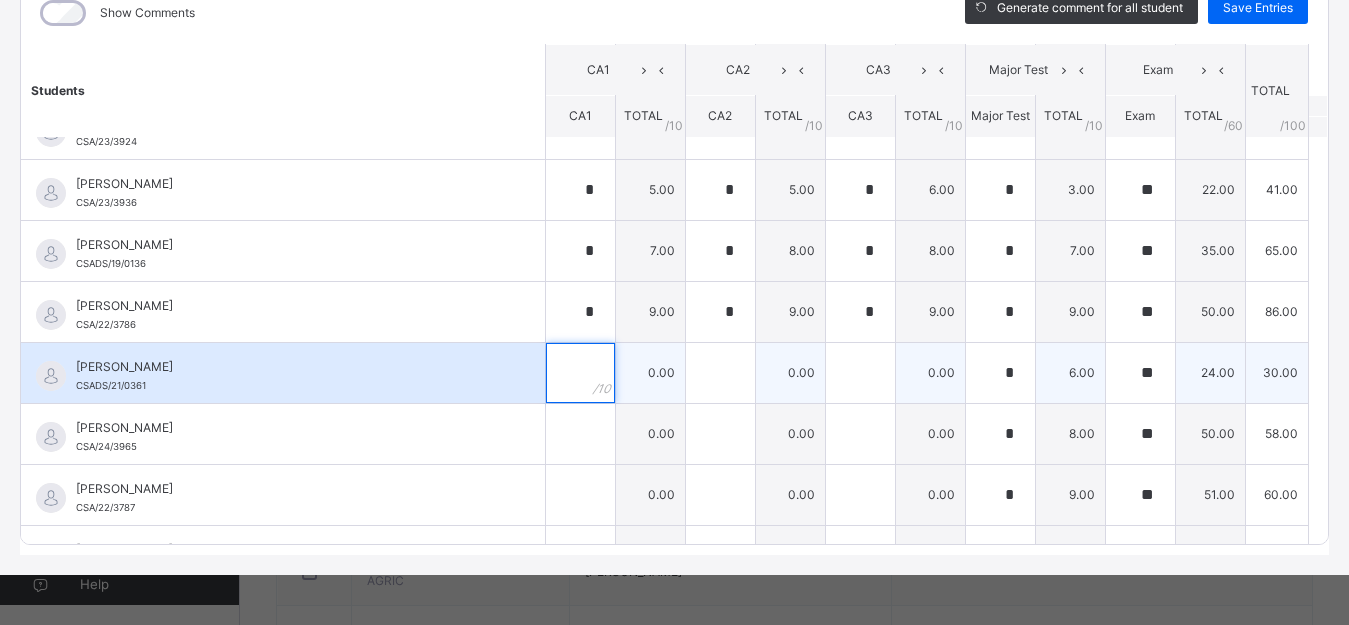 click at bounding box center [580, 373] 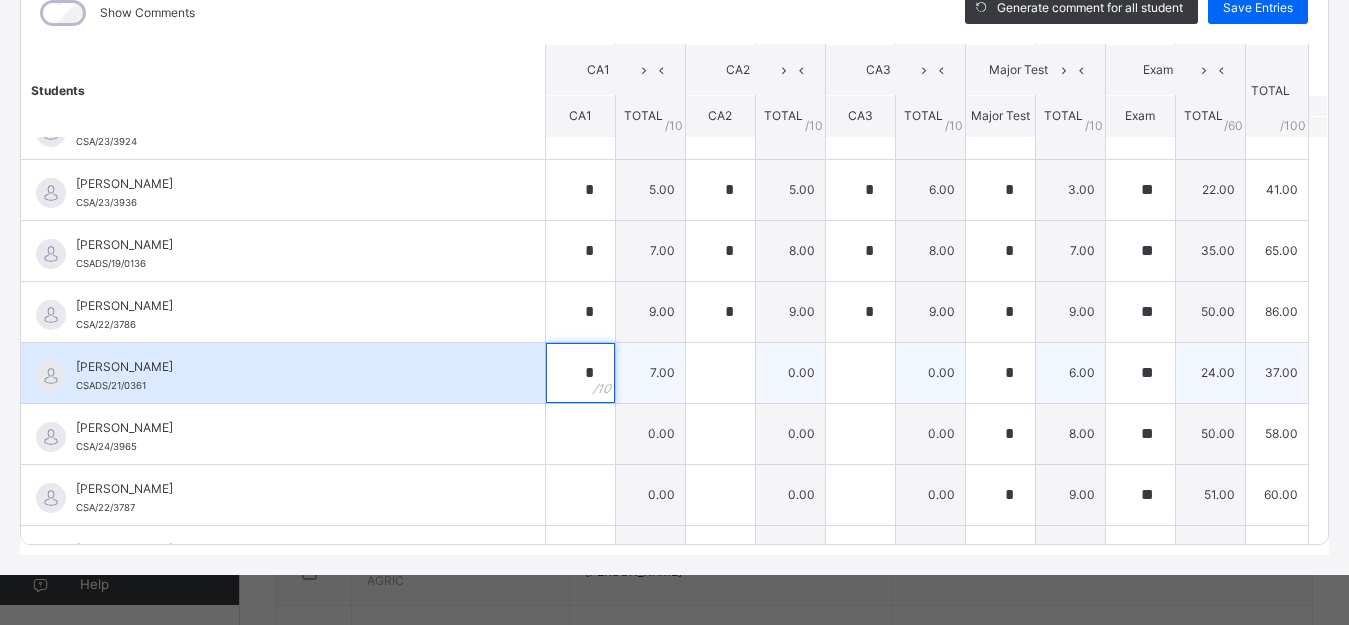 type on "*" 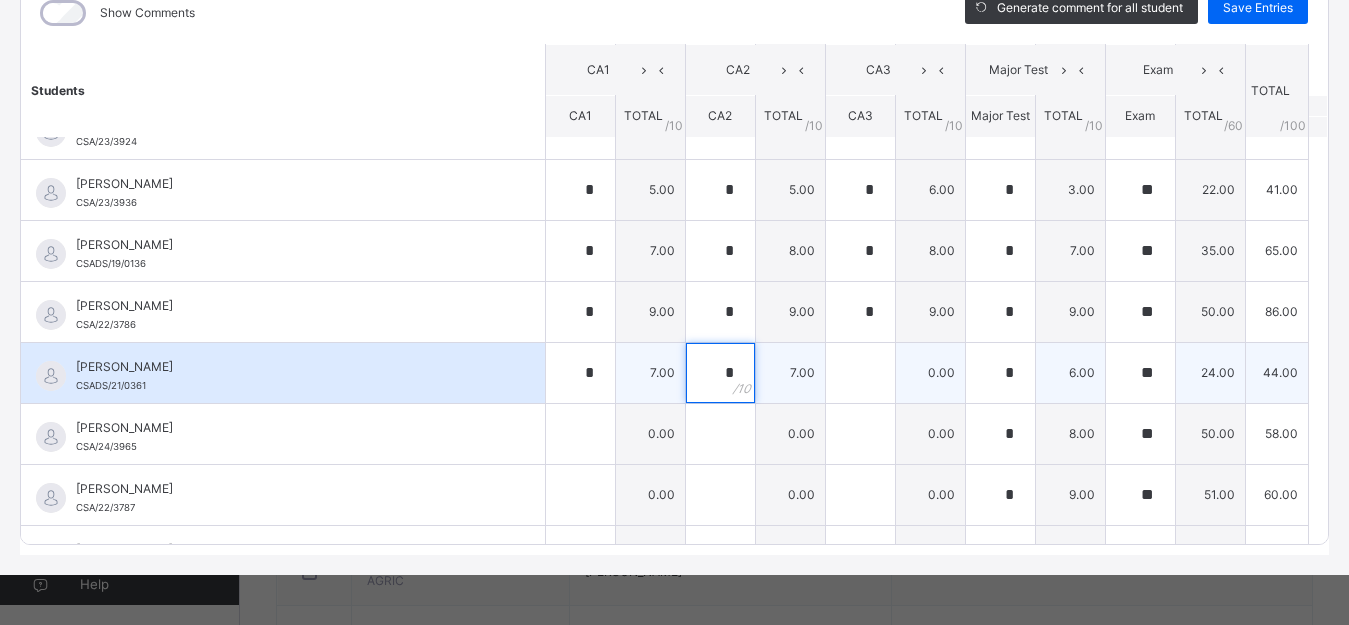 type on "*" 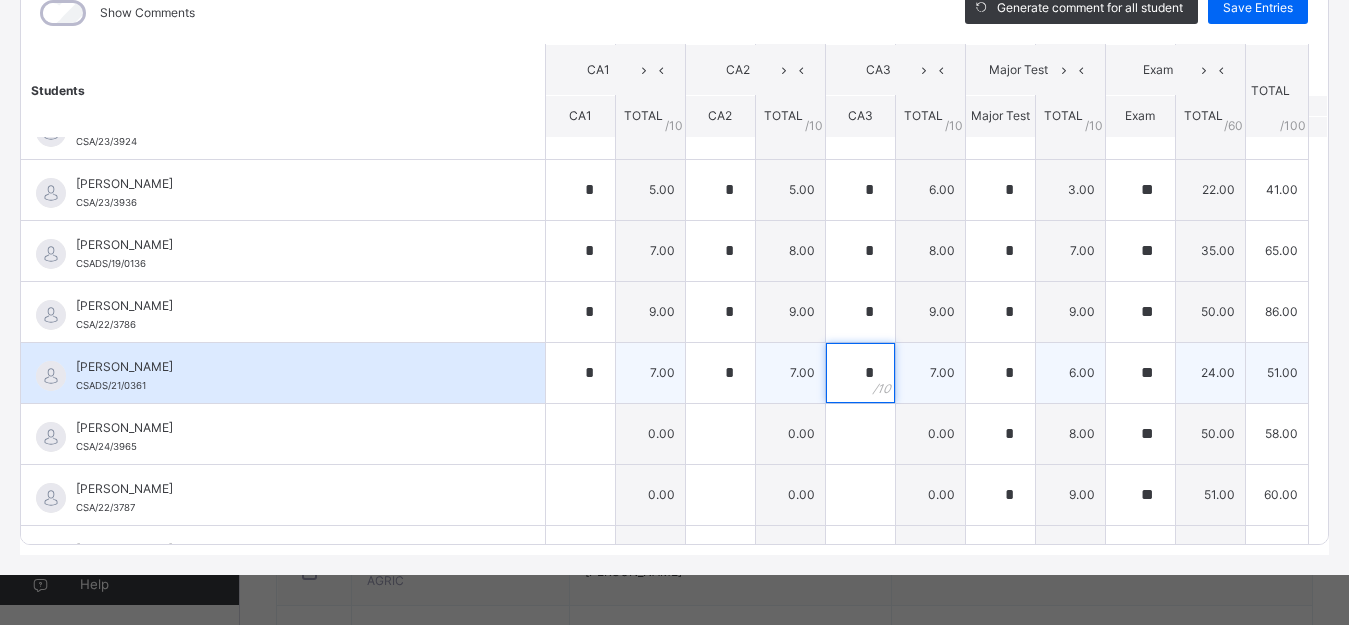 type on "*" 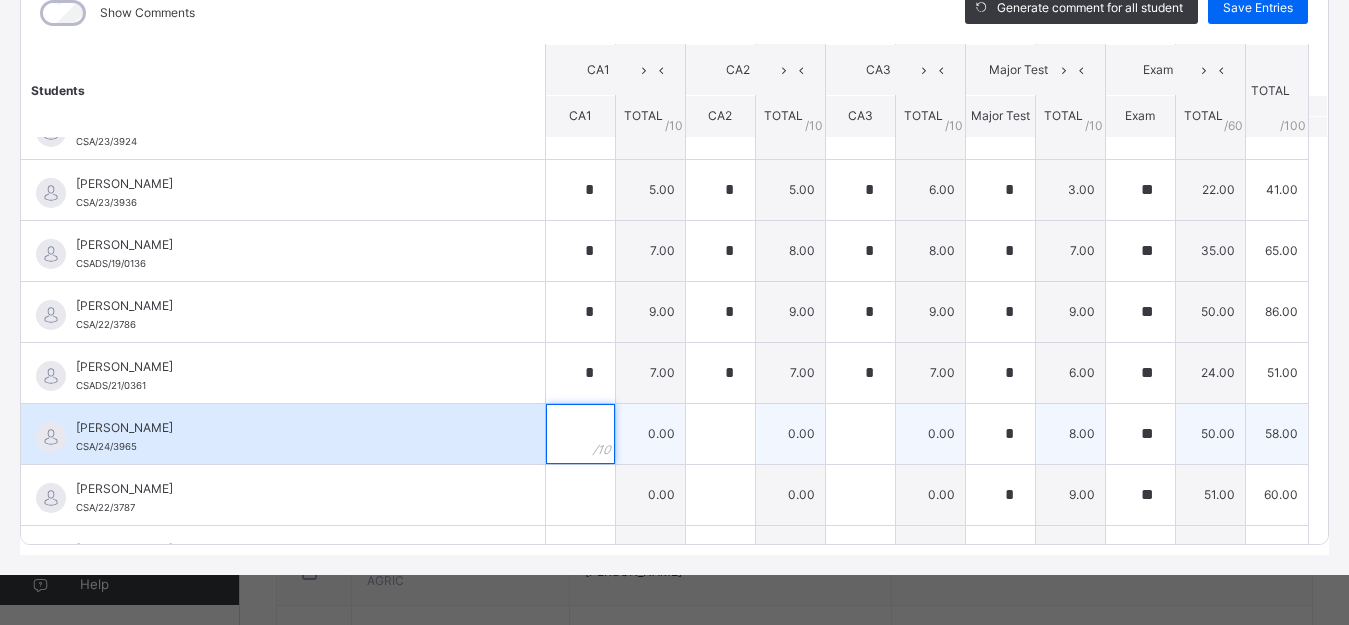 click at bounding box center (580, 434) 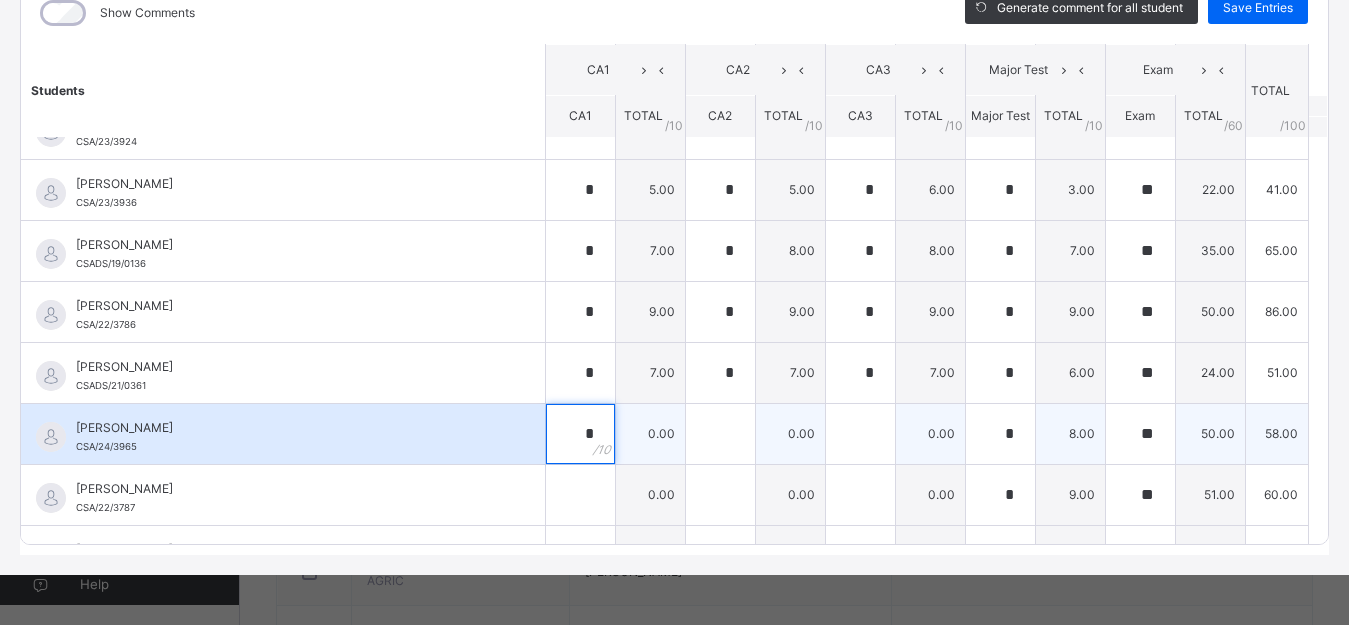 type on "*" 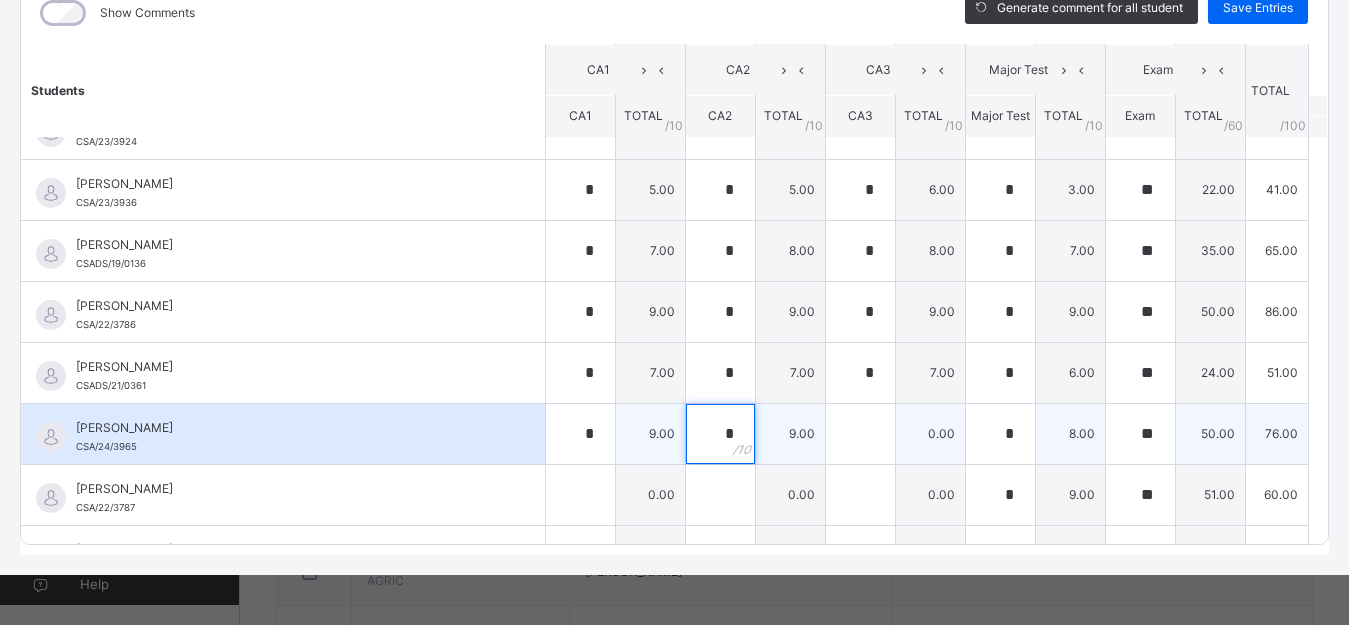 type on "*" 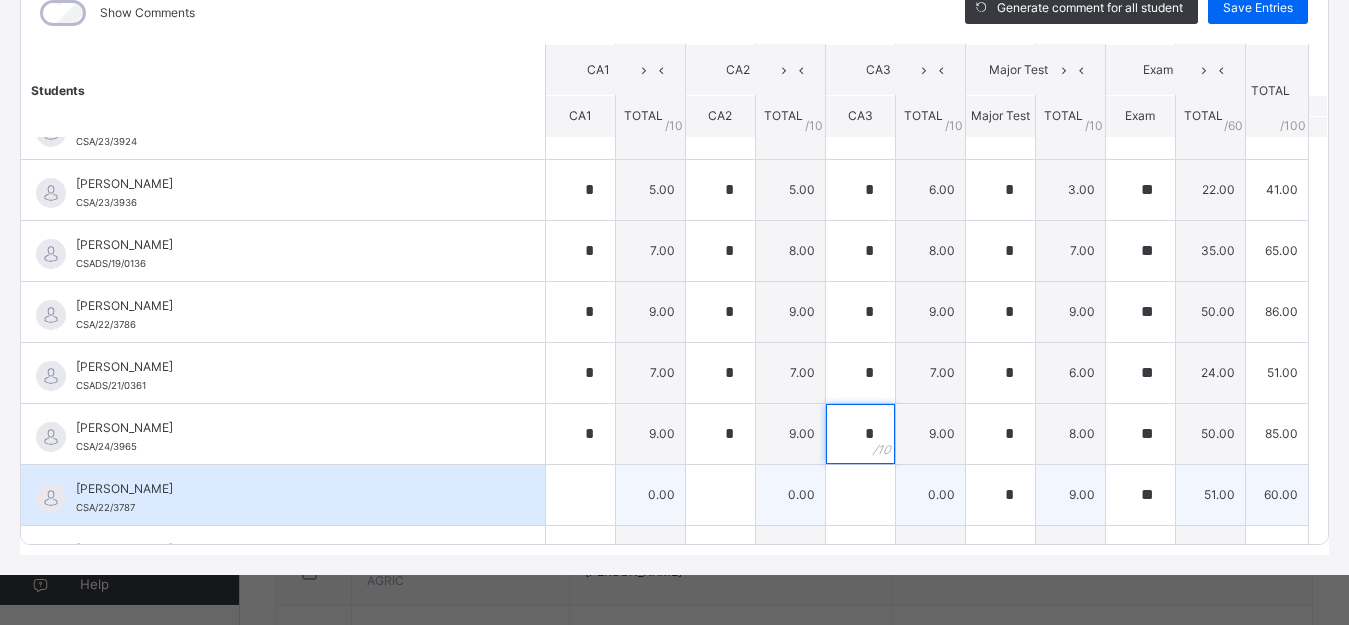 type on "*" 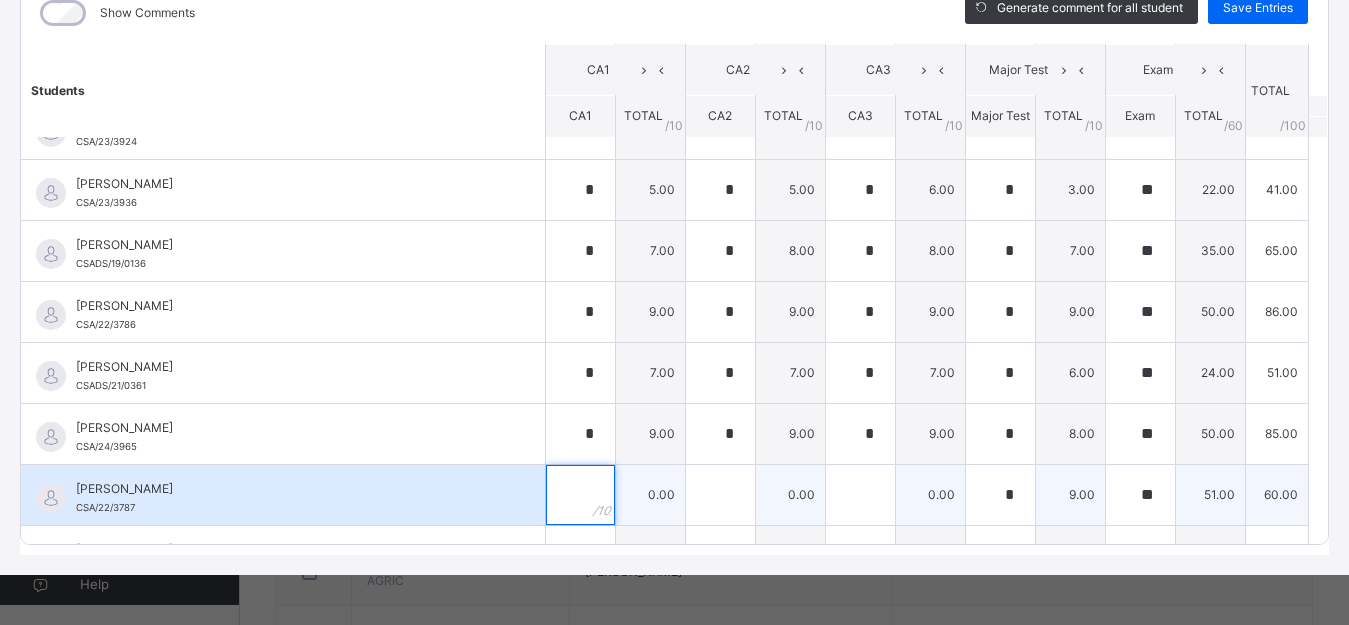 click at bounding box center [580, 495] 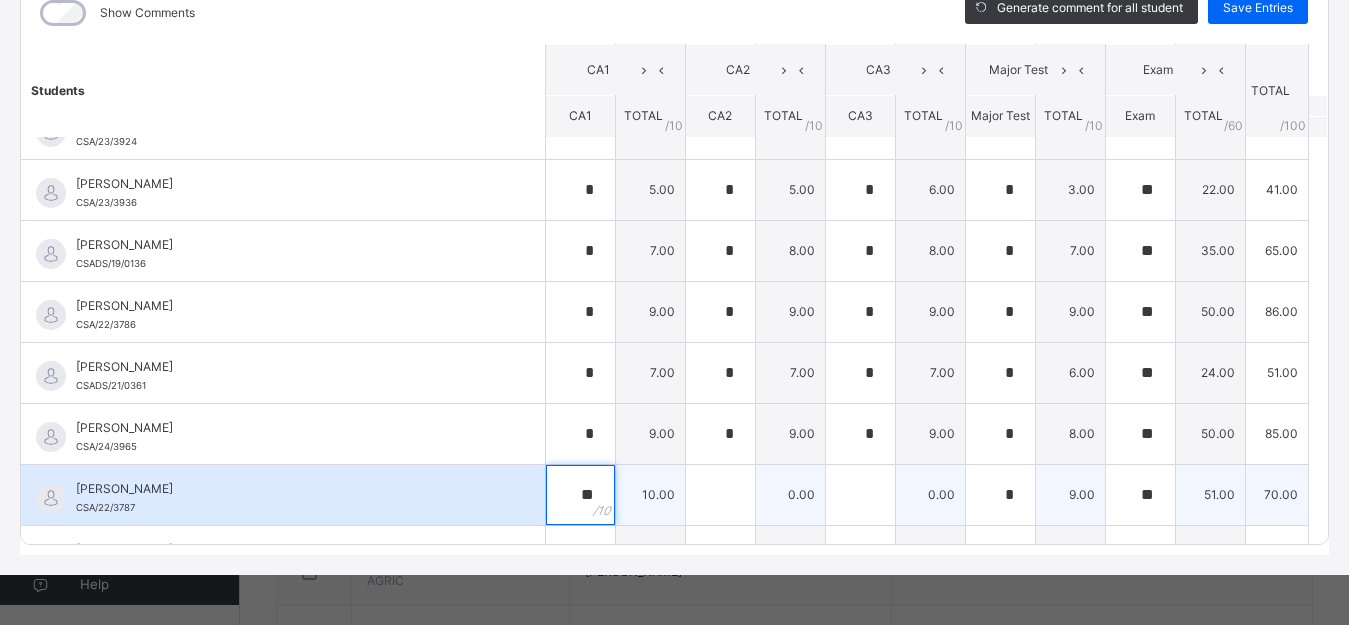 type on "**" 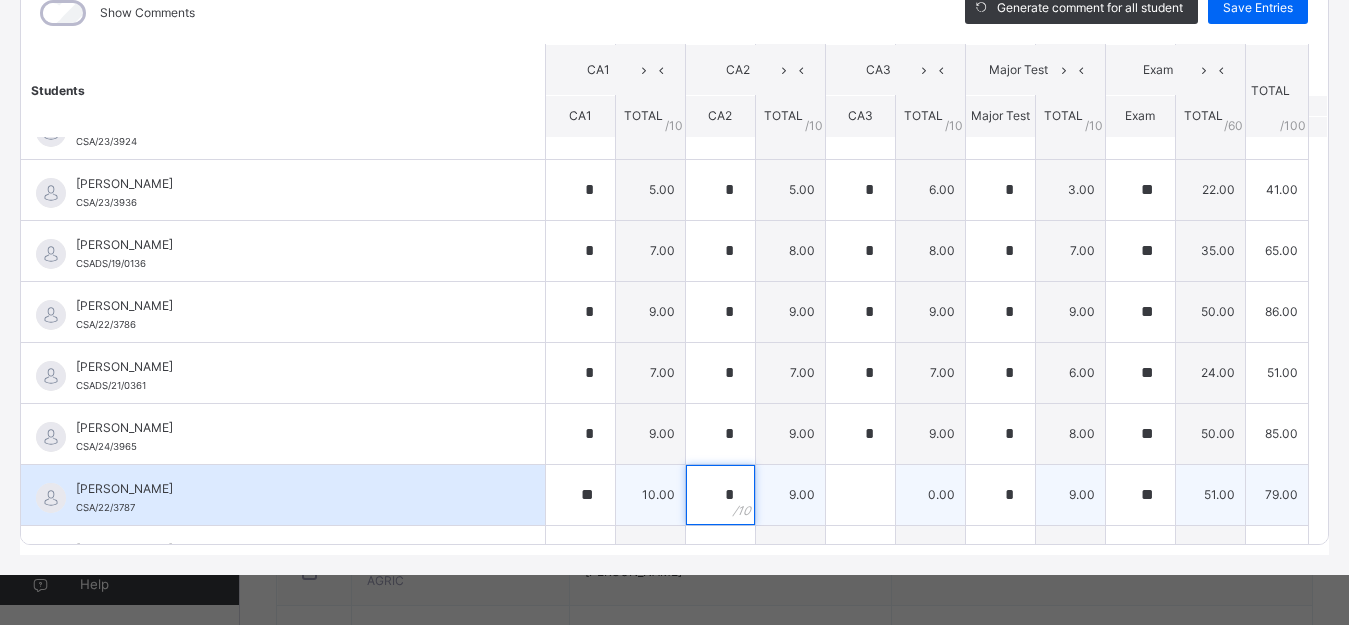 type on "*" 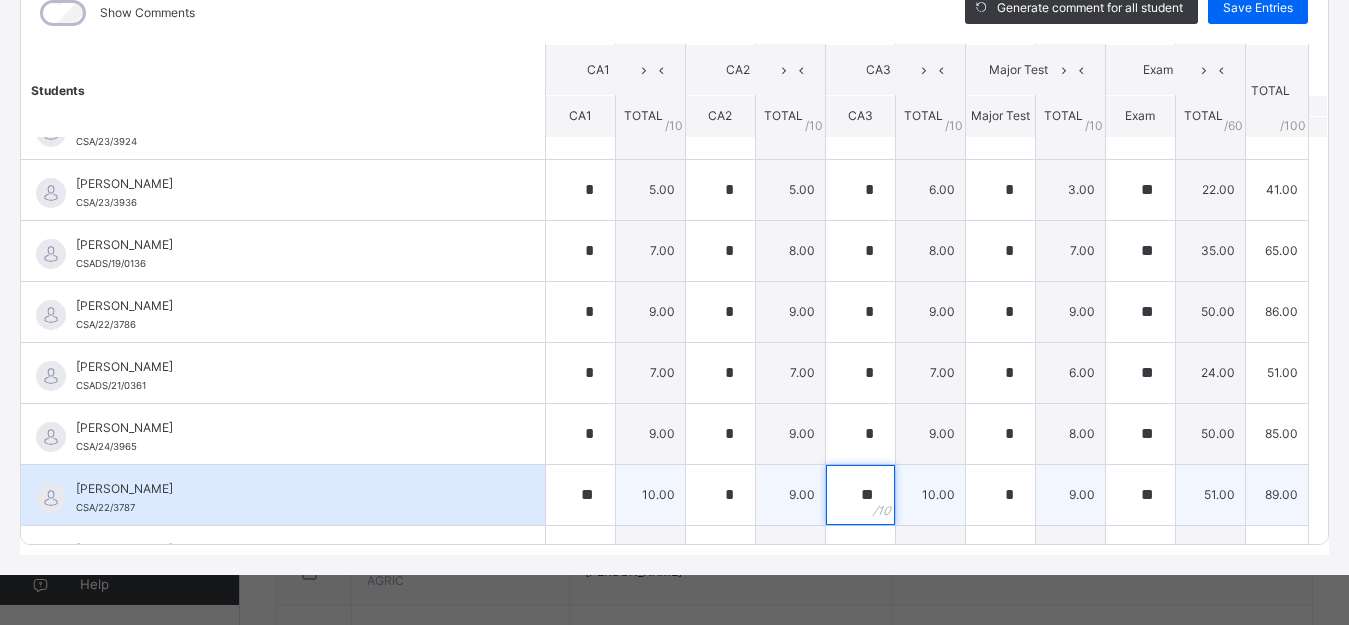 type on "**" 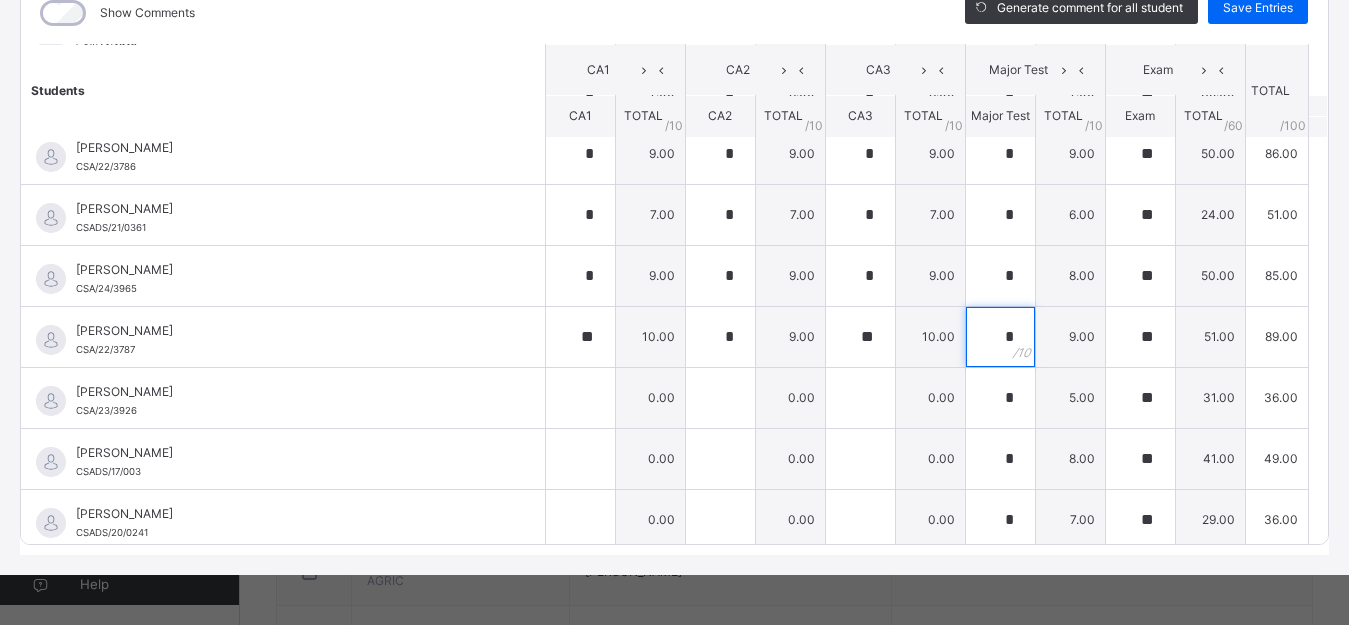 scroll, scrollTop: 509, scrollLeft: 0, axis: vertical 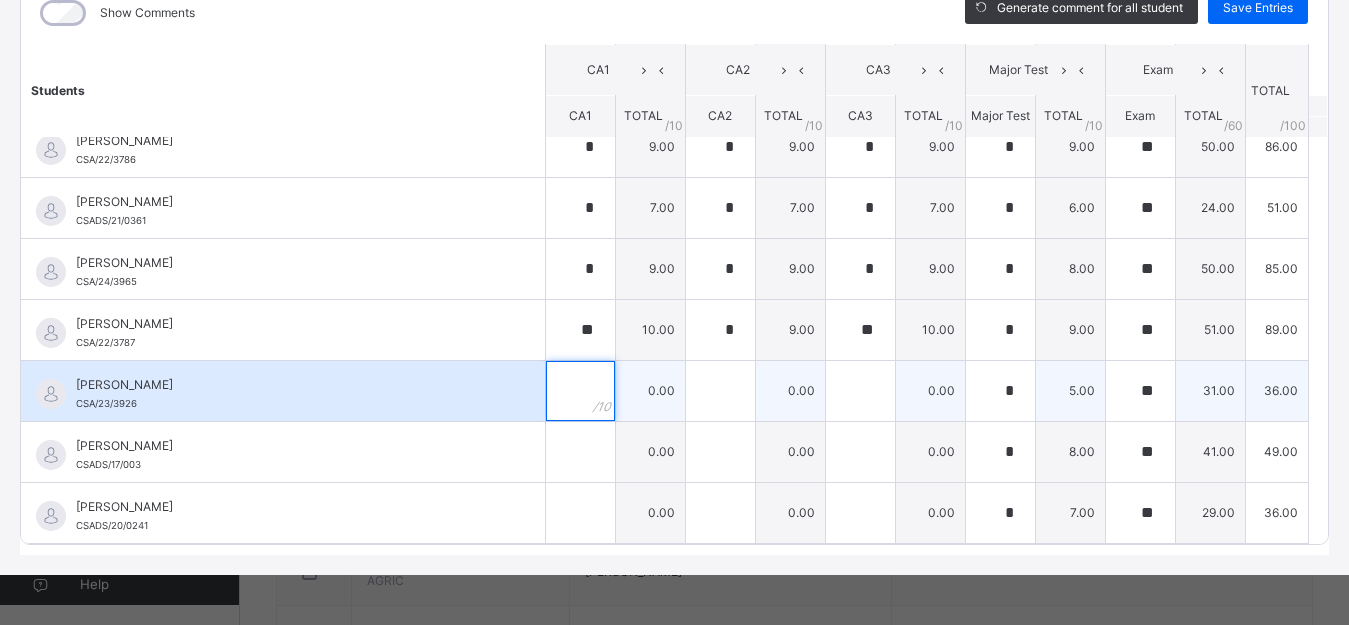 click at bounding box center [580, 391] 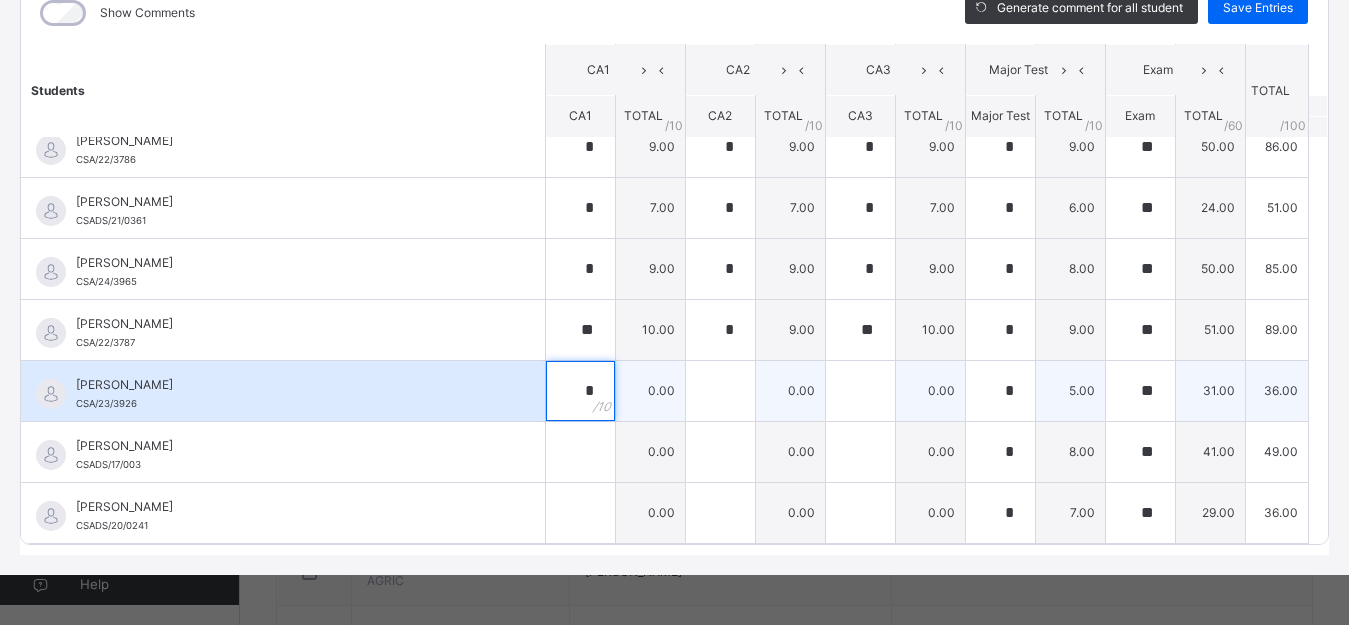 type on "*" 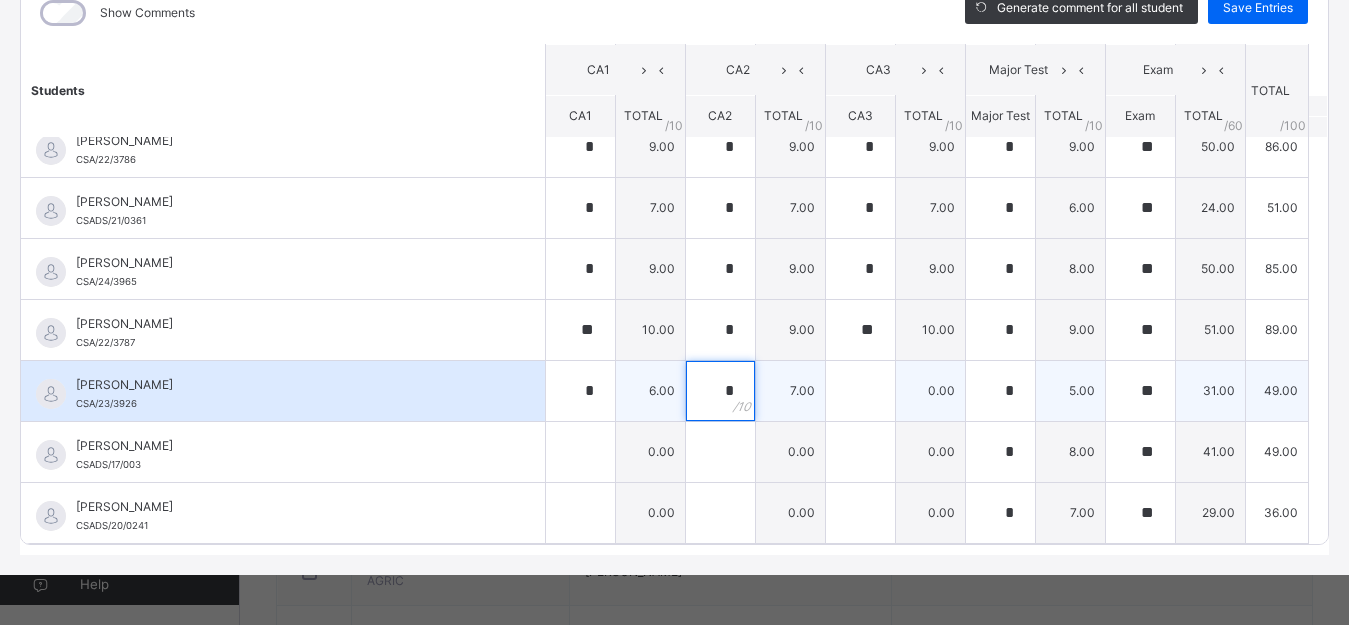 type on "*" 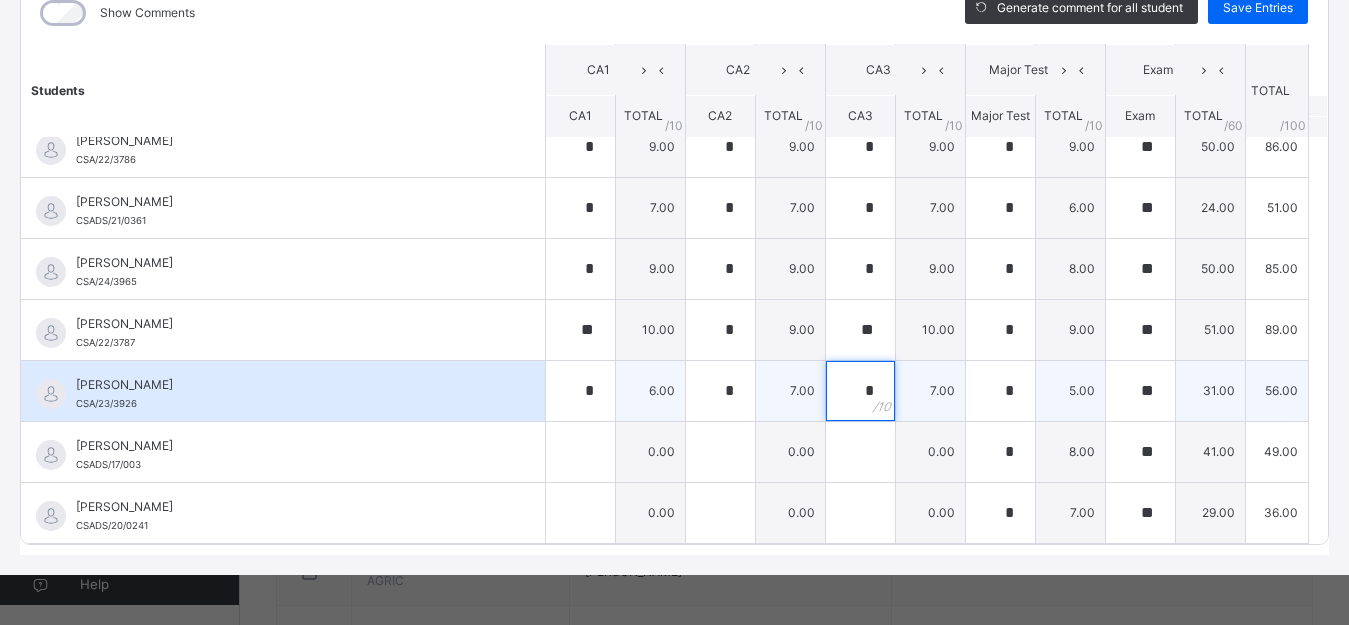 type on "*" 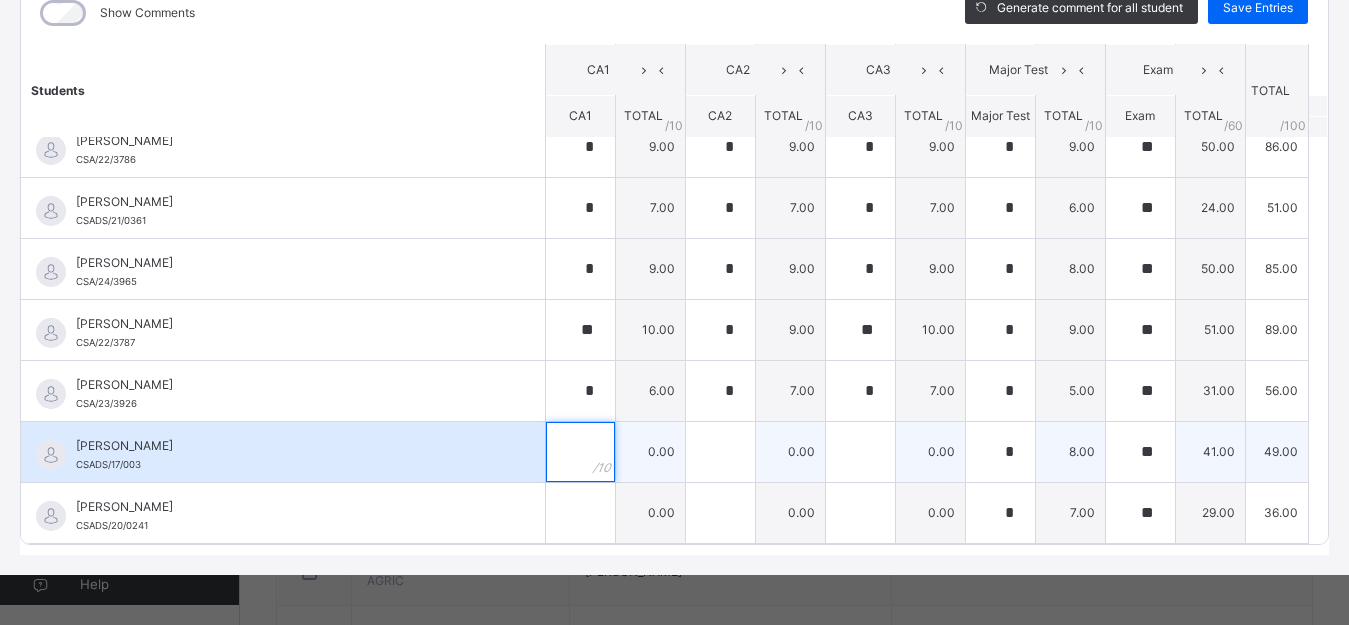 click at bounding box center [580, 452] 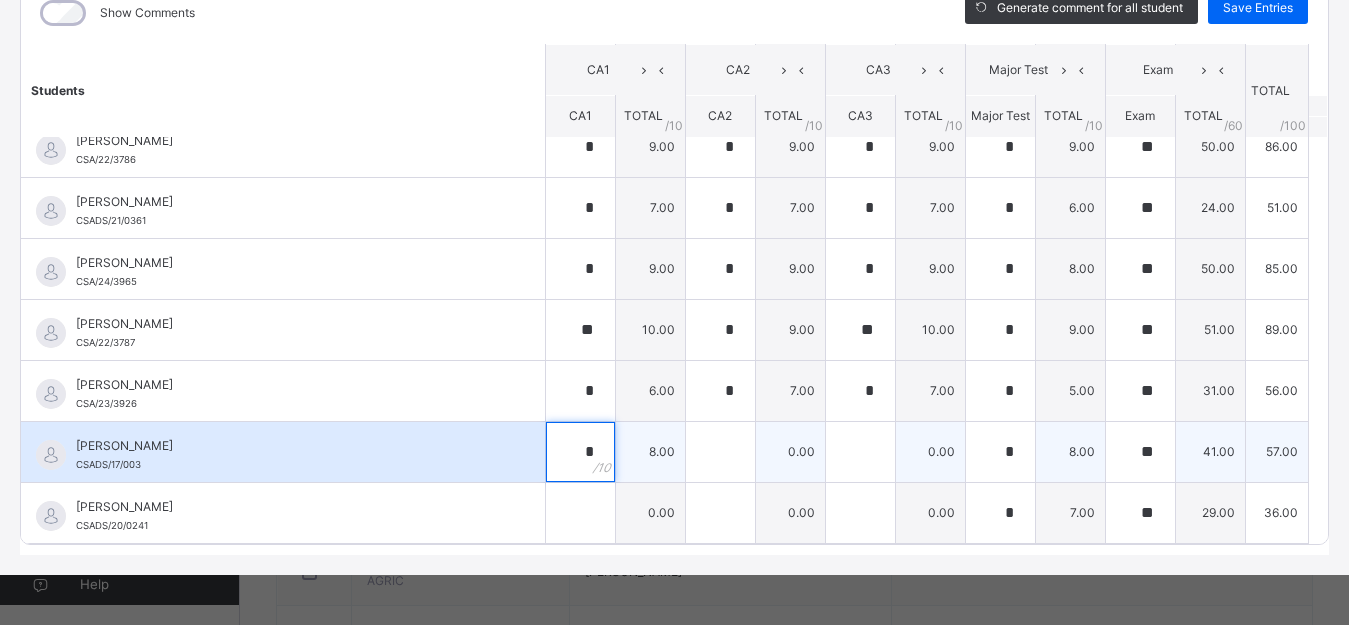 type on "*" 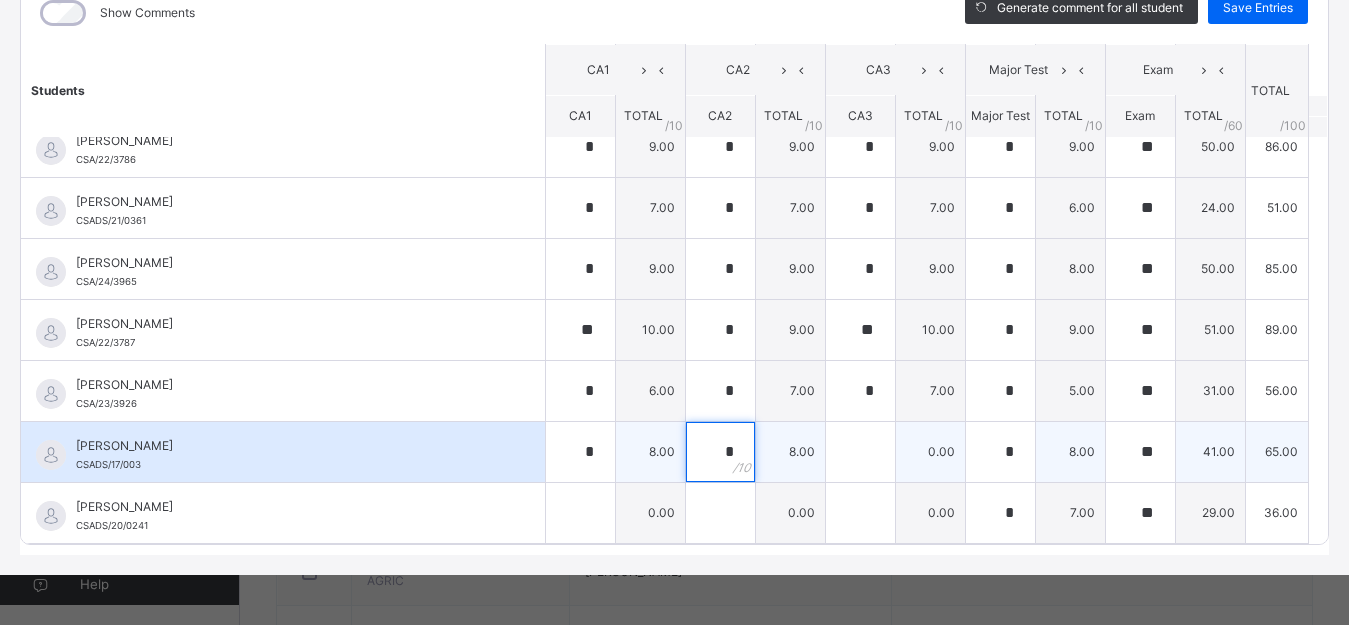 type on "*" 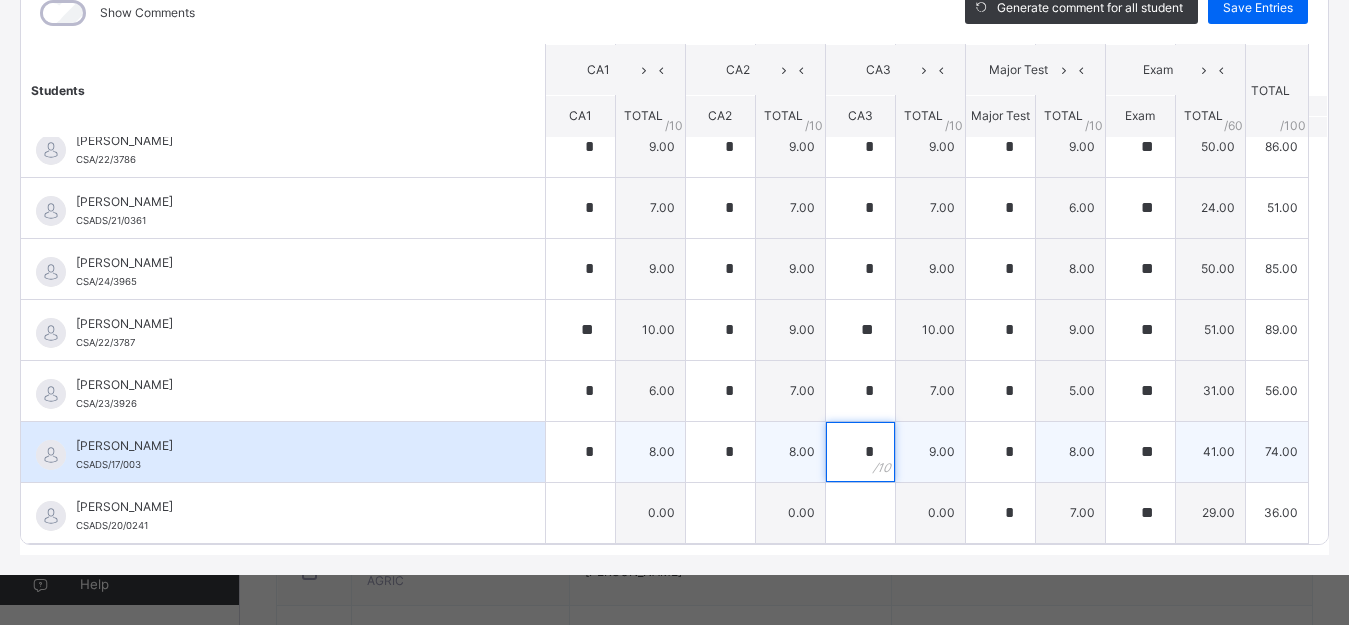 type on "*" 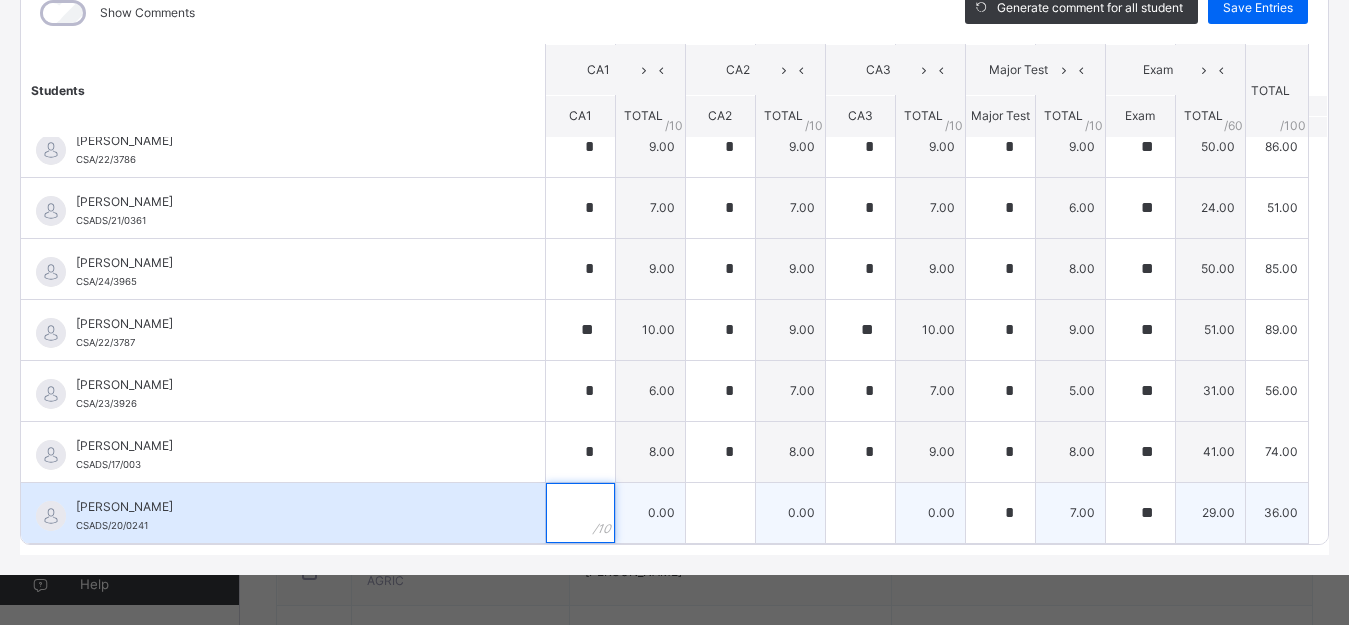 click at bounding box center (580, 513) 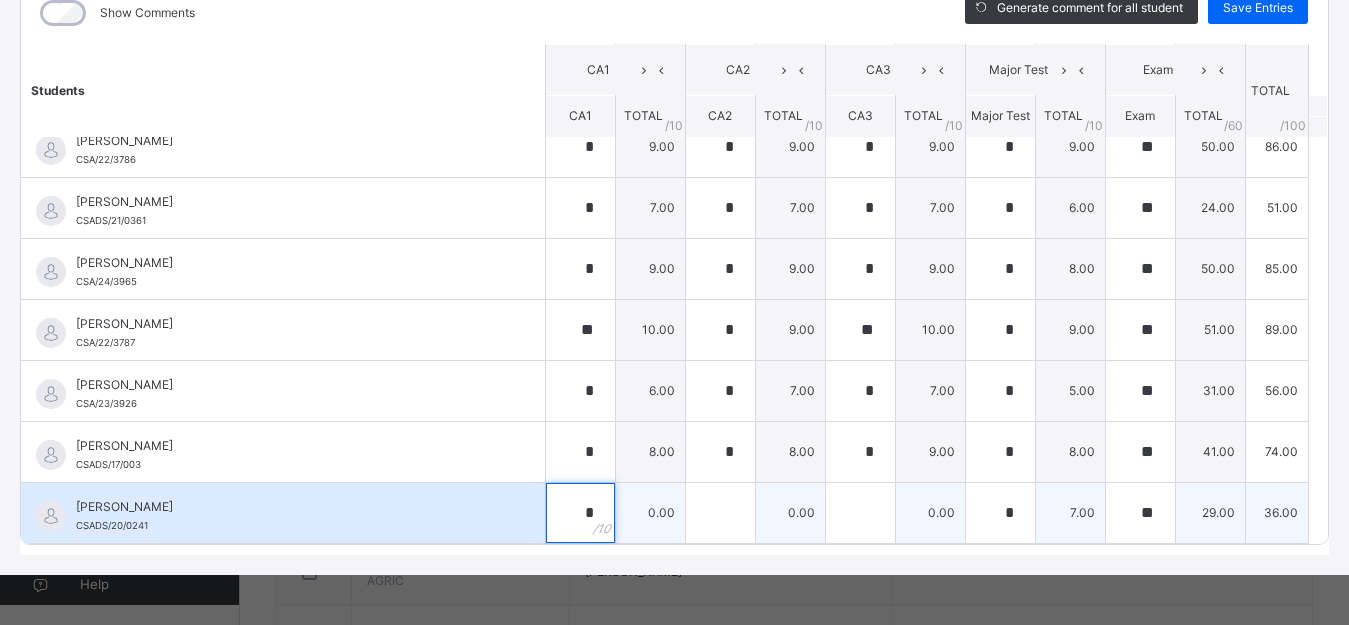 type on "*" 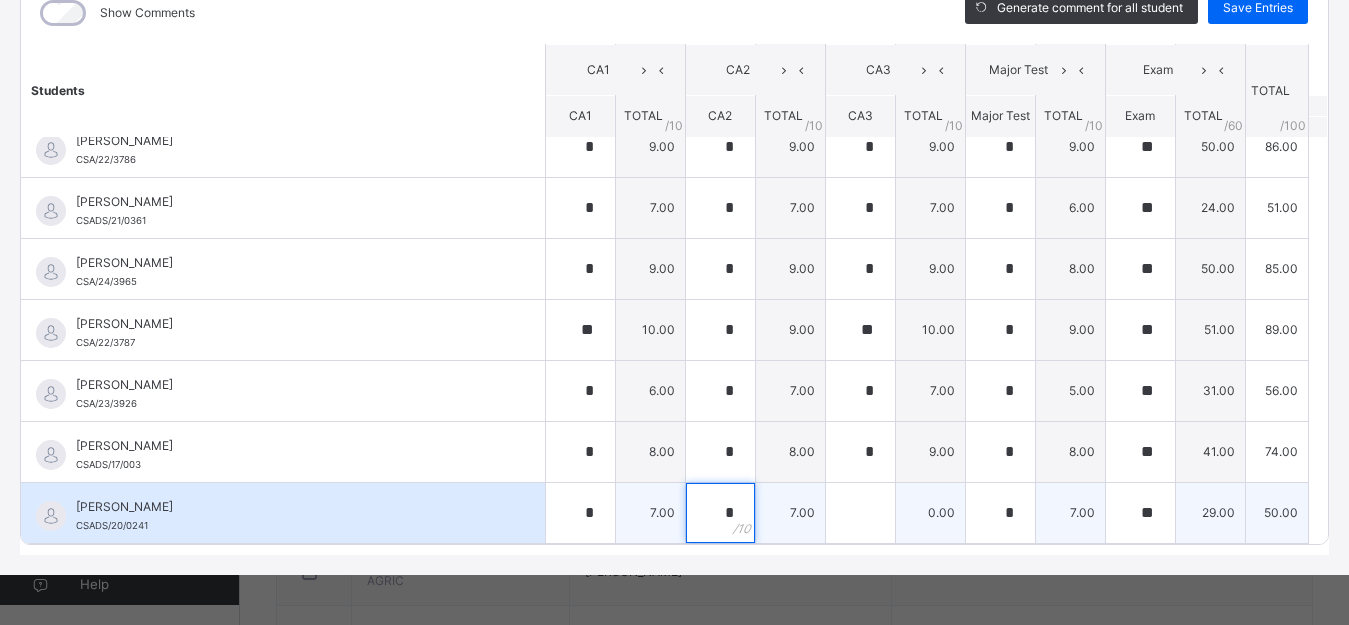 type on "*" 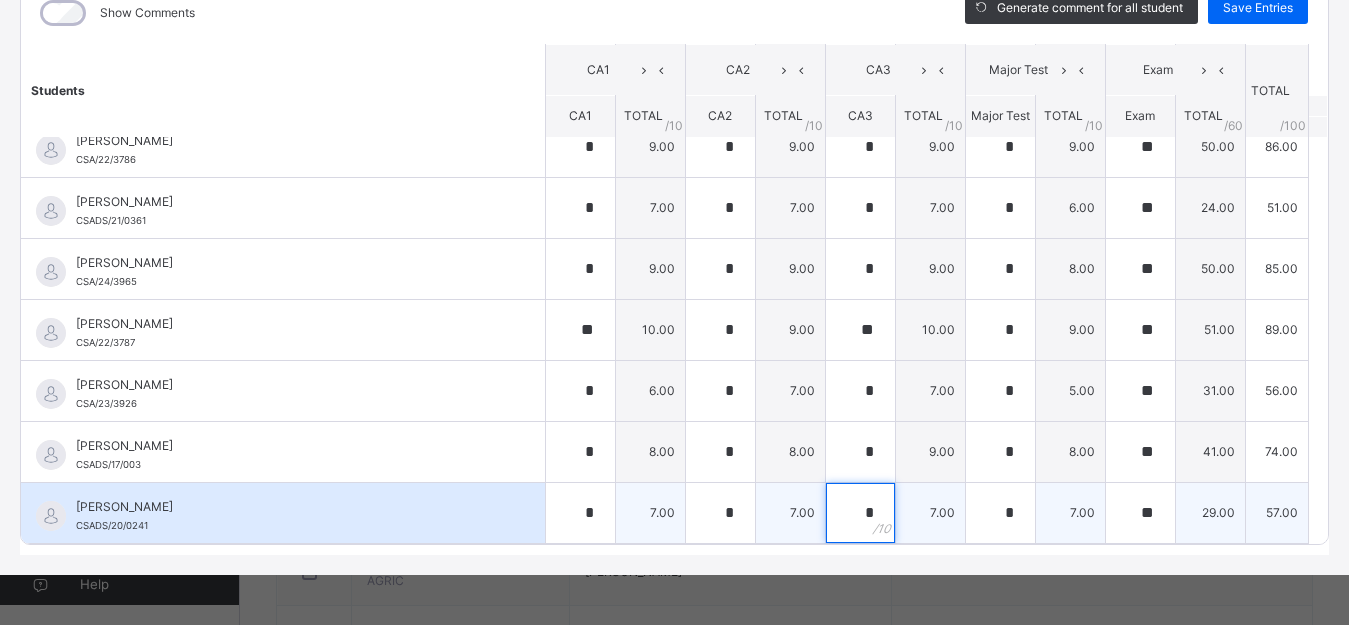 type on "*" 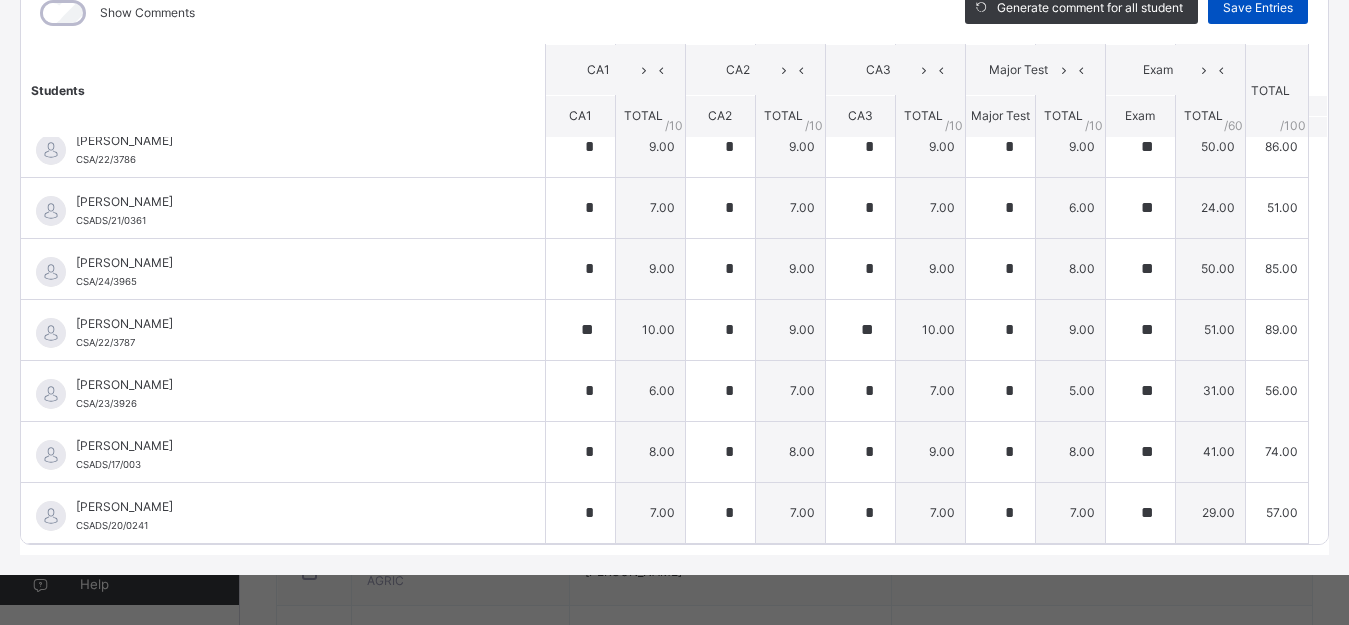click on "Save Entries" at bounding box center [1258, 8] 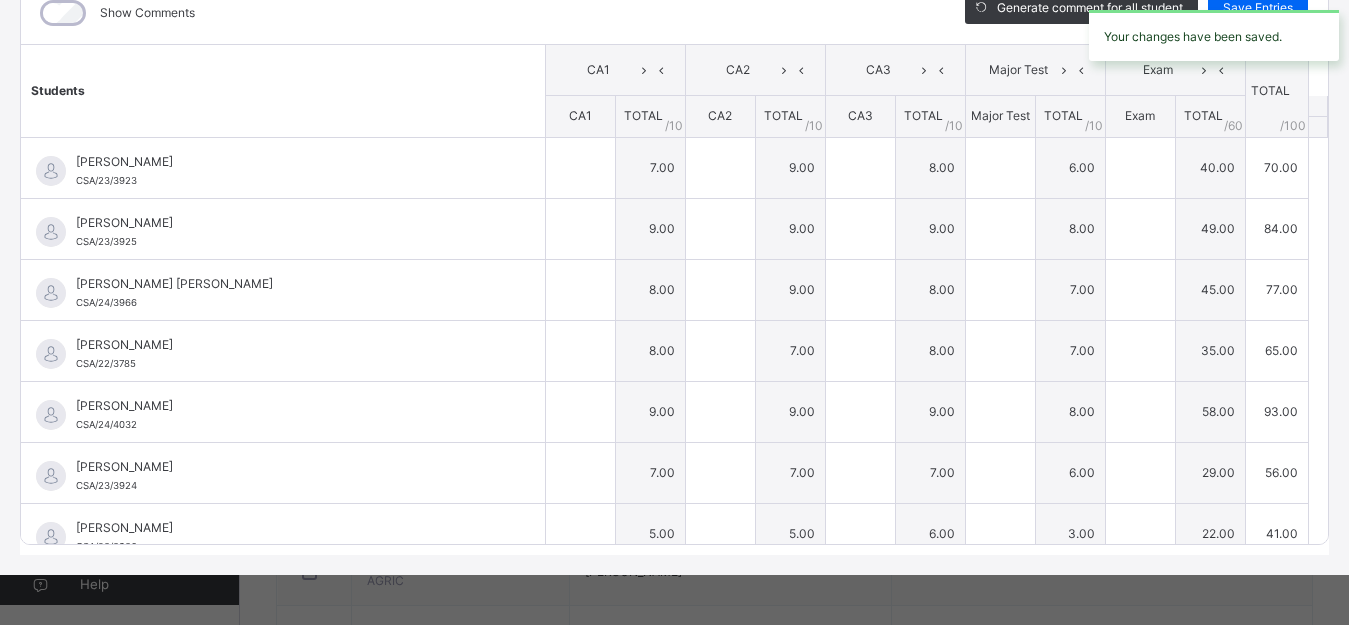 type on "*" 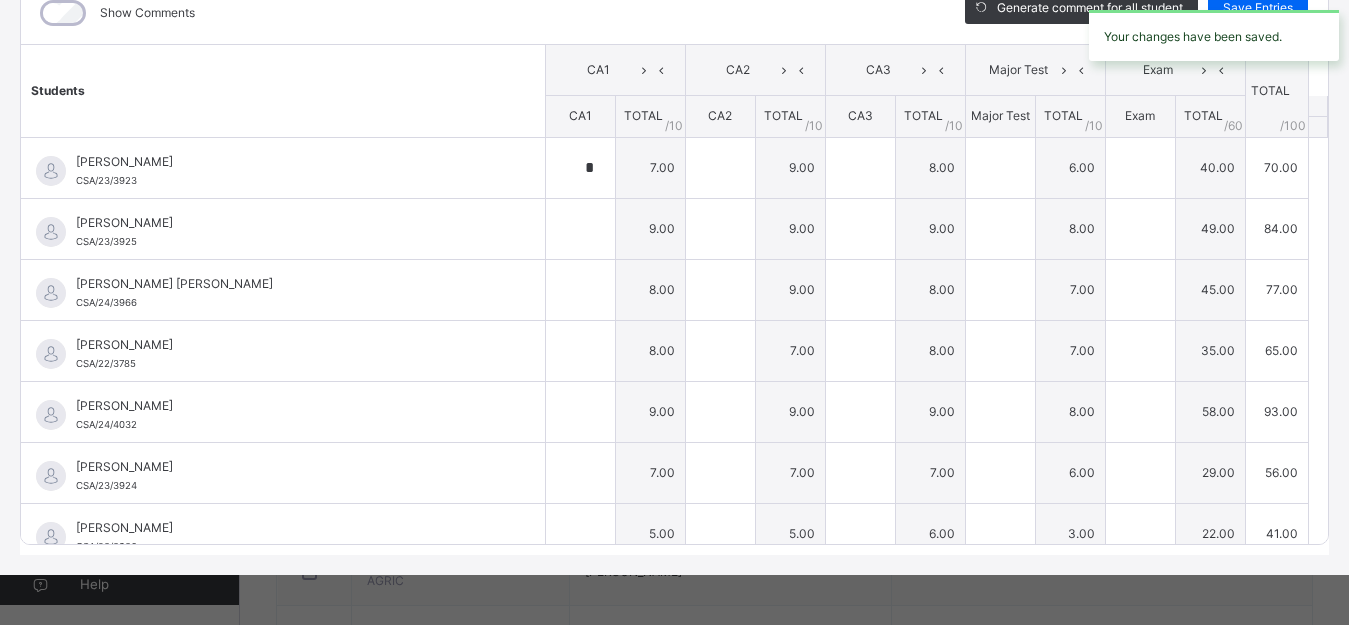 type on "*" 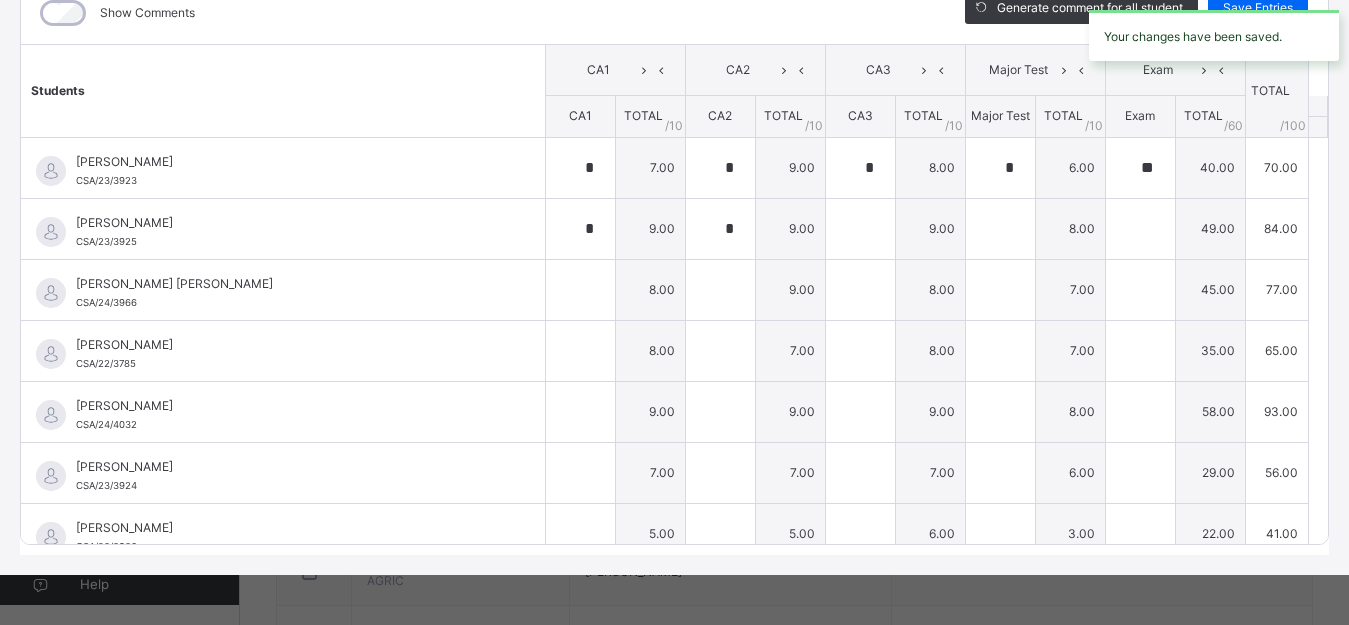 type on "*" 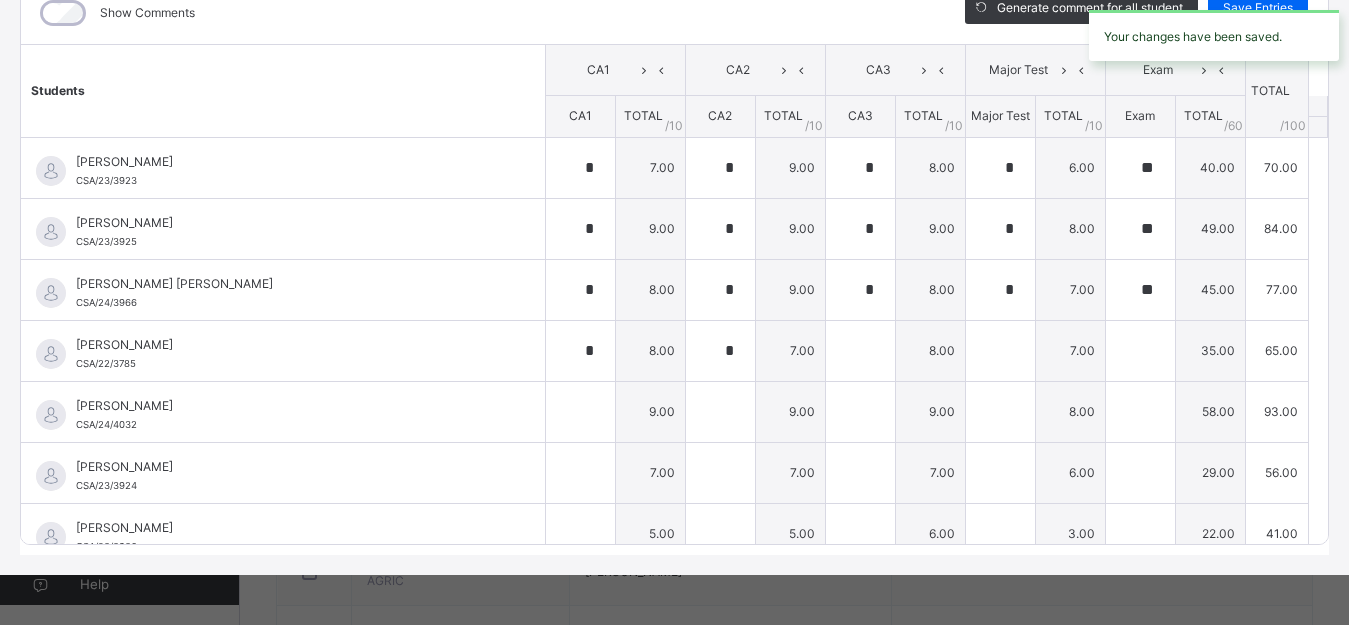 type on "*" 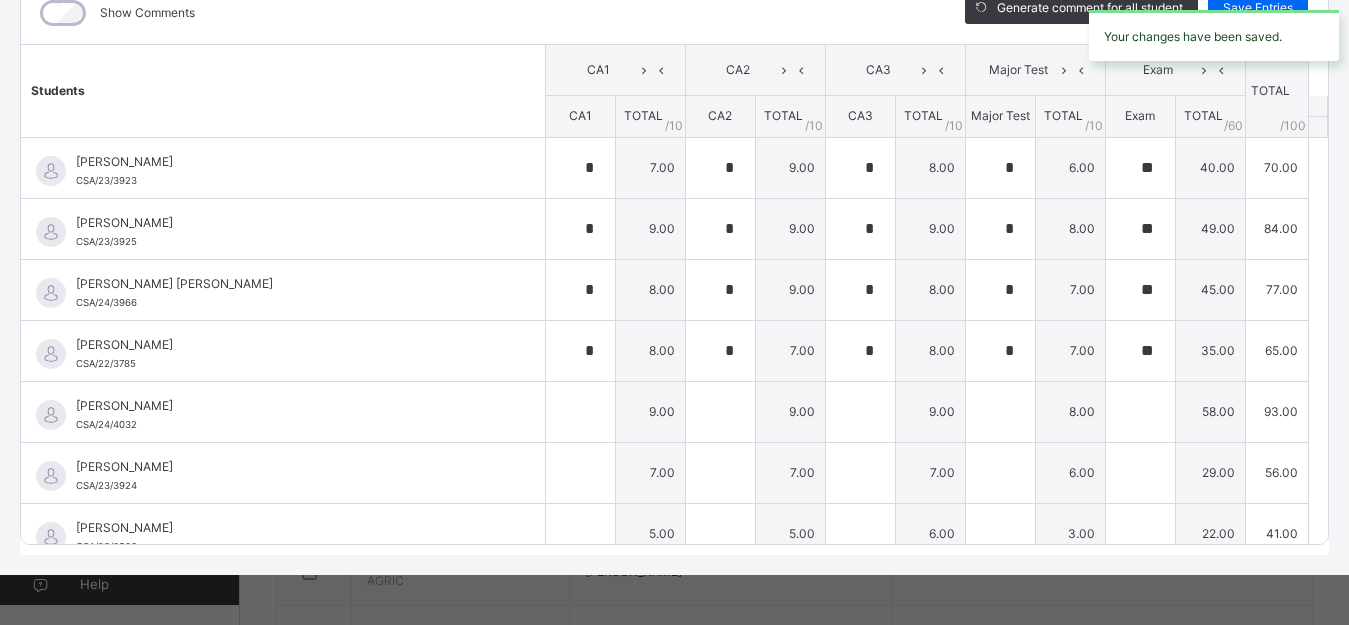 type on "*" 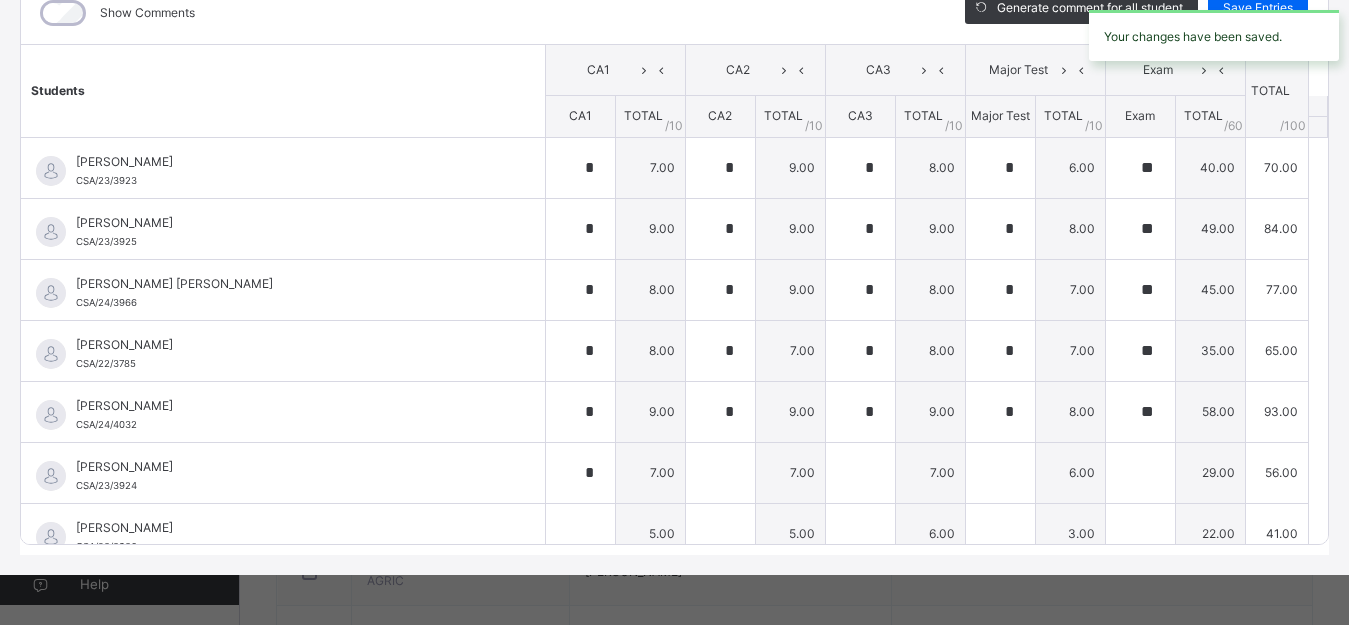 type on "*" 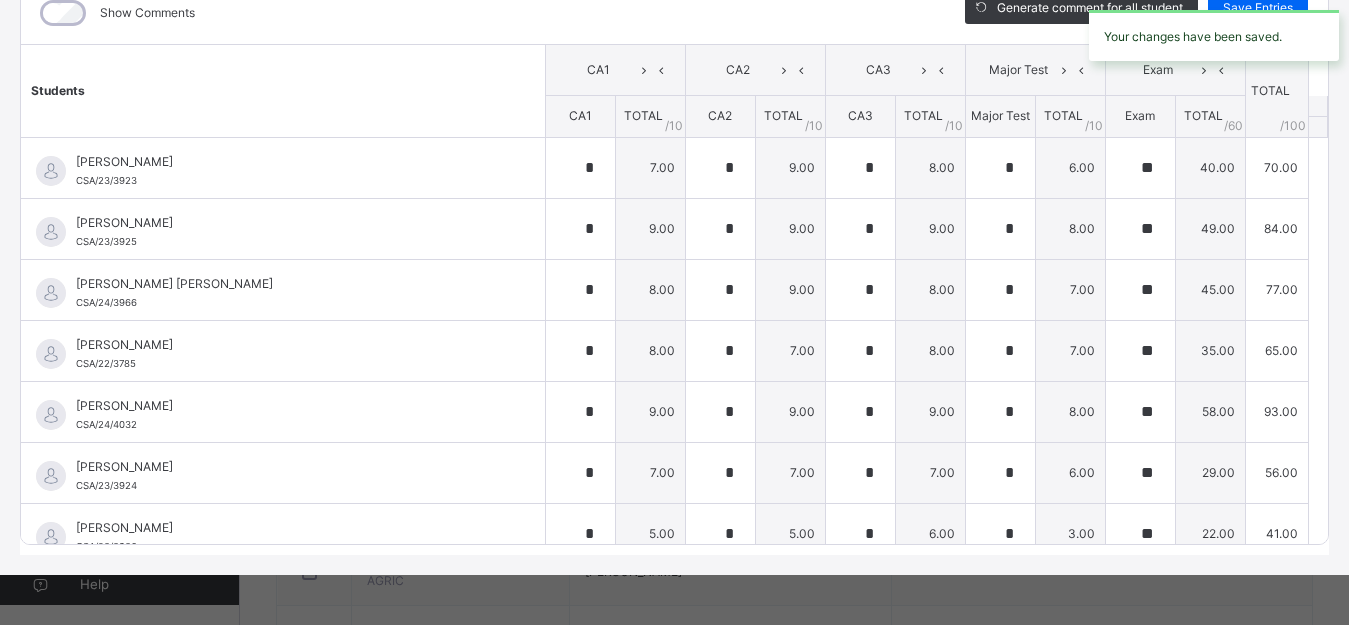 type on "*" 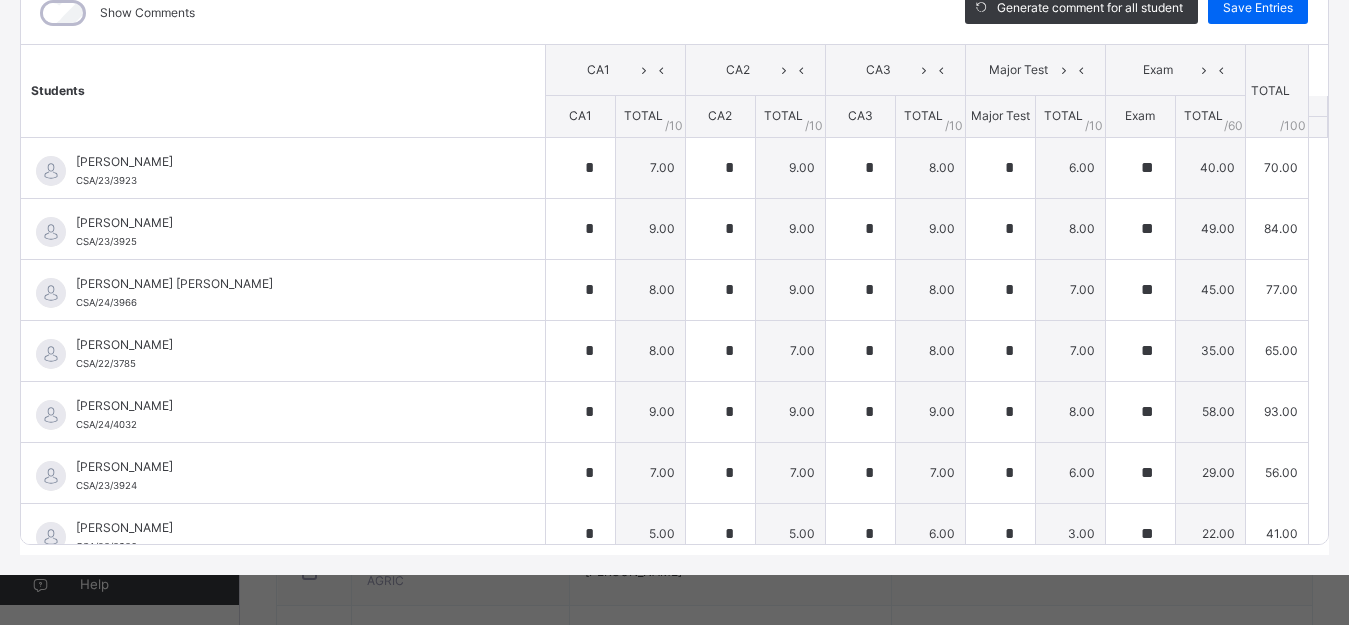 scroll, scrollTop: 4, scrollLeft: 0, axis: vertical 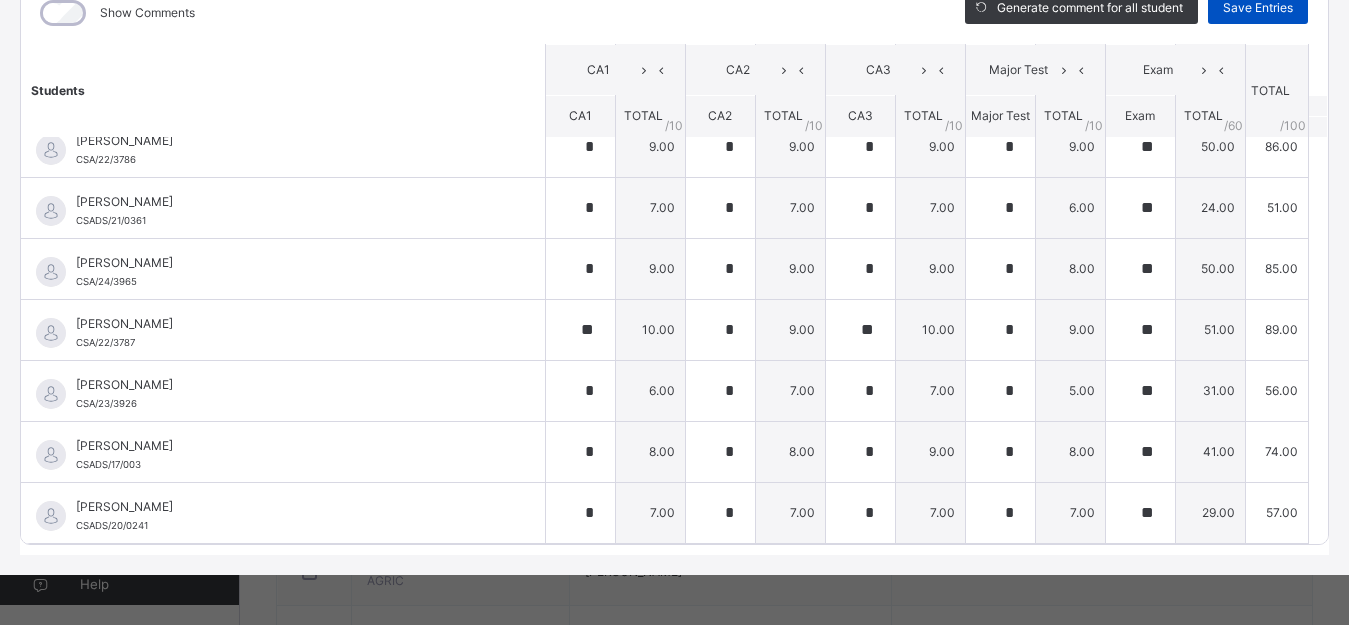 click on "Save Entries" at bounding box center (1258, 8) 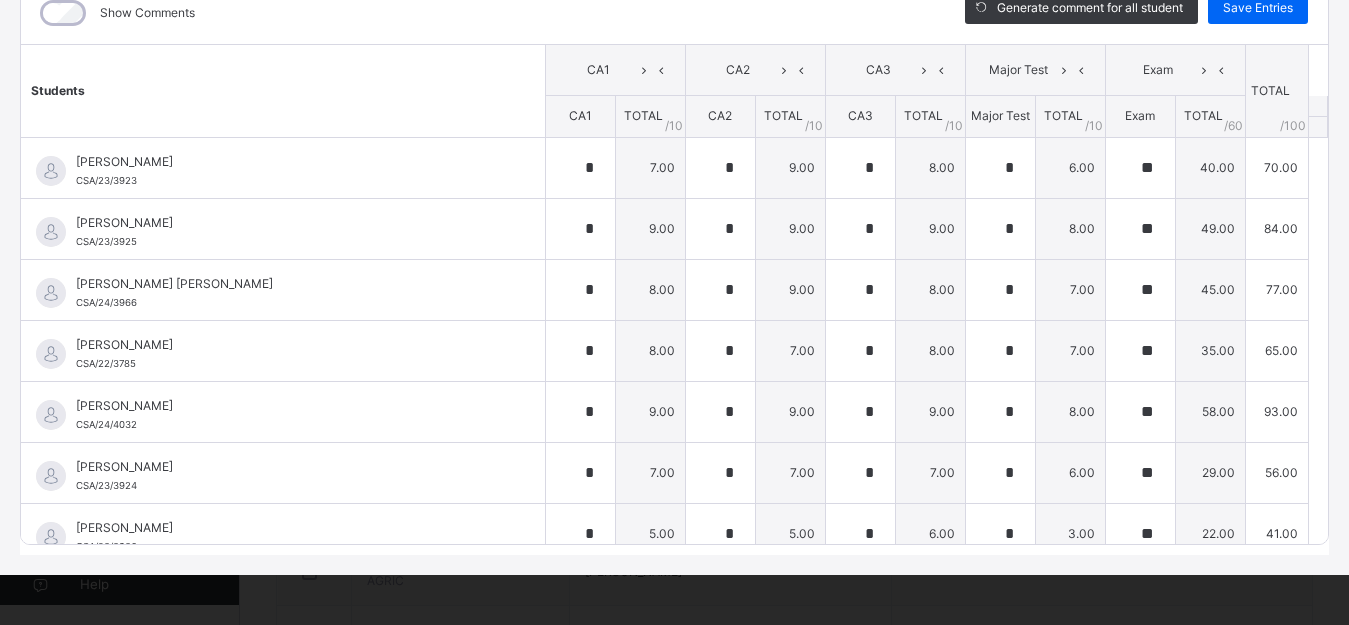 click on "YR5     :   HIST Online Actions  Download Empty Score Sheet  Upload/map score sheet Subject  HIST Capital Science Academy Date: [DATE] 11:00:27 am Score Sheet Evaluation Trait Score Sheet Evaluation Trait Show Comments   Generate comment for all student   Save Entries Class Level:  YR5     Subject:  HIST Session:  2024/2025 Session Session:  Third Term Students CA1 CA2 CA3 Major Test Exam TOTAL /100 Comment CA1 TOTAL / 10 CA2 TOTAL / 10 CA3 TOTAL / 10 Major Test TOTAL / 10 Exam TOTAL / 60 [PERSON_NAME] CSA/23/3923 [PERSON_NAME] CSA/23/3923 * 7.00 * 9.00 * 8.00 * 6.00 ** 40.00 70.00 Generate comment 0 / 250   ×   Subject Teacher’s Comment Generate and see in full the comment developed by the AI with an option to regenerate the comment JS Abba [PERSON_NAME]   CSA/23/3923   Total 70.00  / 100.00 [PERSON_NAME] Bot   Regenerate     Use this comment   [PERSON_NAME] CSA/23/3925 [PERSON_NAME] CSA/23/3925 * 9.00 * 9.00 * 9.00 * 8.00 ** 49.00 84.00 Generate comment 0 / 250   ×   JS      /" at bounding box center [674, 203] 